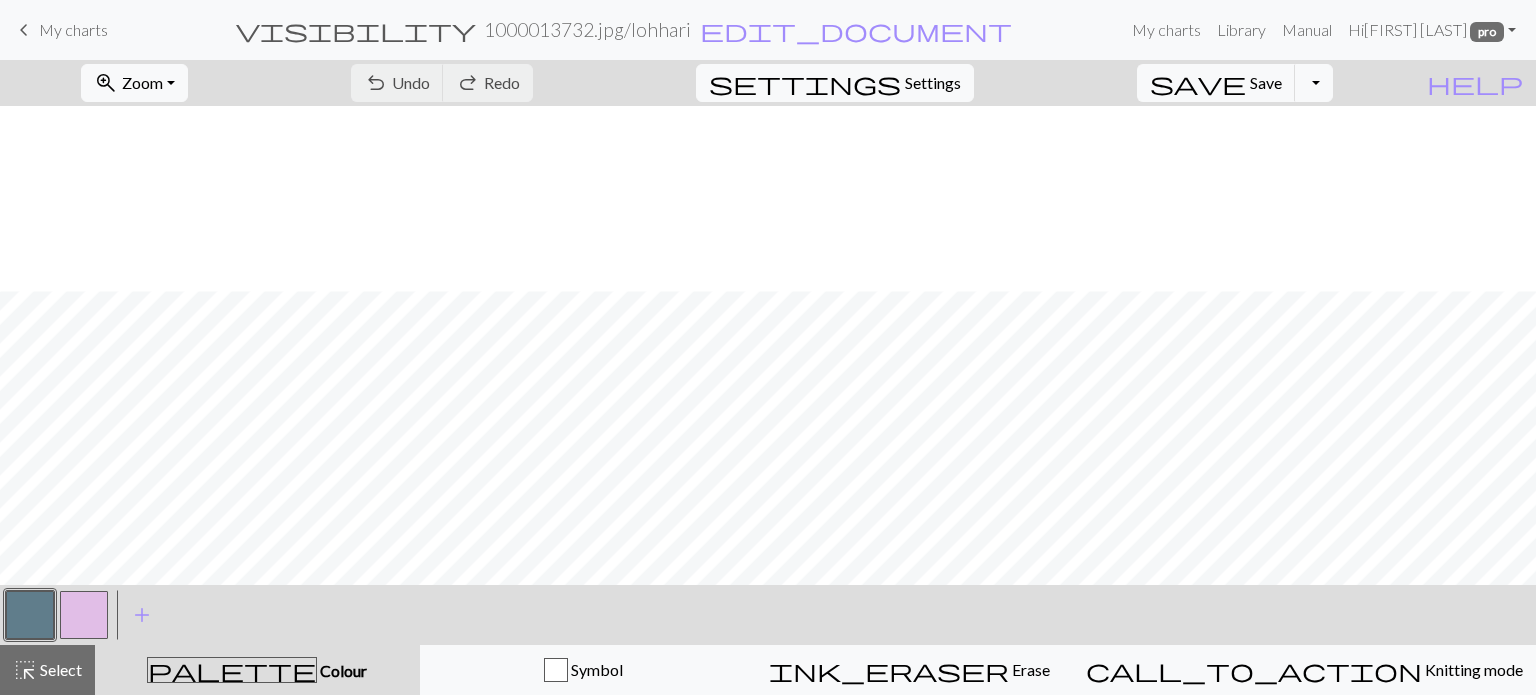 scroll, scrollTop: 0, scrollLeft: 0, axis: both 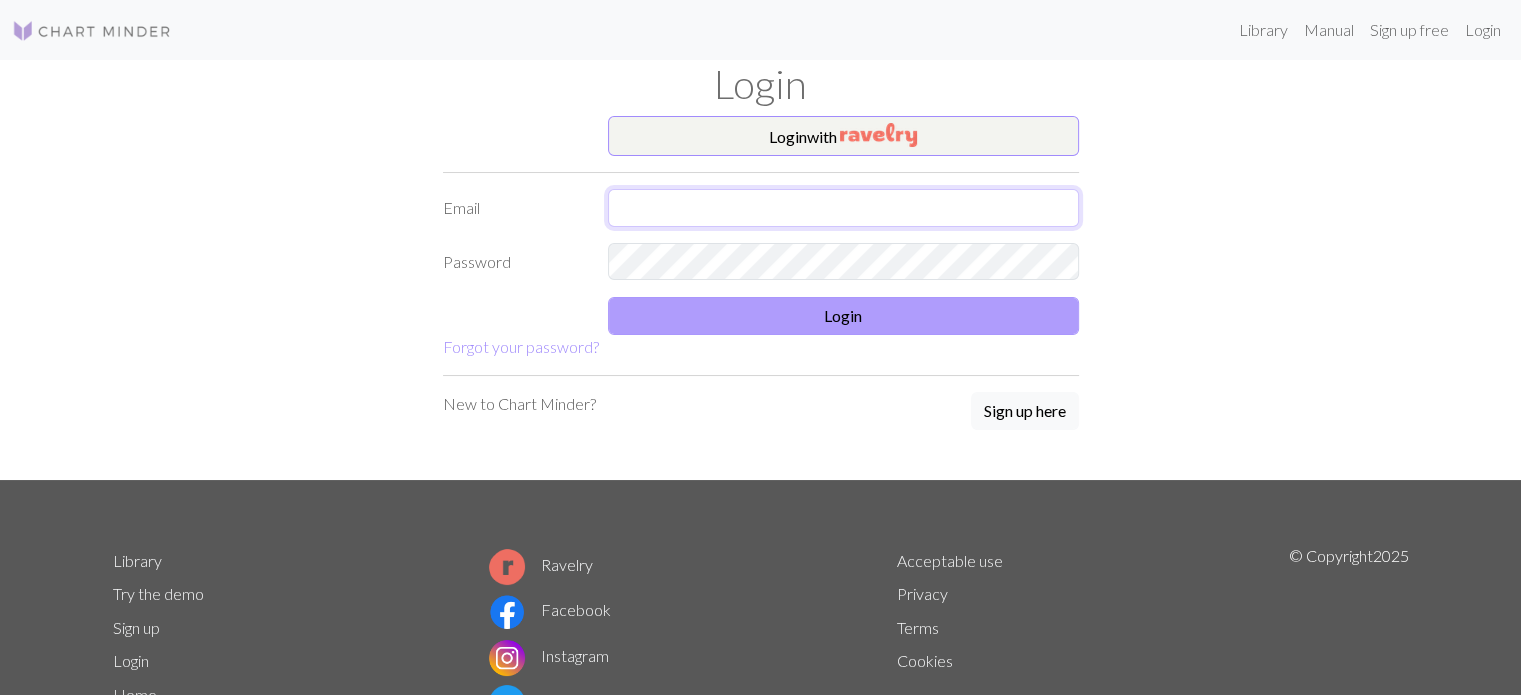 type on "henna@vinhapaanari.com" 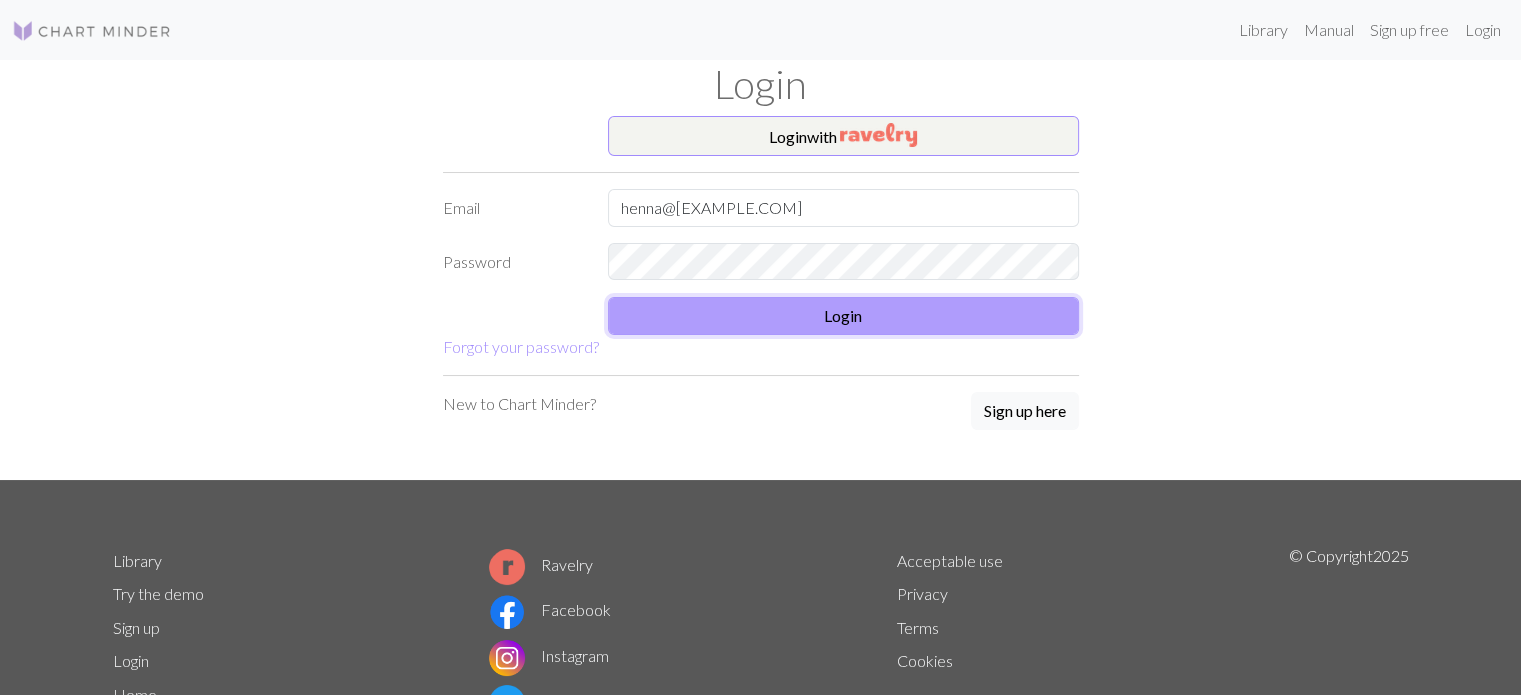 click on "Login" at bounding box center [843, 316] 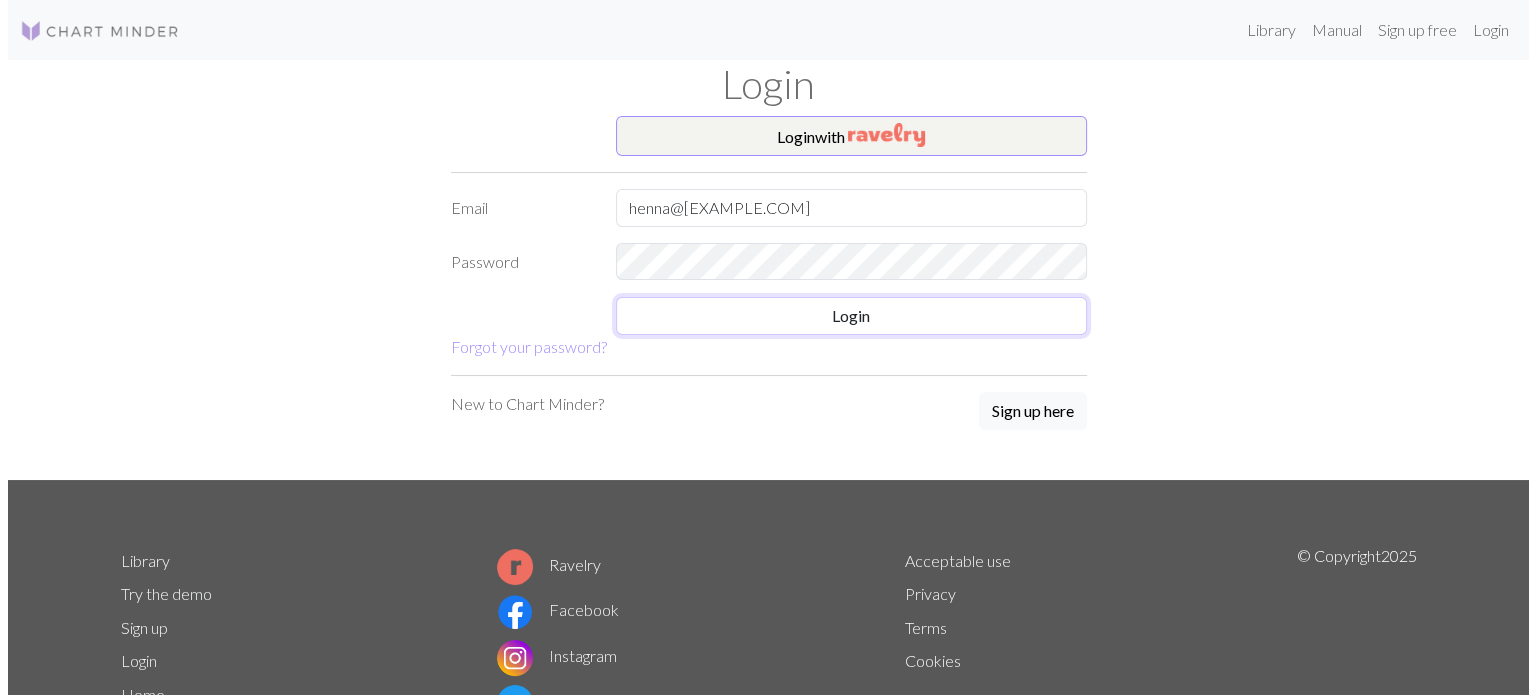 scroll, scrollTop: 0, scrollLeft: 0, axis: both 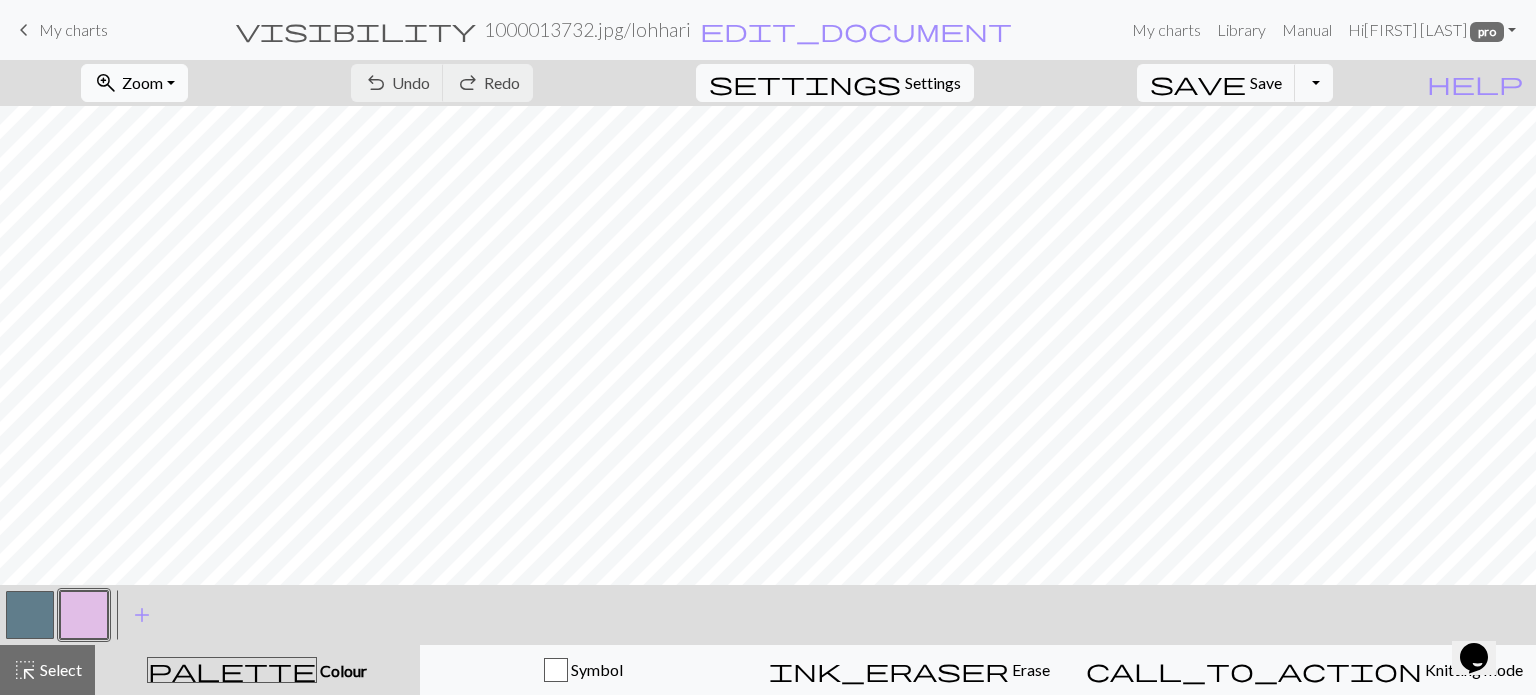 click on "Zoom" at bounding box center [142, 82] 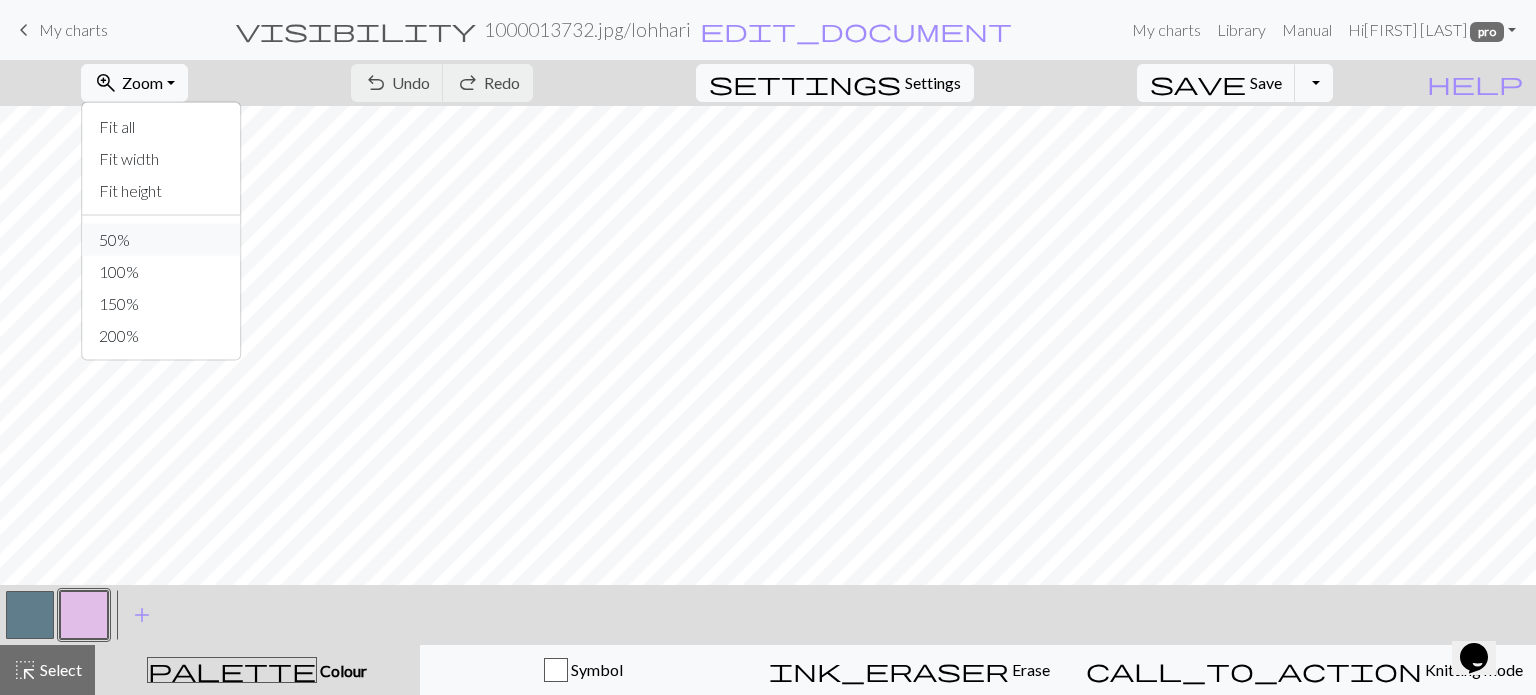 click on "50%" at bounding box center (162, 240) 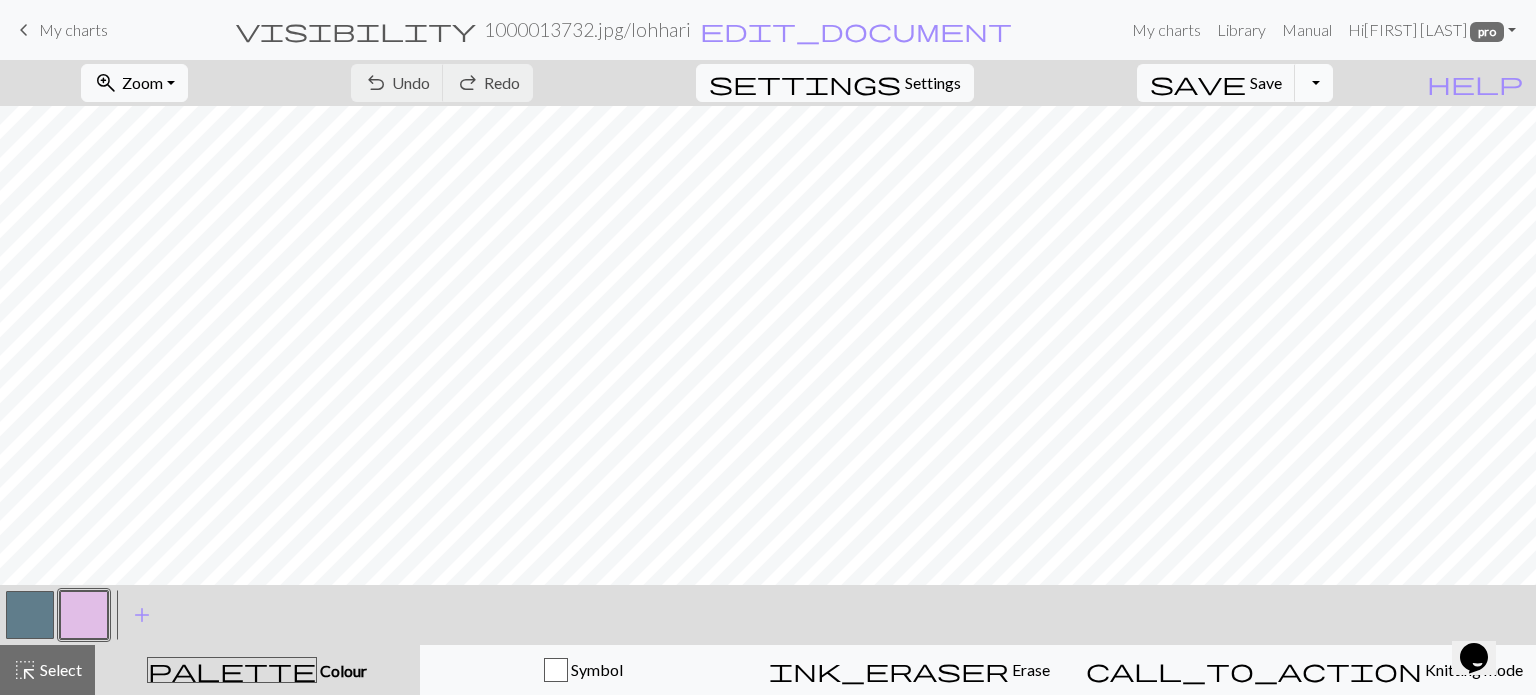 click on "Toggle Dropdown" at bounding box center [1314, 83] 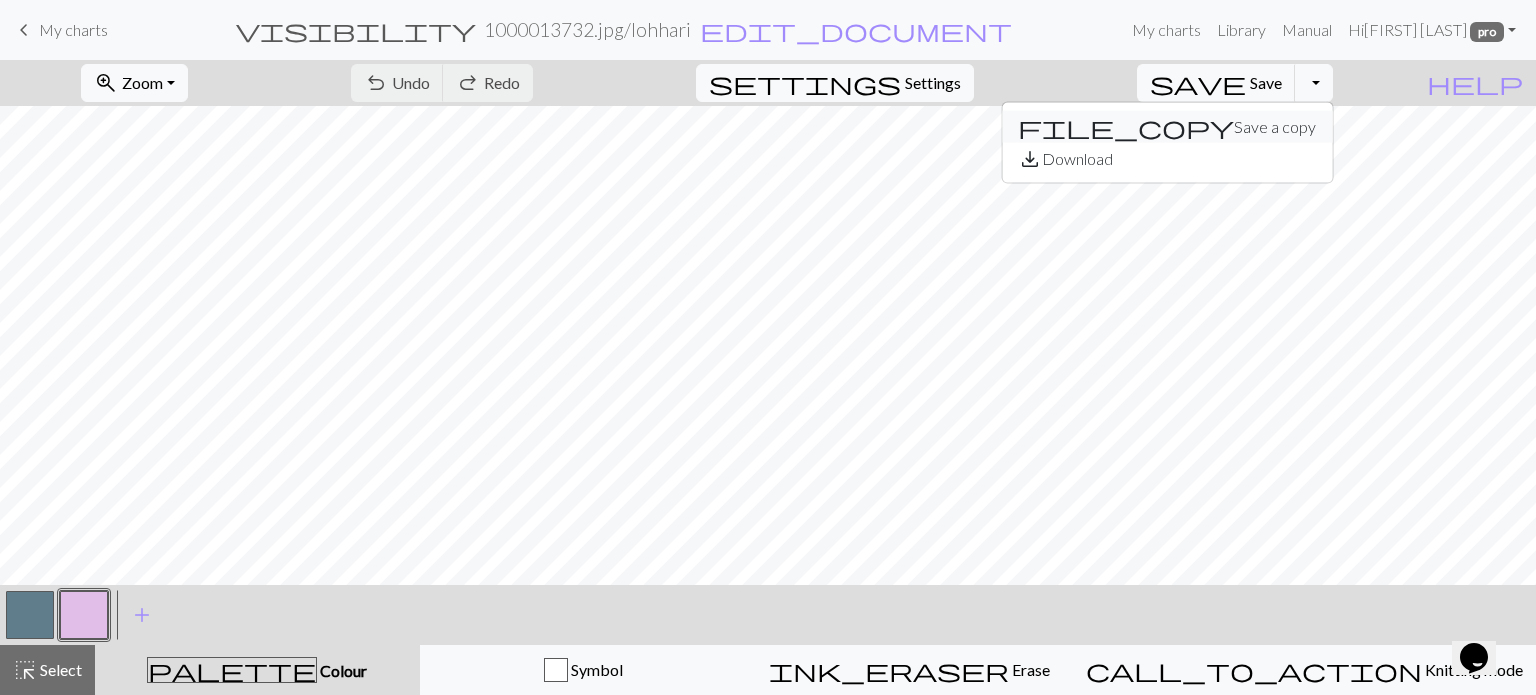 click on "file_copy  Save a copy" at bounding box center (1167, 127) 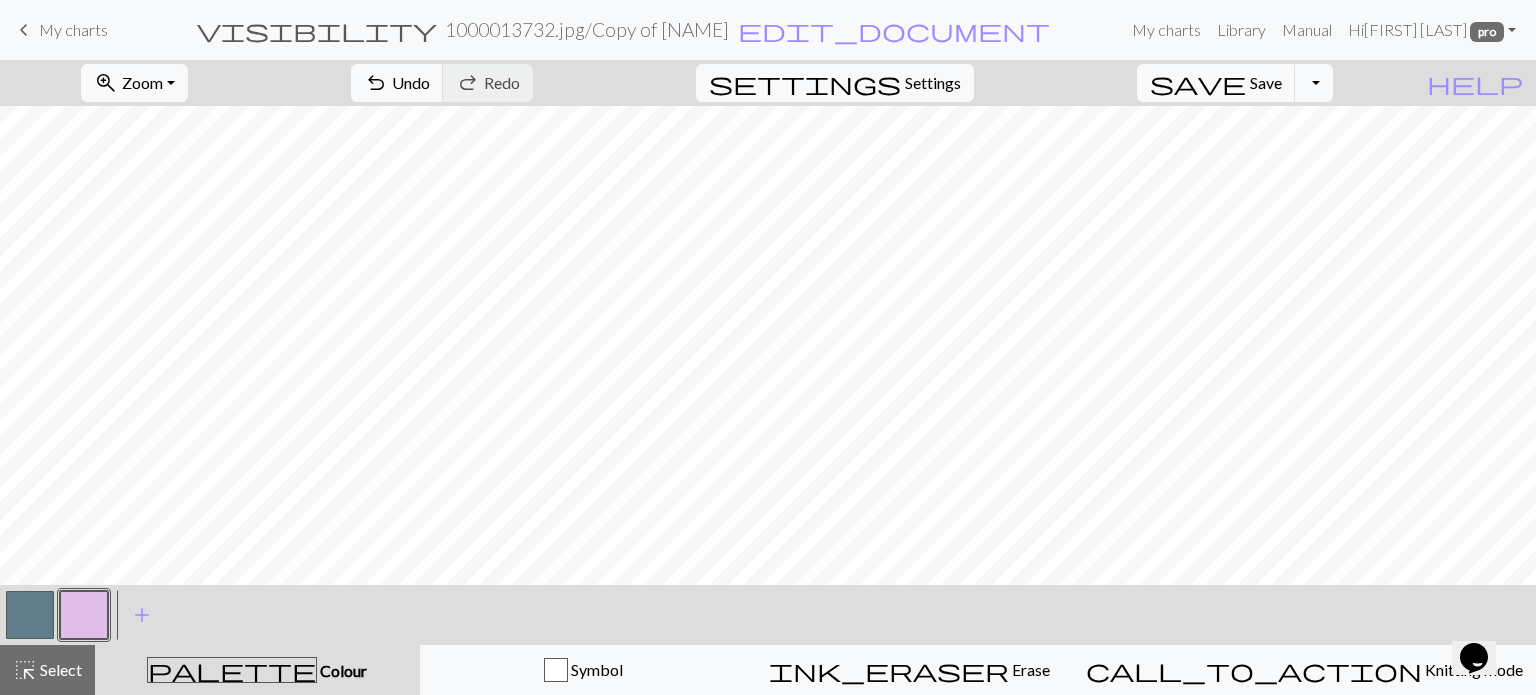 click at bounding box center [30, 615] 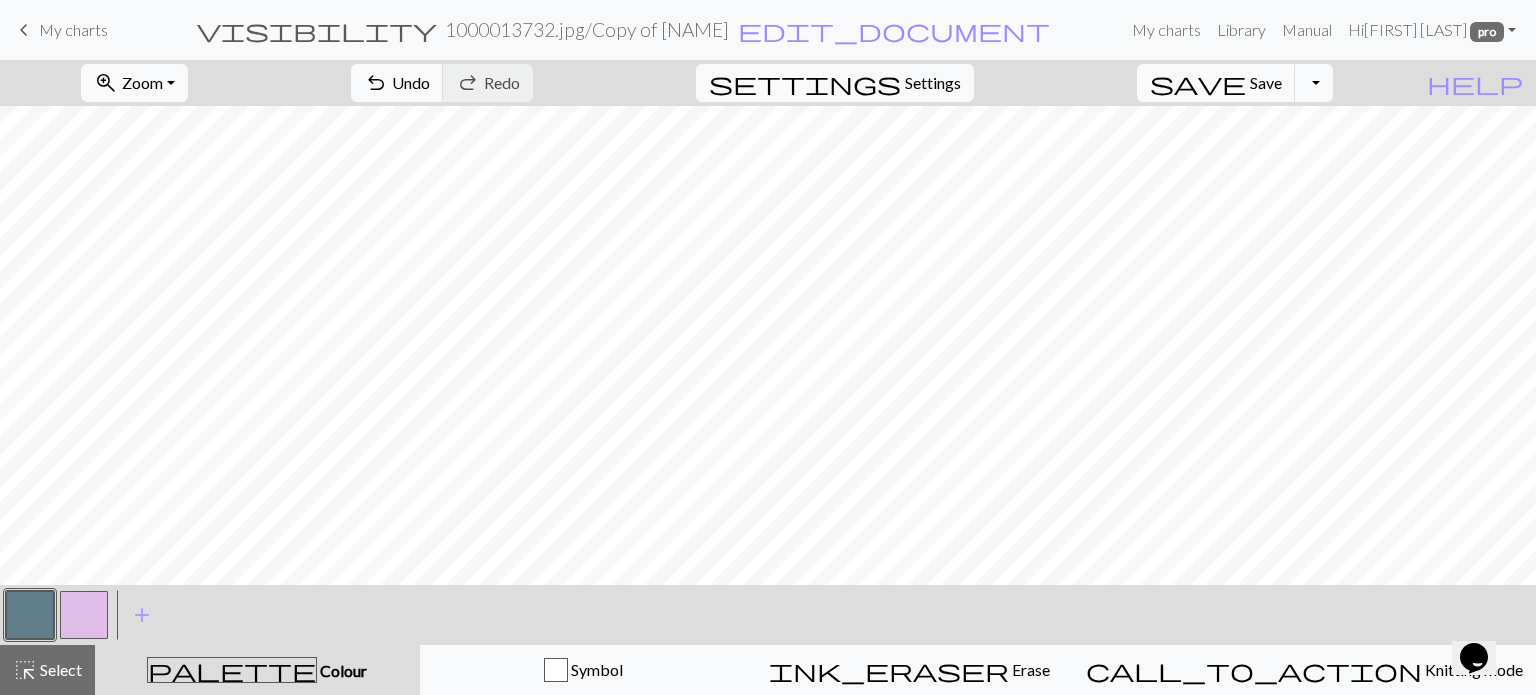 drag, startPoint x: 25, startPoint y: 671, endPoint x: 48, endPoint y: 637, distance: 41.04875 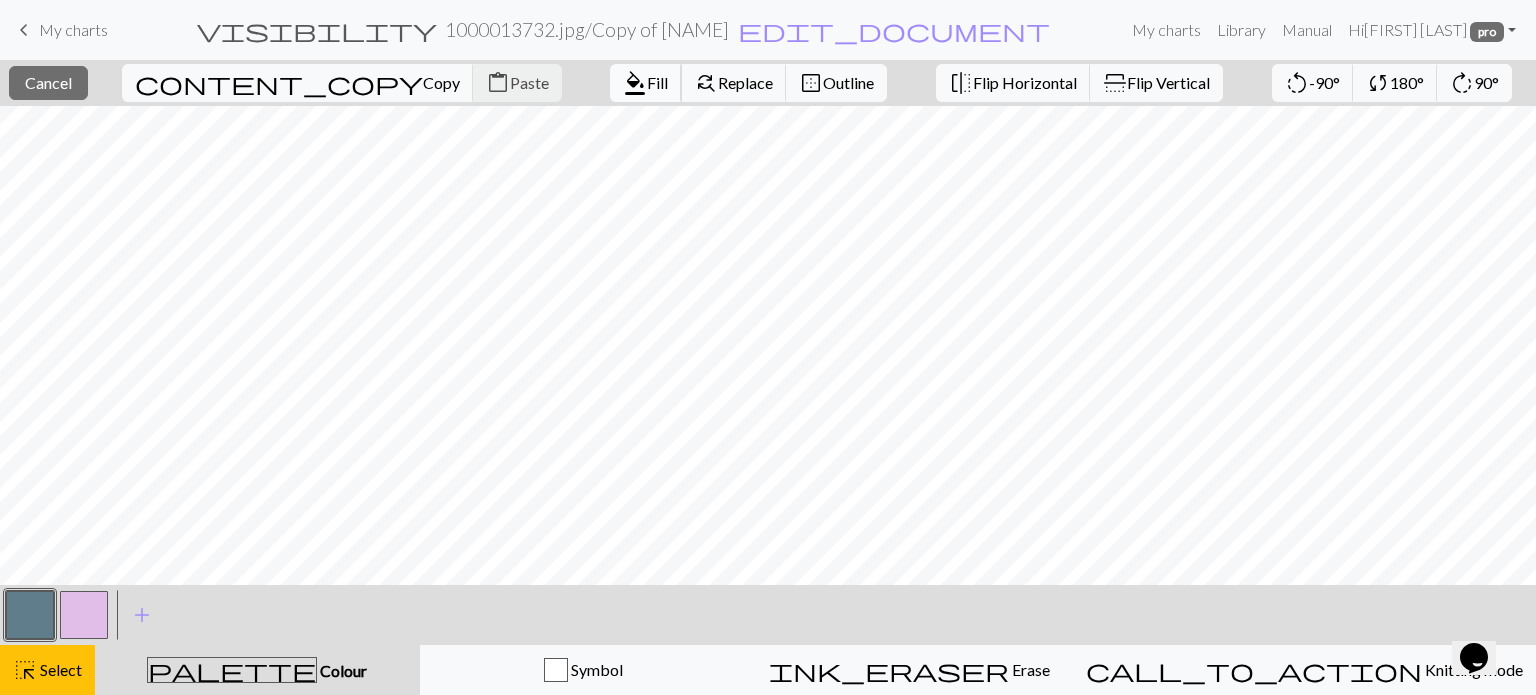 click on "Fill" at bounding box center [657, 82] 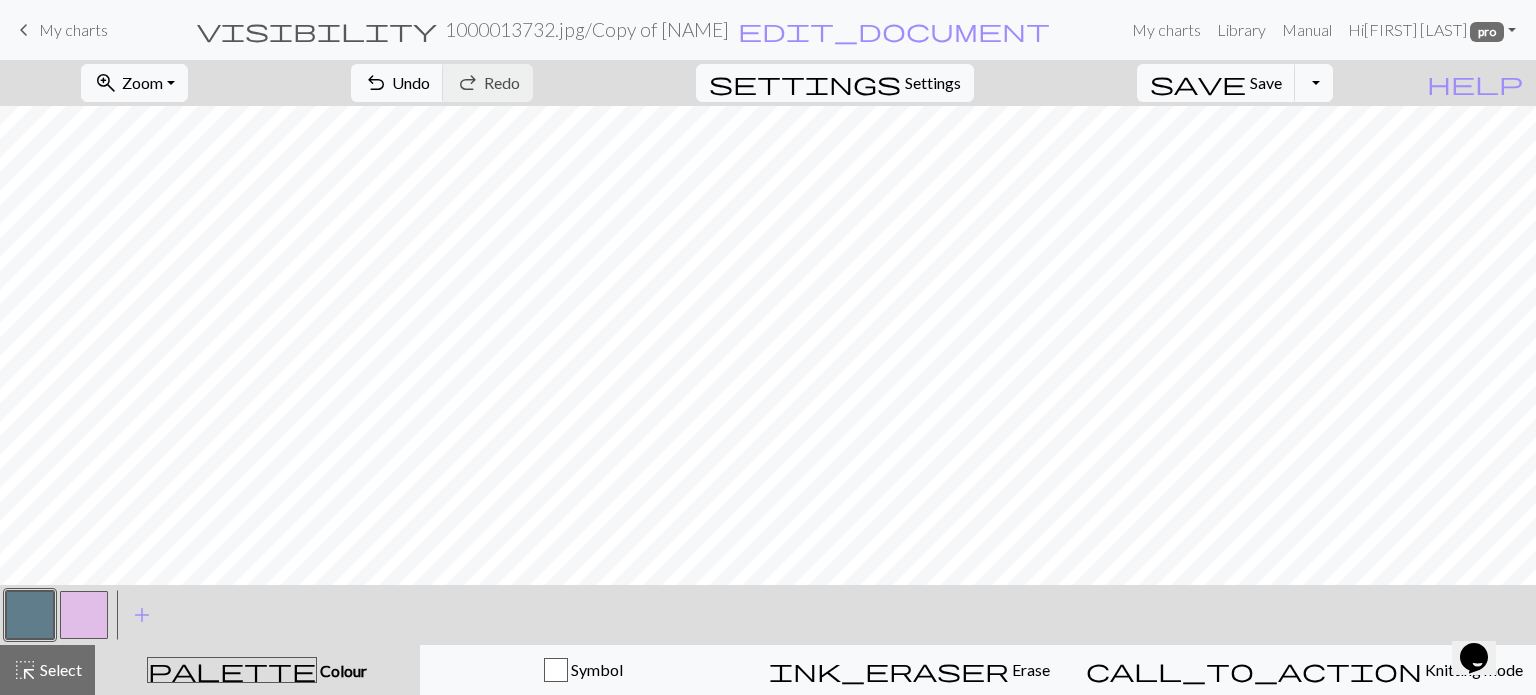 drag, startPoint x: 28, startPoint y: 666, endPoint x: 100, endPoint y: 595, distance: 101.118744 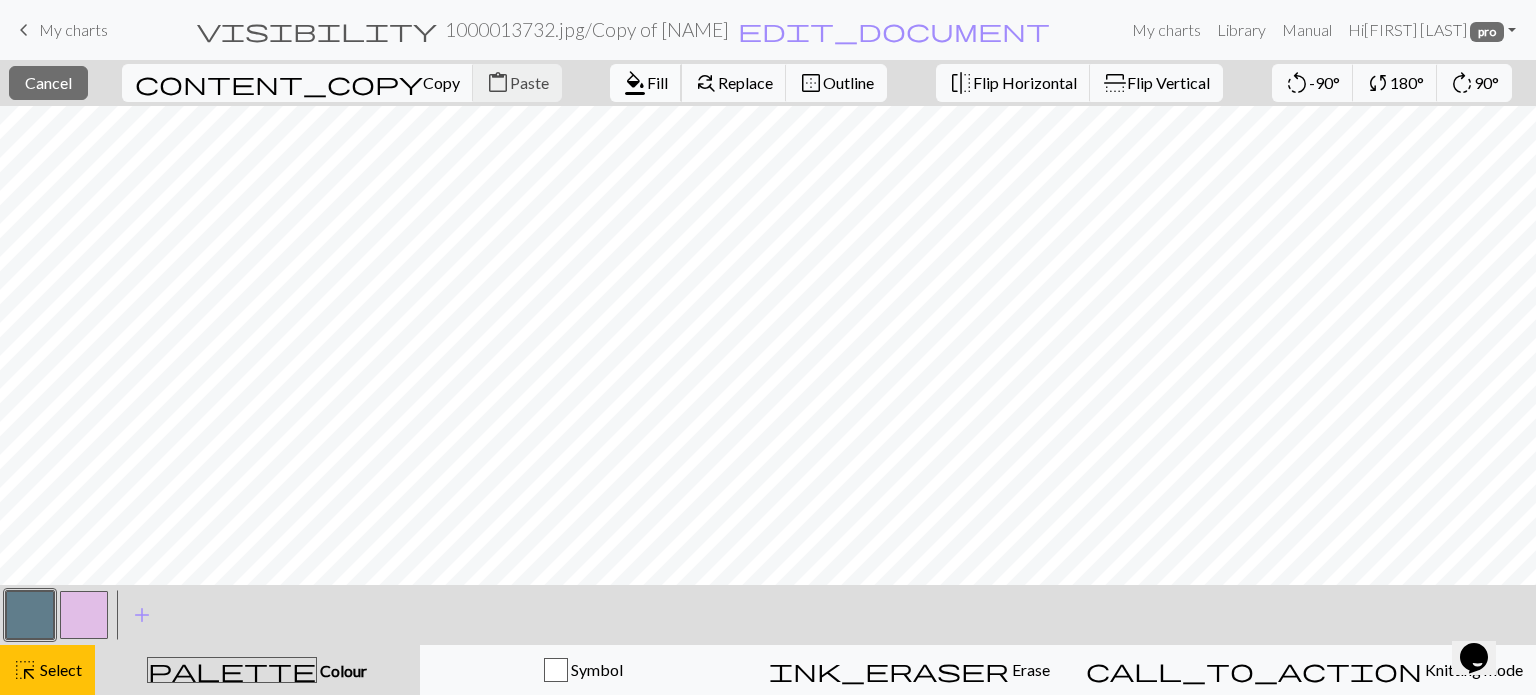 click on "format_color_fill" at bounding box center [635, 83] 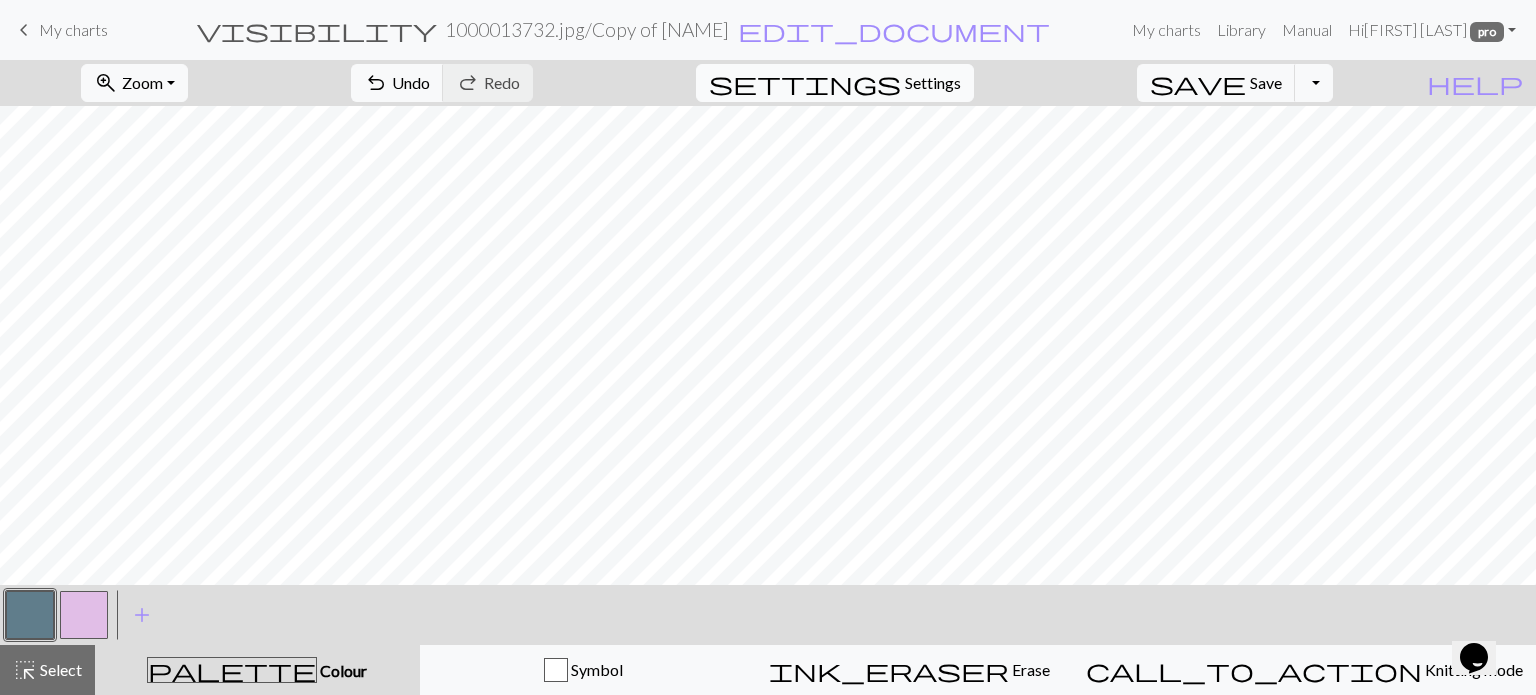 click on "Settings" at bounding box center (933, 83) 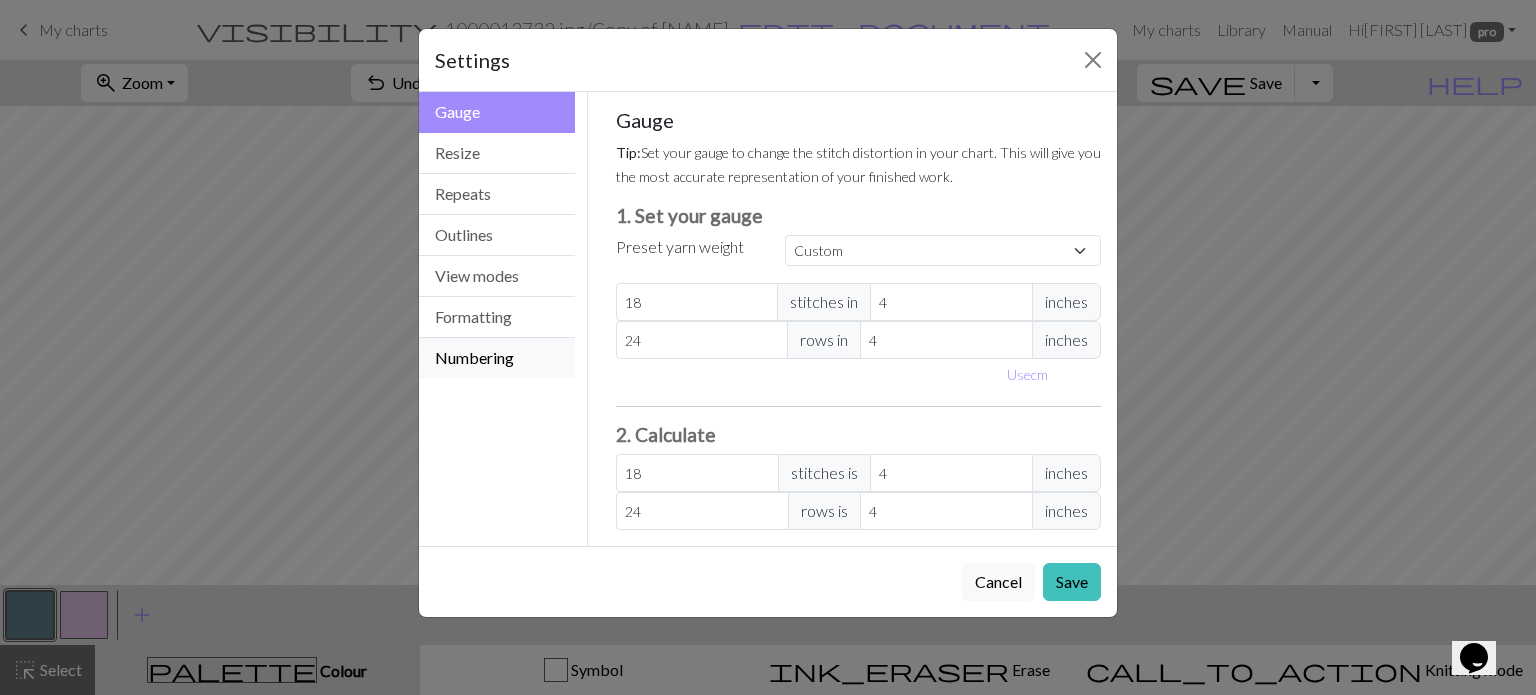 click on "Numbering" at bounding box center (497, 358) 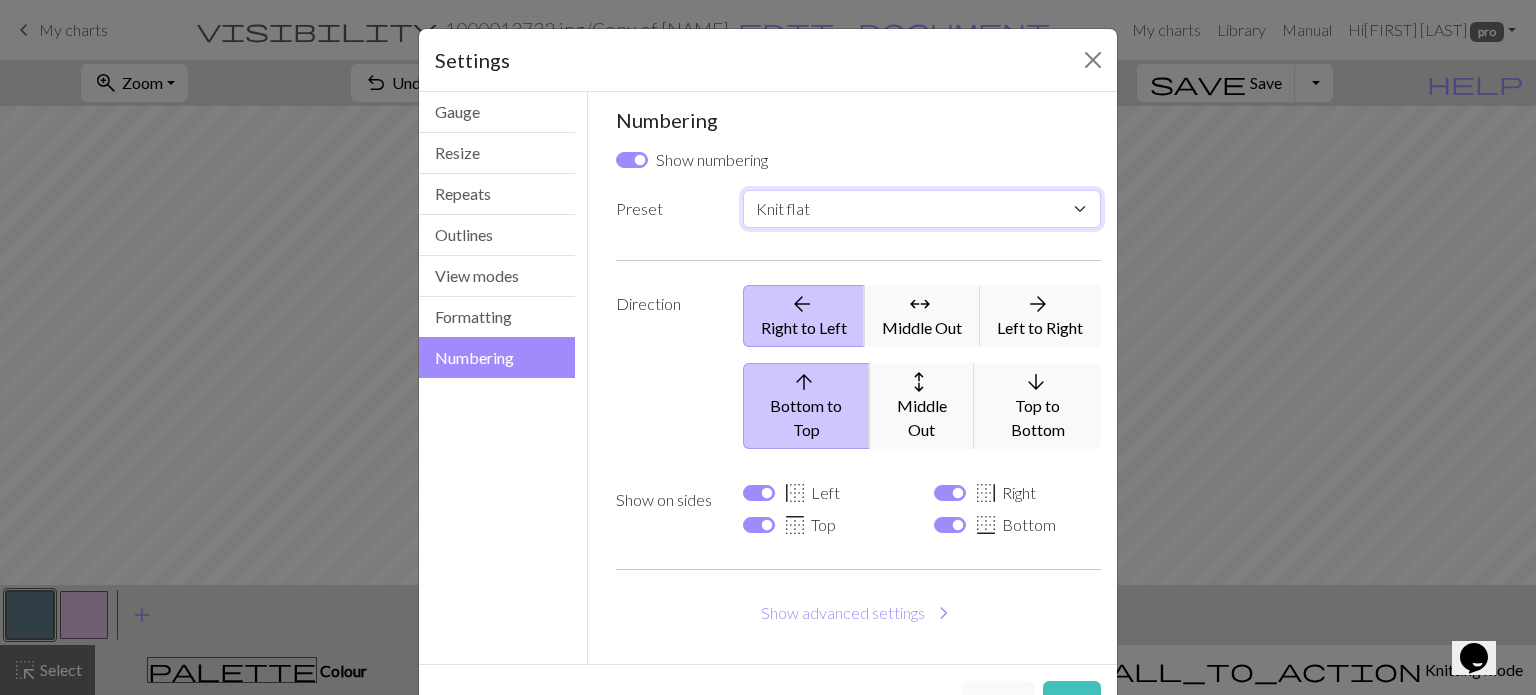 click on "Custom Knit flat Knit in the round Lace knitting Cross stitch" at bounding box center (922, 209) 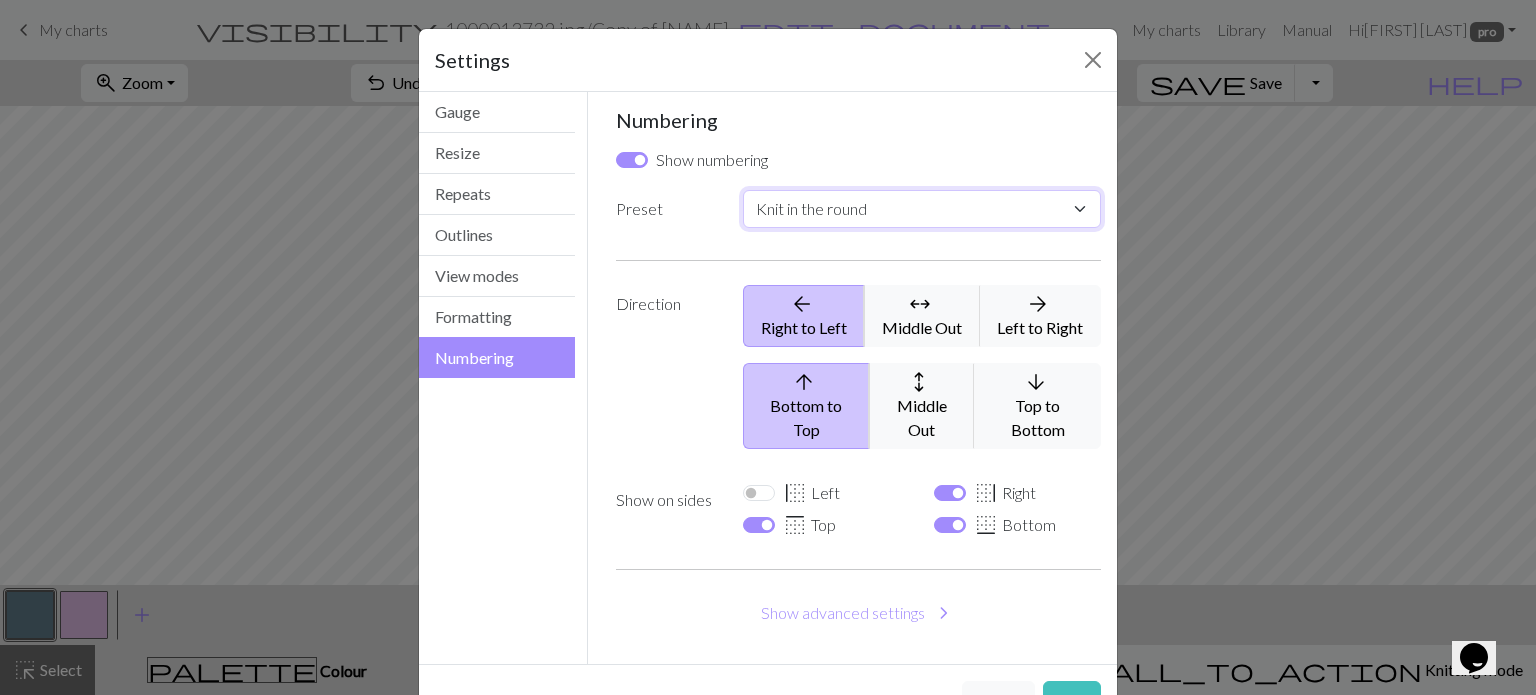 click on "Custom Knit flat Knit in the round Lace knitting Cross stitch" at bounding box center [922, 209] 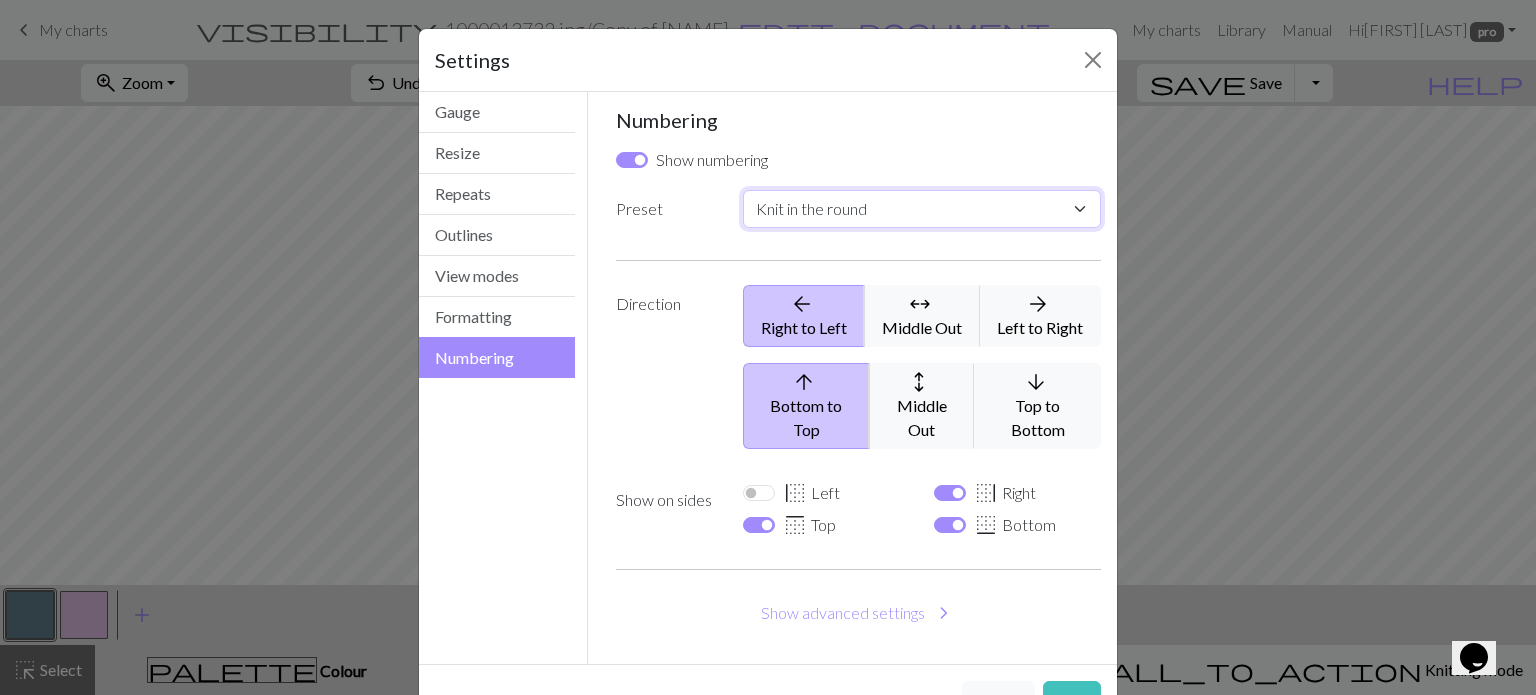 checkbox on "false" 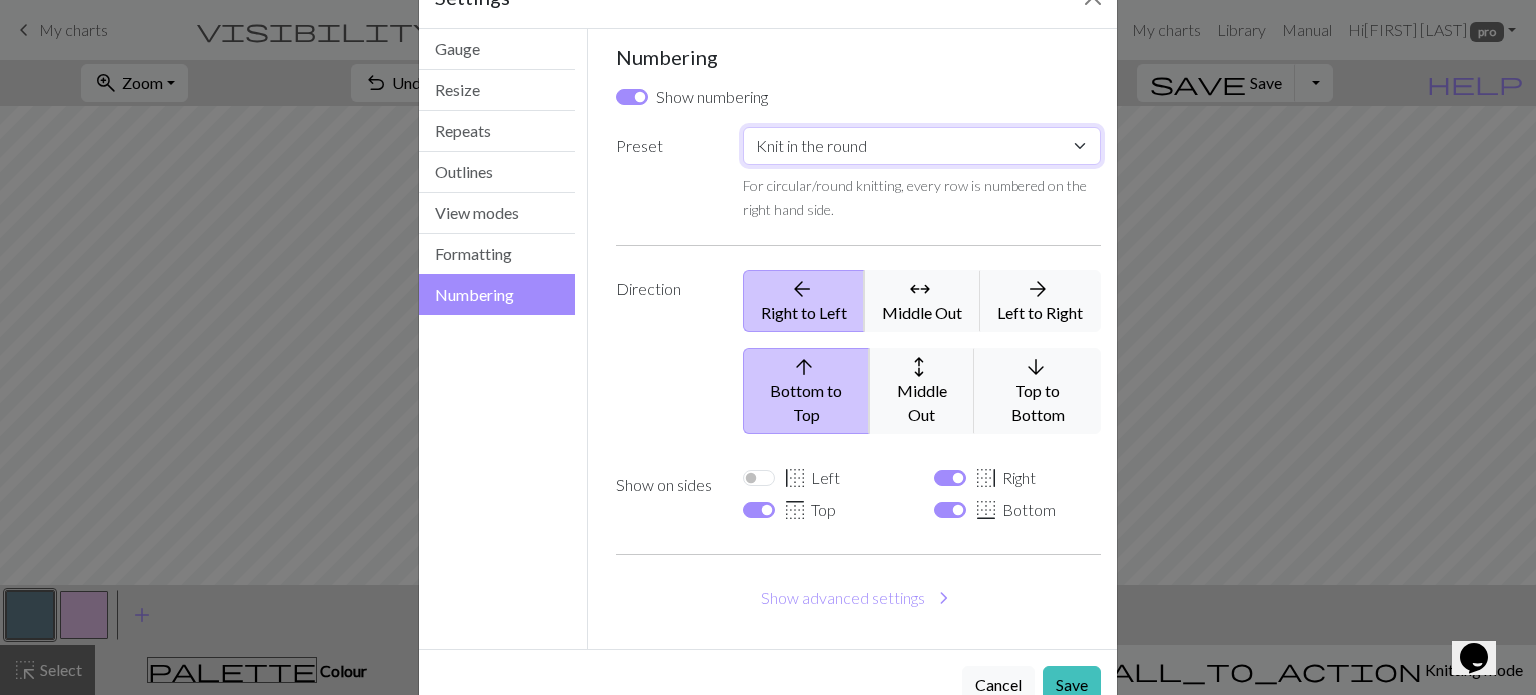 scroll, scrollTop: 90, scrollLeft: 0, axis: vertical 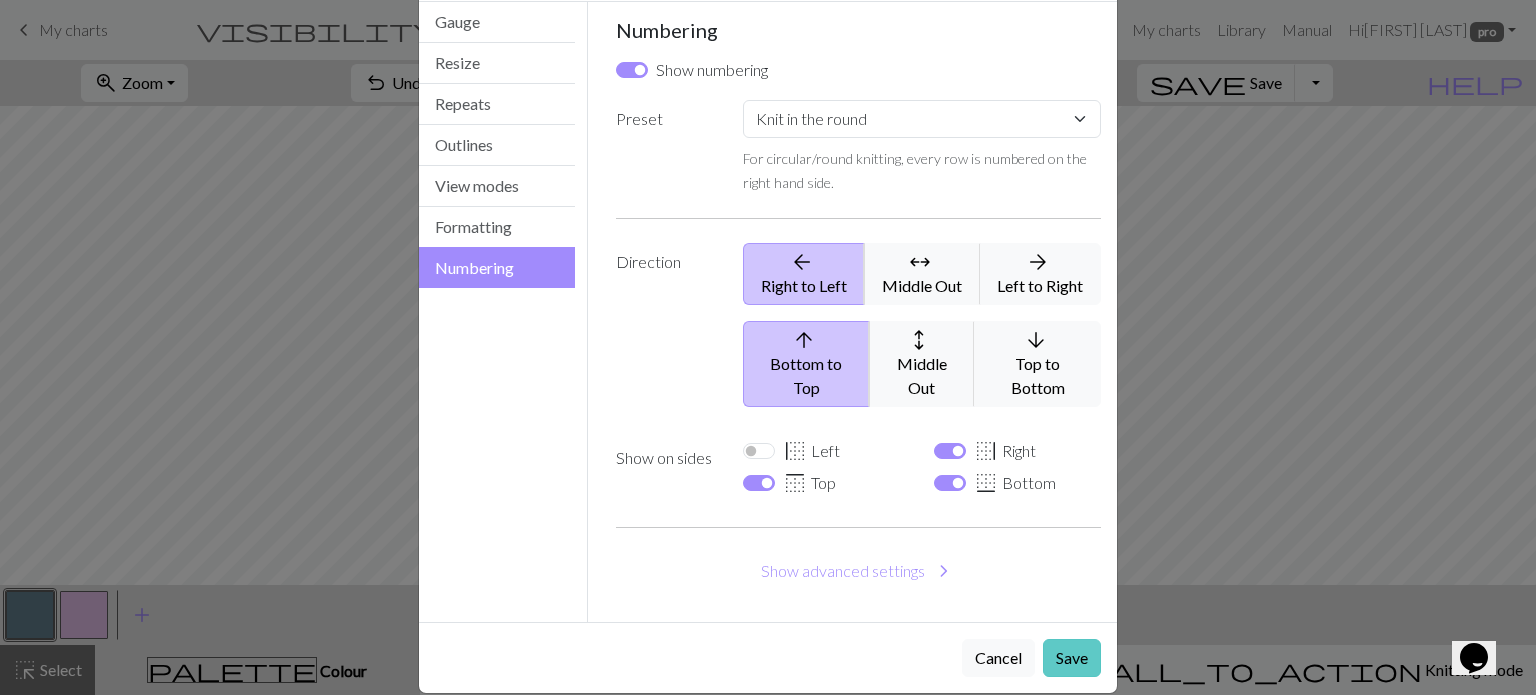 click on "Save" at bounding box center (1072, 658) 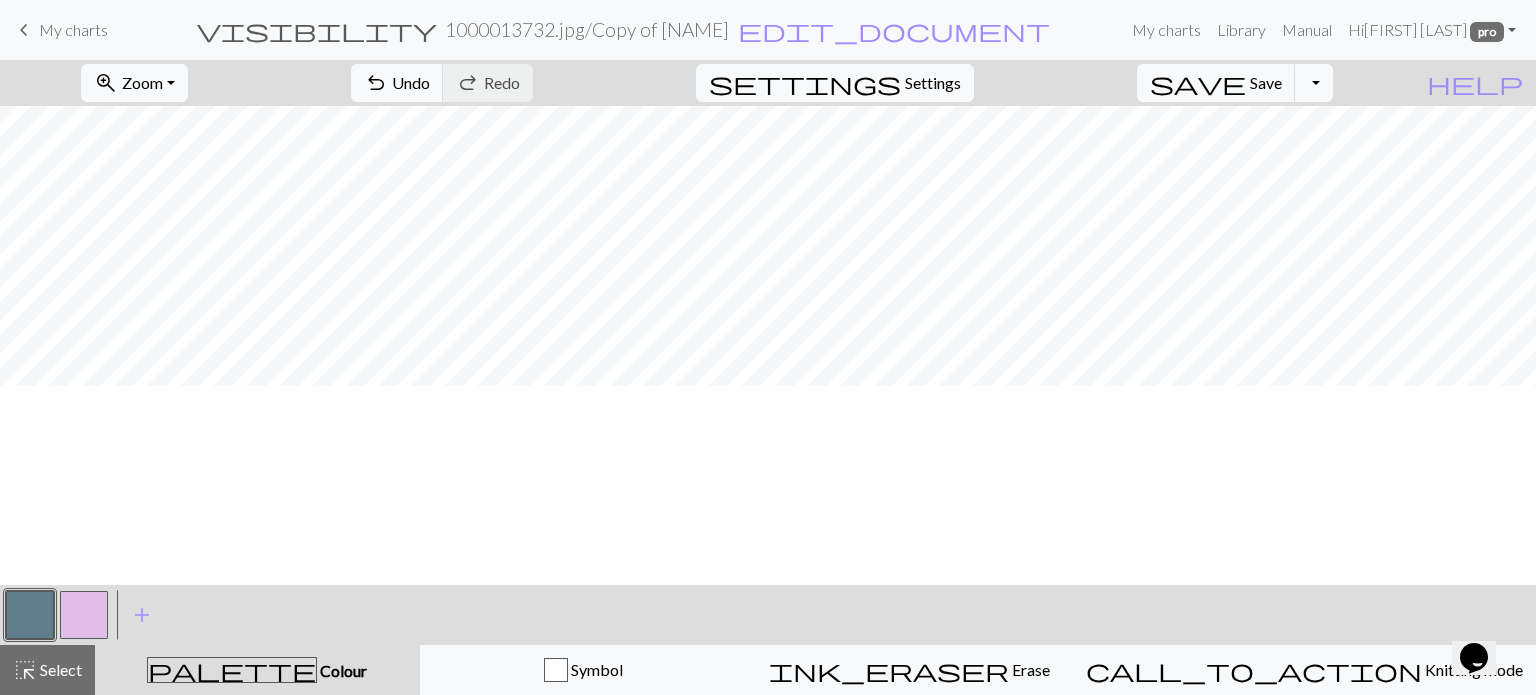 scroll, scrollTop: 300, scrollLeft: 0, axis: vertical 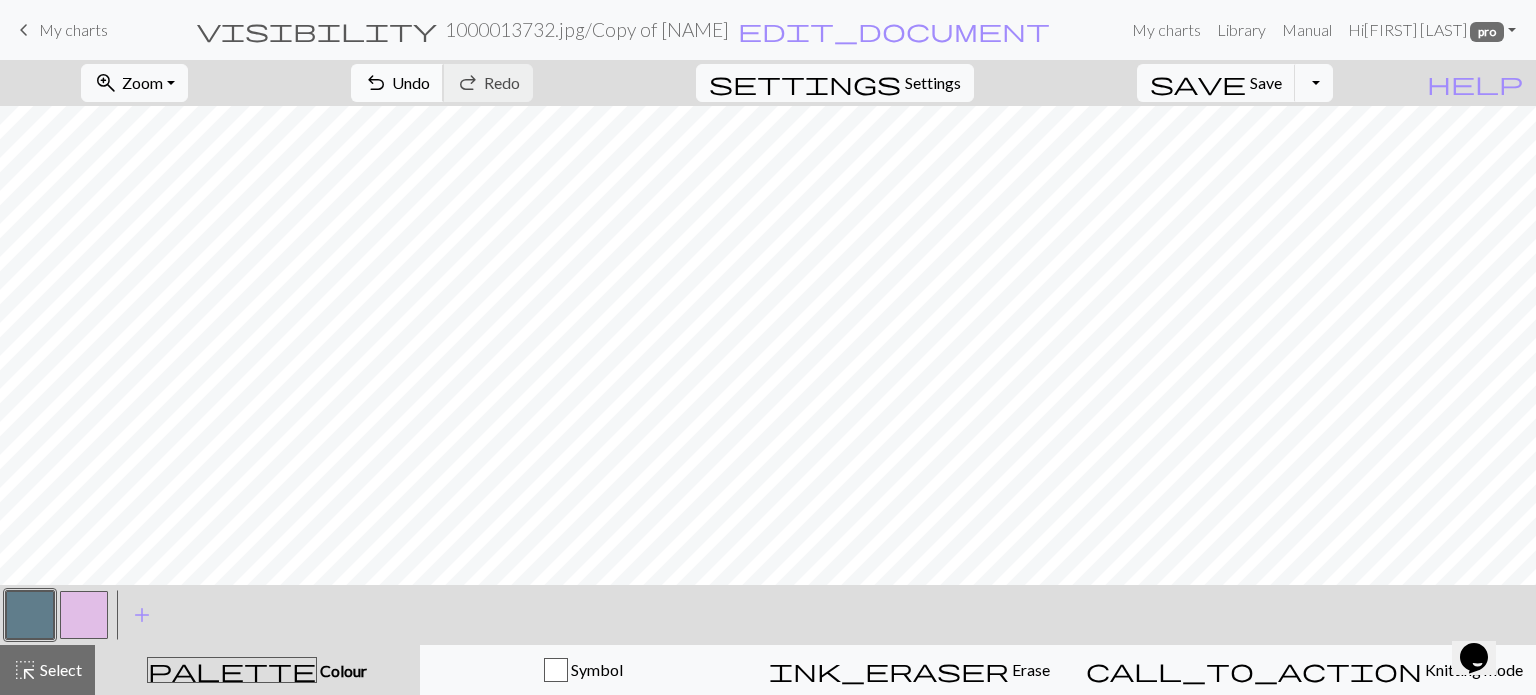 click on "Undo" at bounding box center [411, 82] 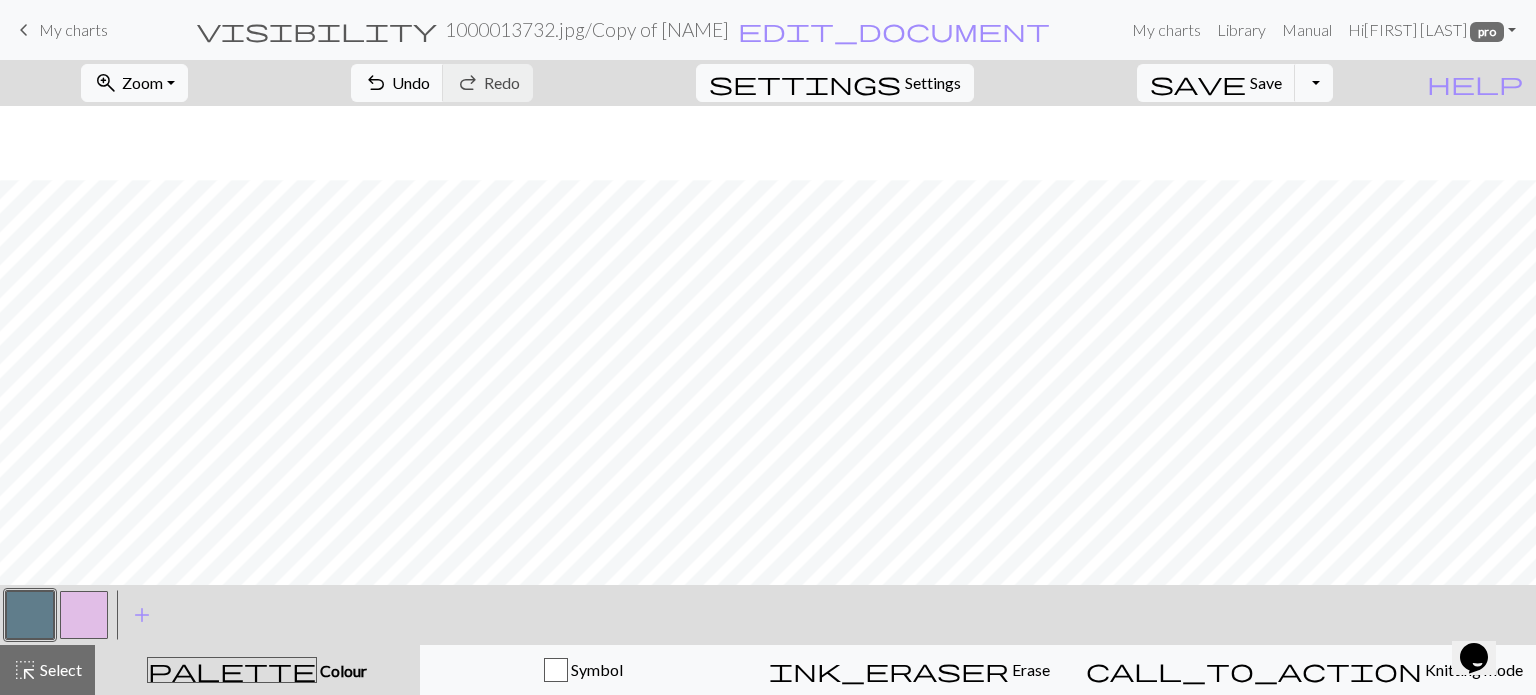 scroll, scrollTop: 585, scrollLeft: 0, axis: vertical 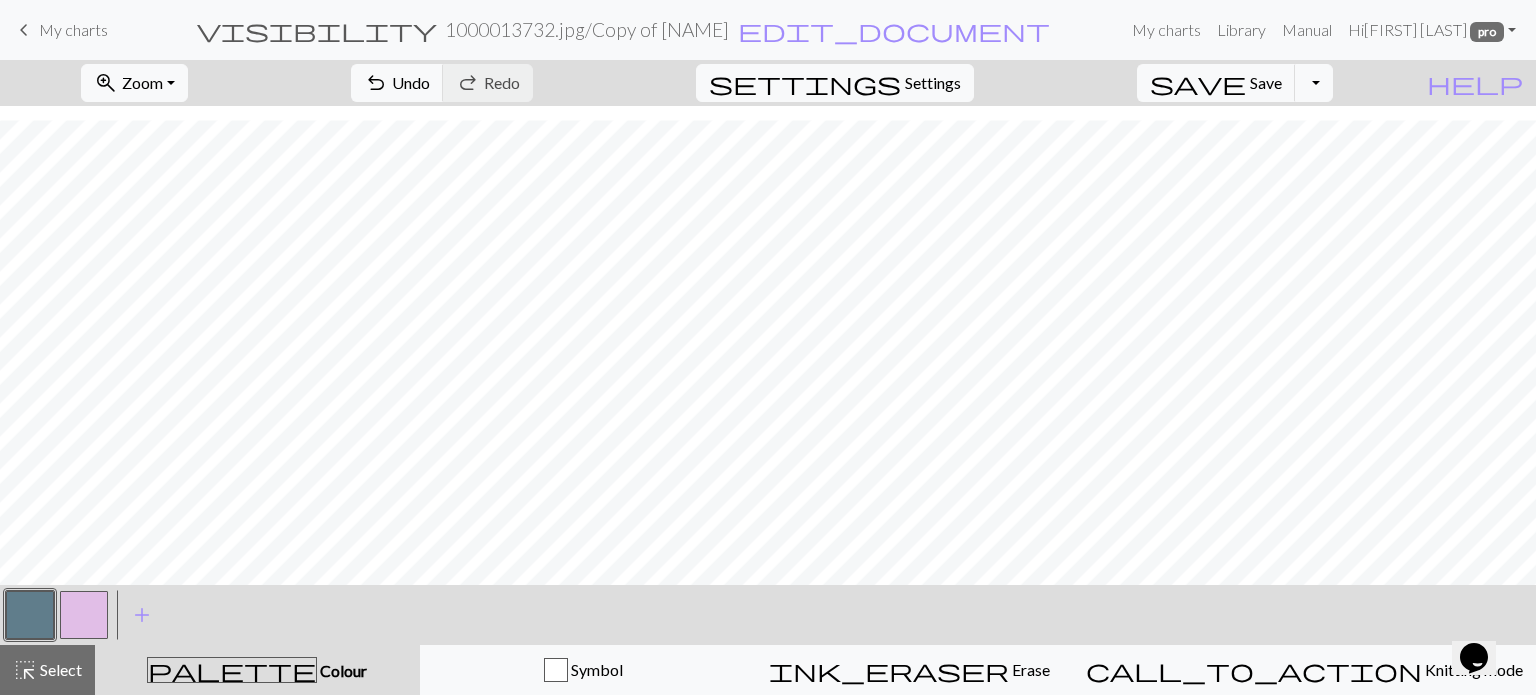 drag, startPoint x: 54, startPoint y: 671, endPoint x: 108, endPoint y: 583, distance: 103.24728 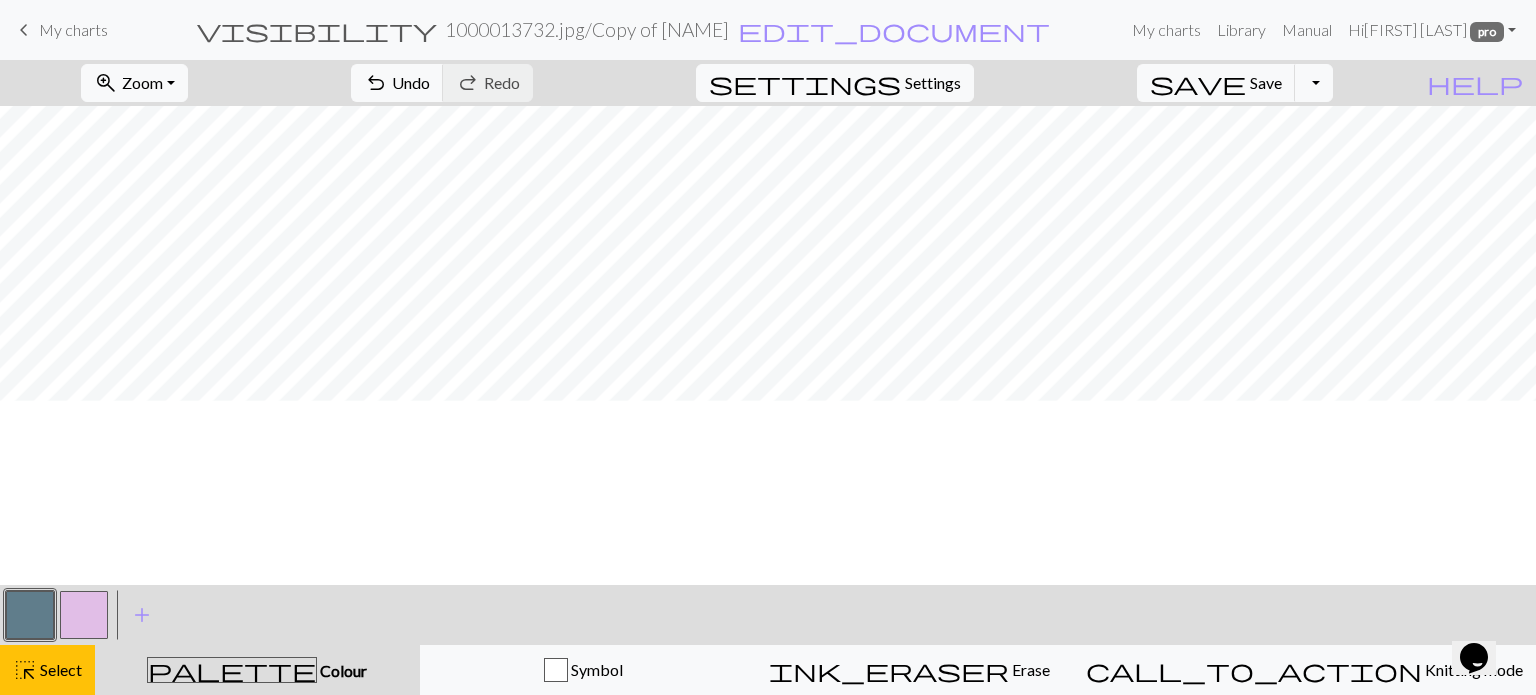 scroll, scrollTop: 385, scrollLeft: 0, axis: vertical 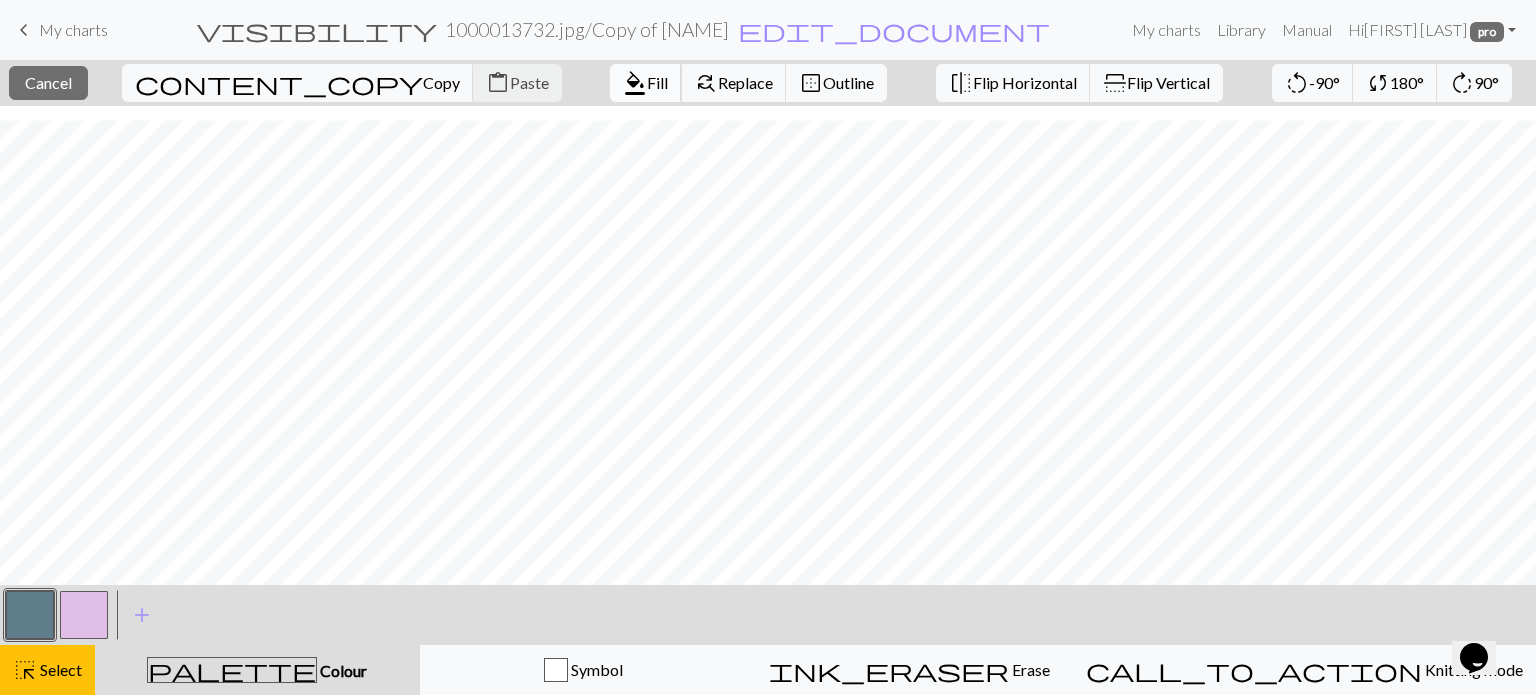 click on "Fill" at bounding box center [657, 82] 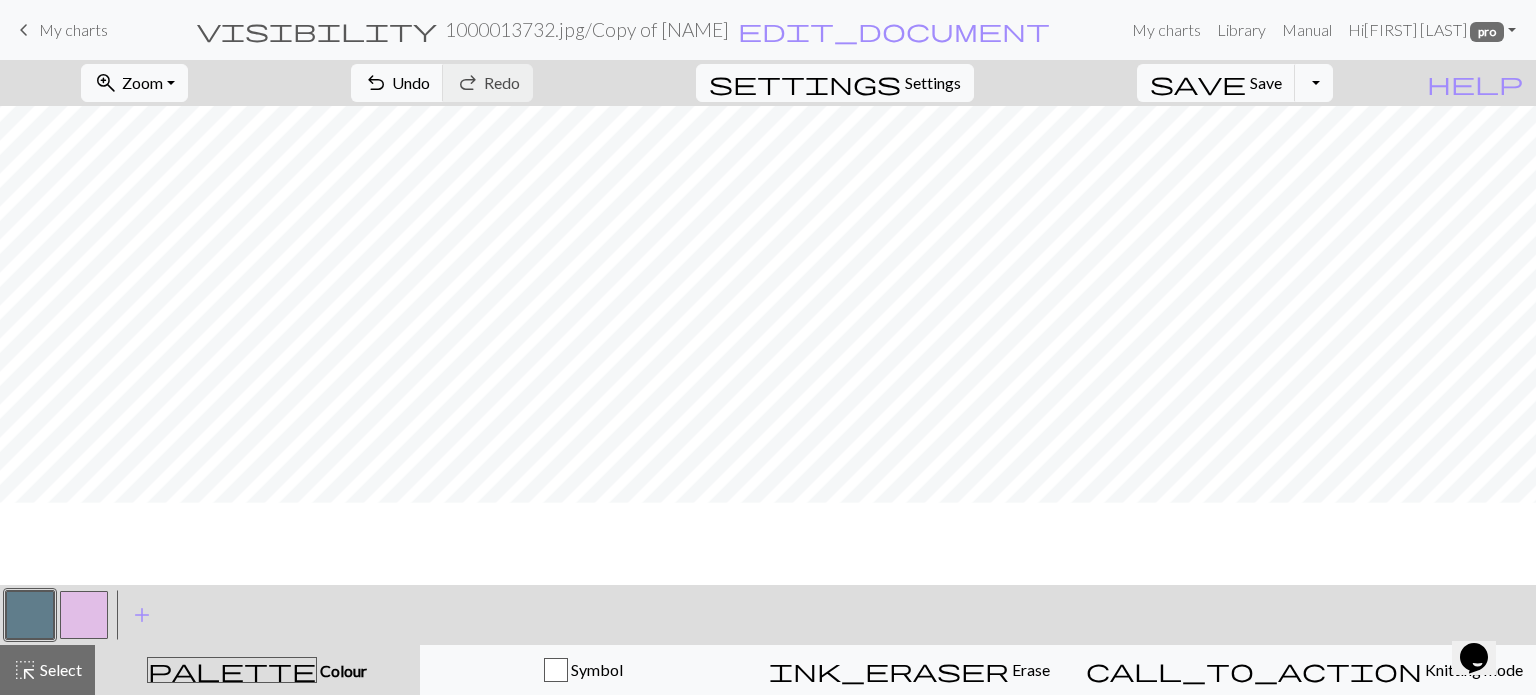 scroll, scrollTop: 0, scrollLeft: 0, axis: both 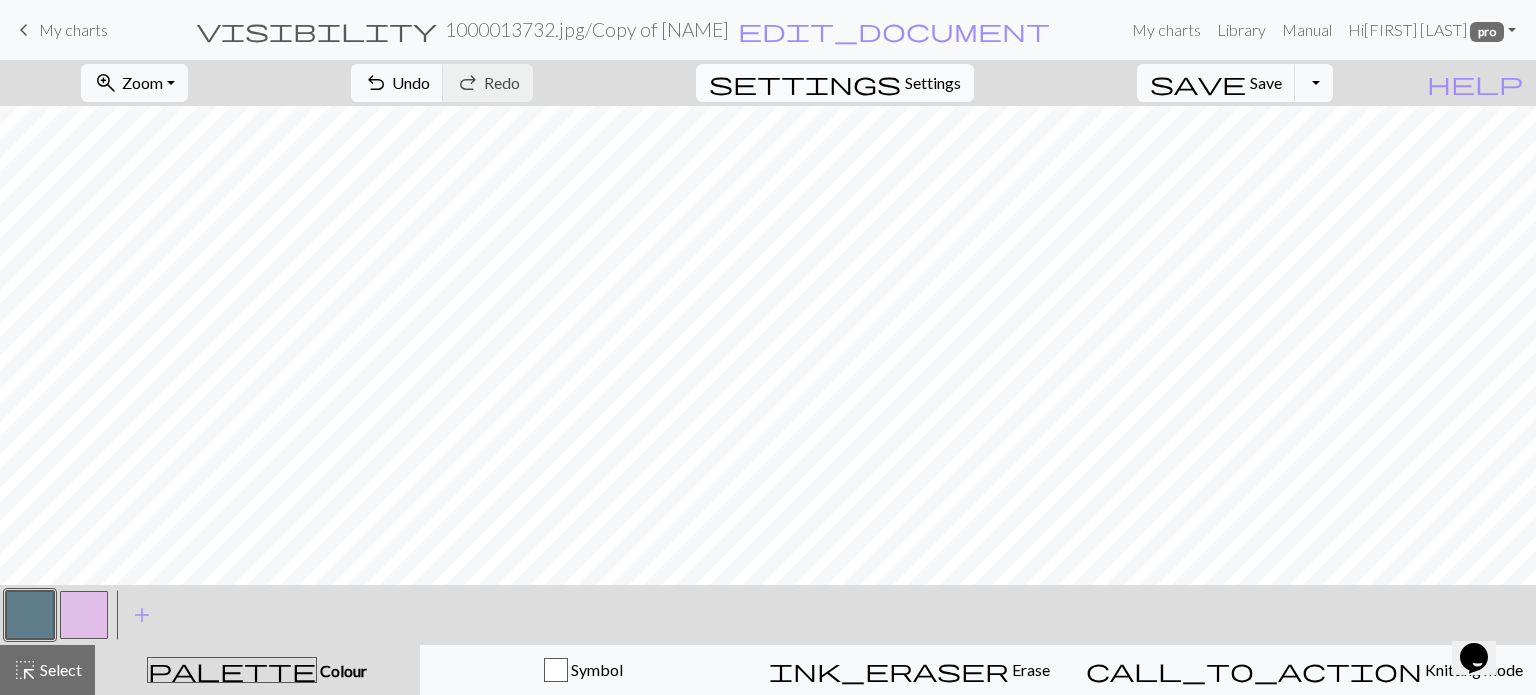 click on "Settings" at bounding box center [933, 83] 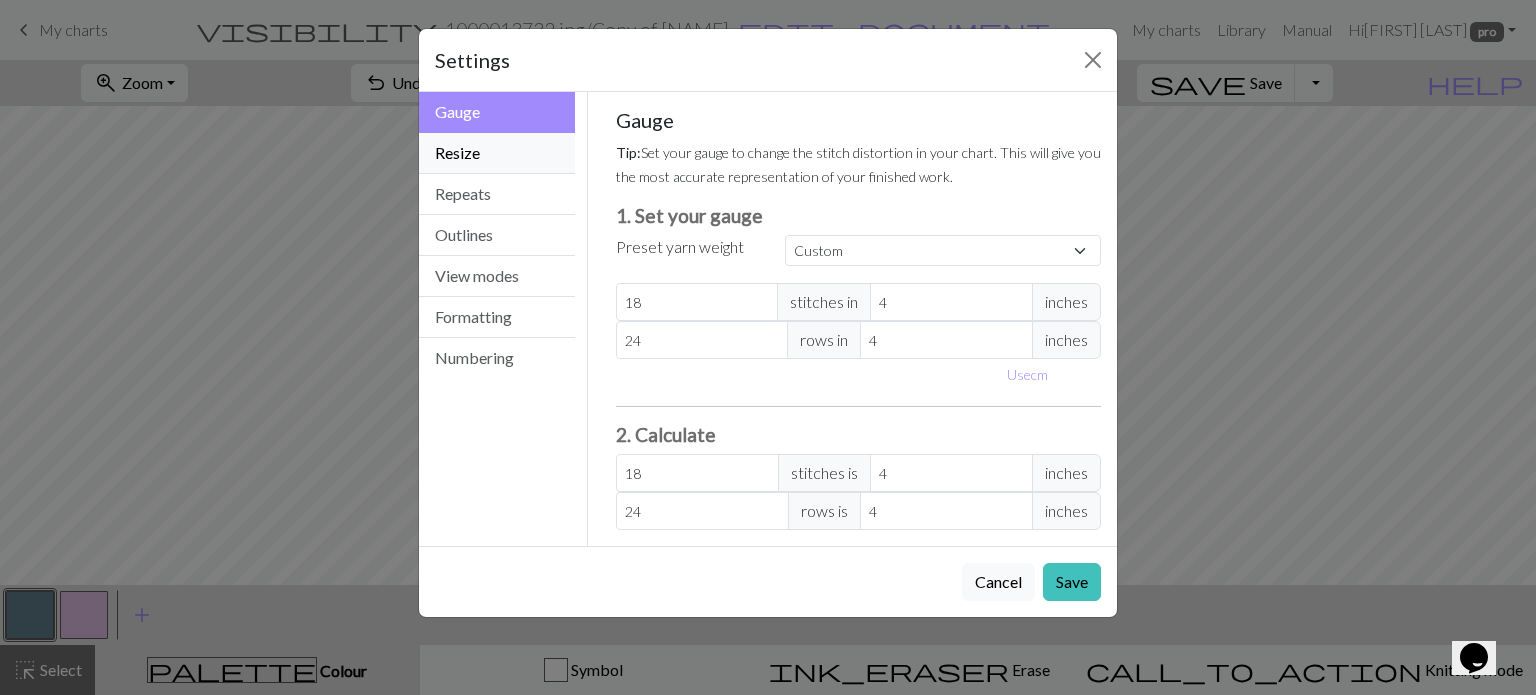 click on "Resize" at bounding box center [497, 153] 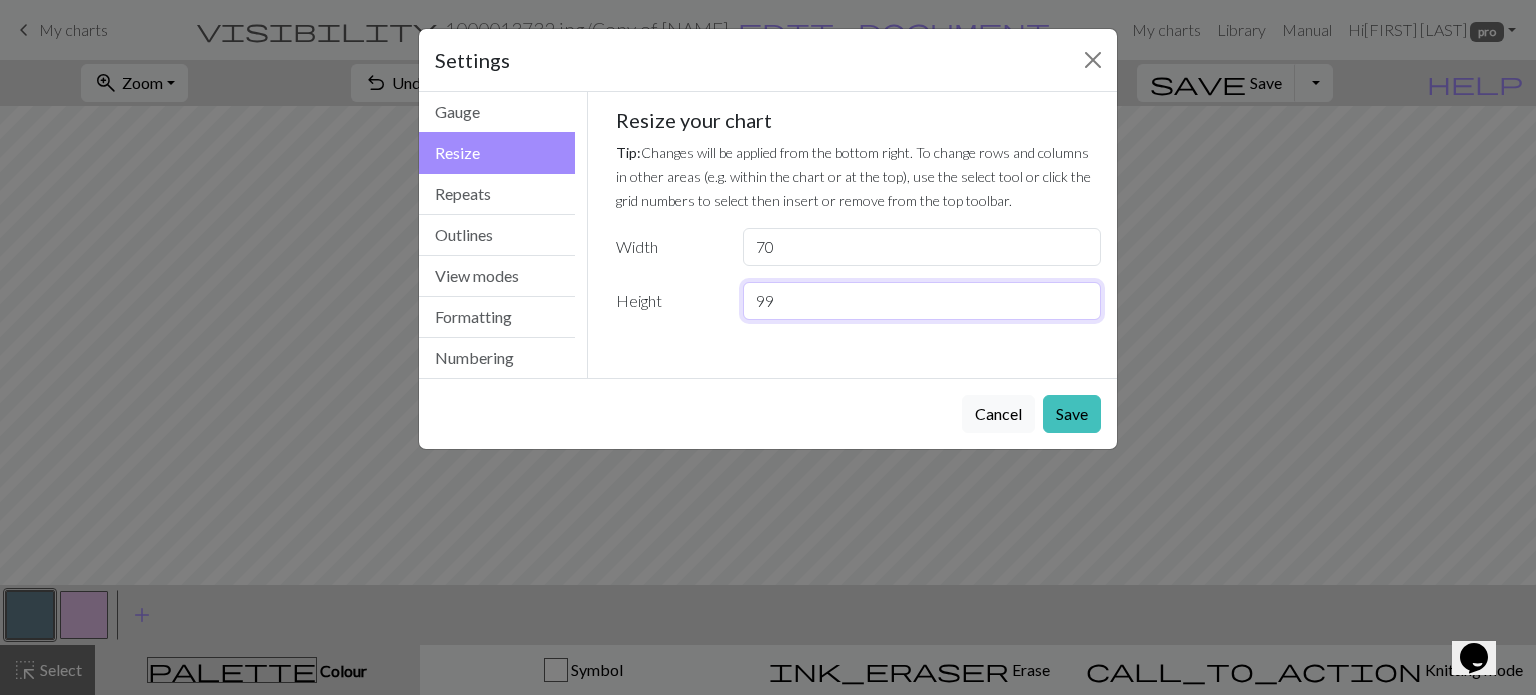 click on "99" at bounding box center [922, 301] 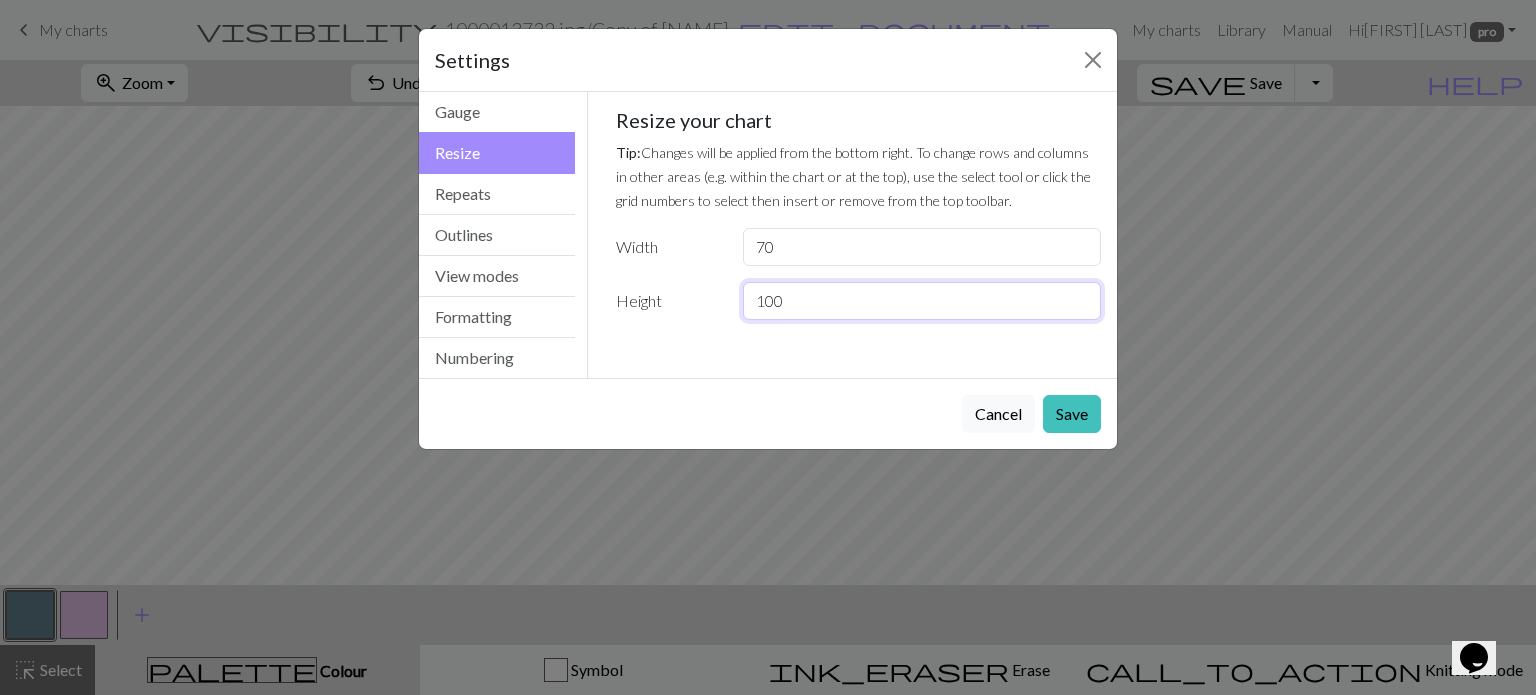 type on "100" 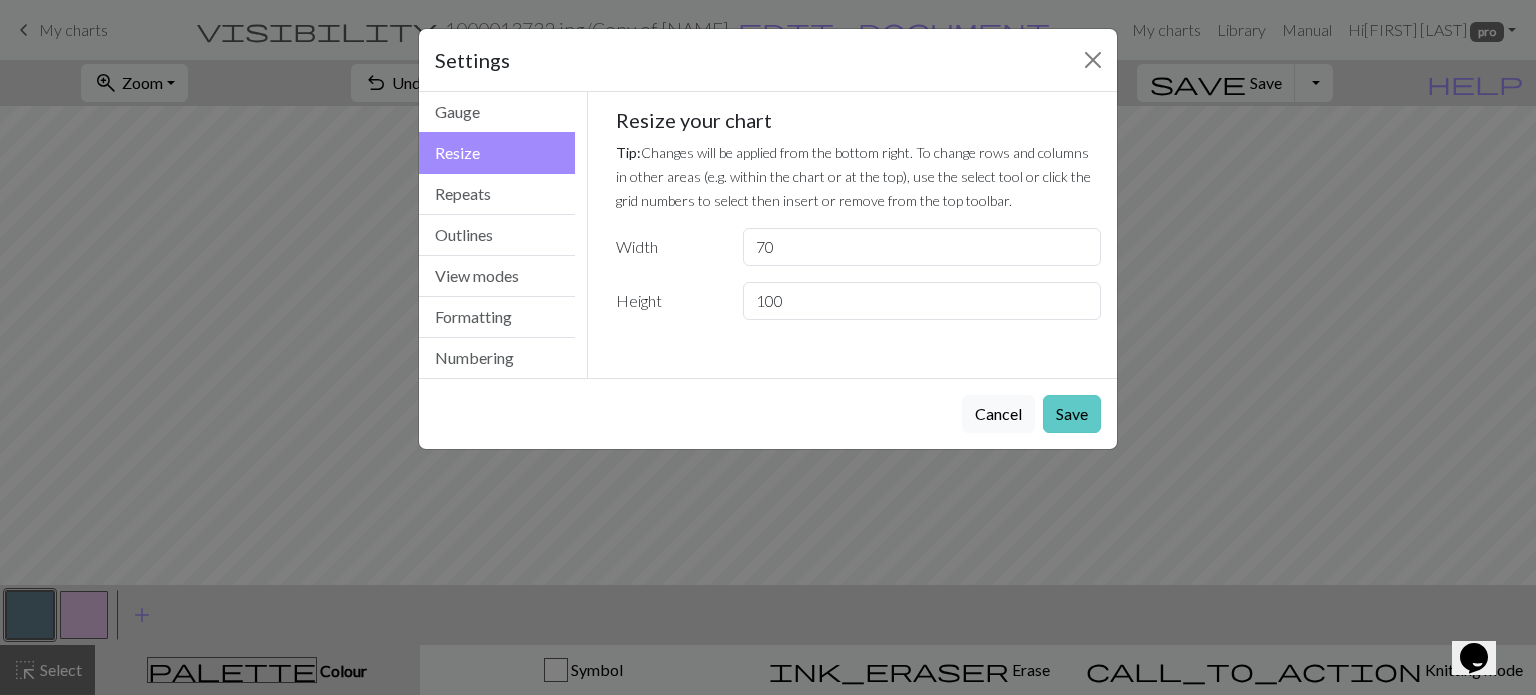 click on "Save" at bounding box center [1072, 414] 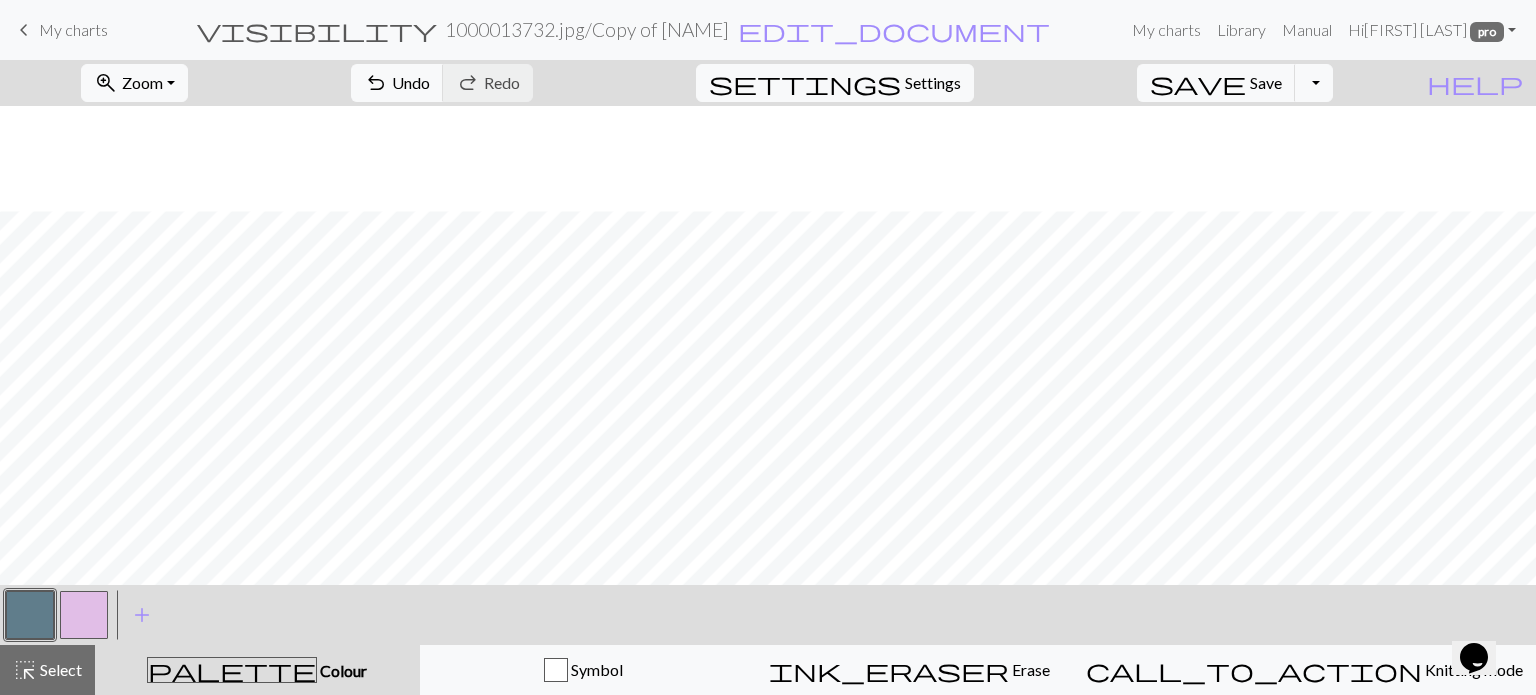 scroll, scrollTop: 605, scrollLeft: 0, axis: vertical 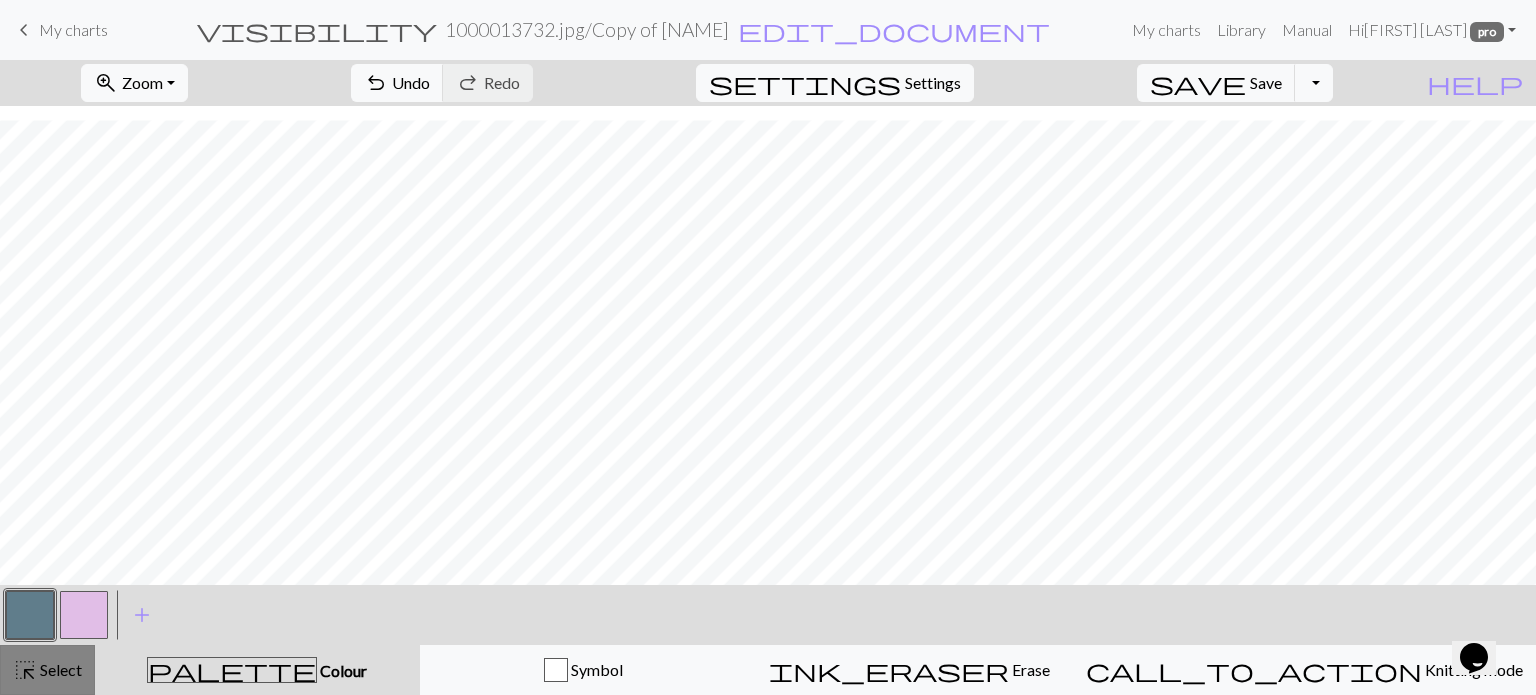 drag, startPoint x: 73, startPoint y: 675, endPoint x: 86, endPoint y: 668, distance: 14.764823 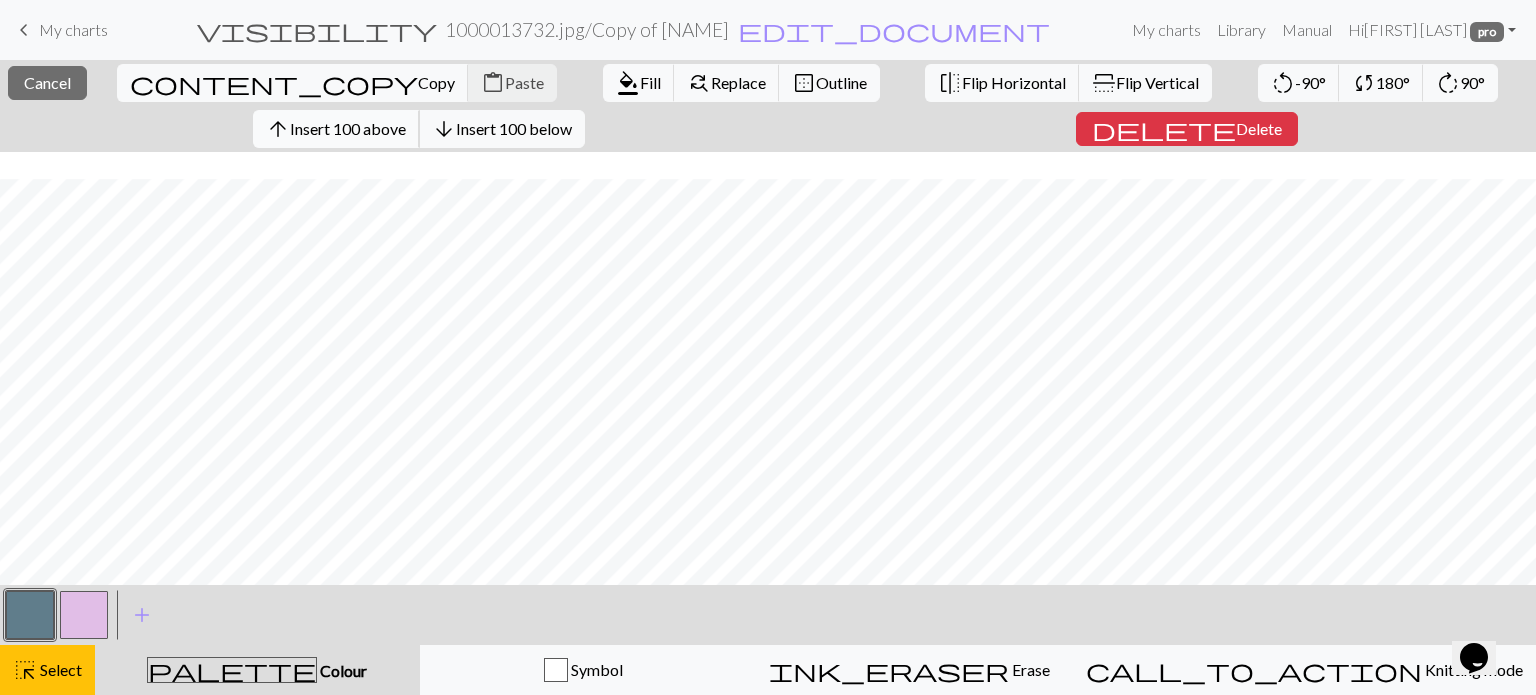 scroll, scrollTop: 651, scrollLeft: 0, axis: vertical 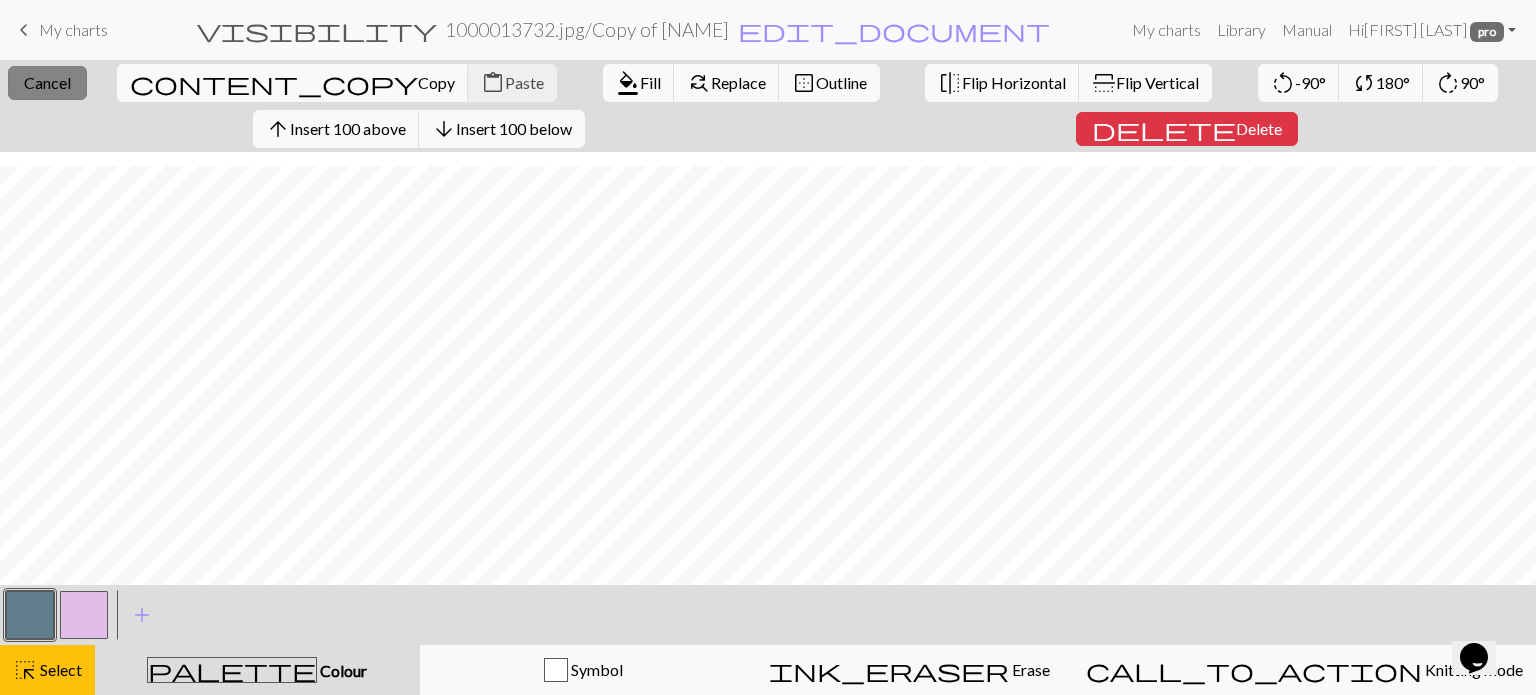 click on "Cancel" at bounding box center (47, 82) 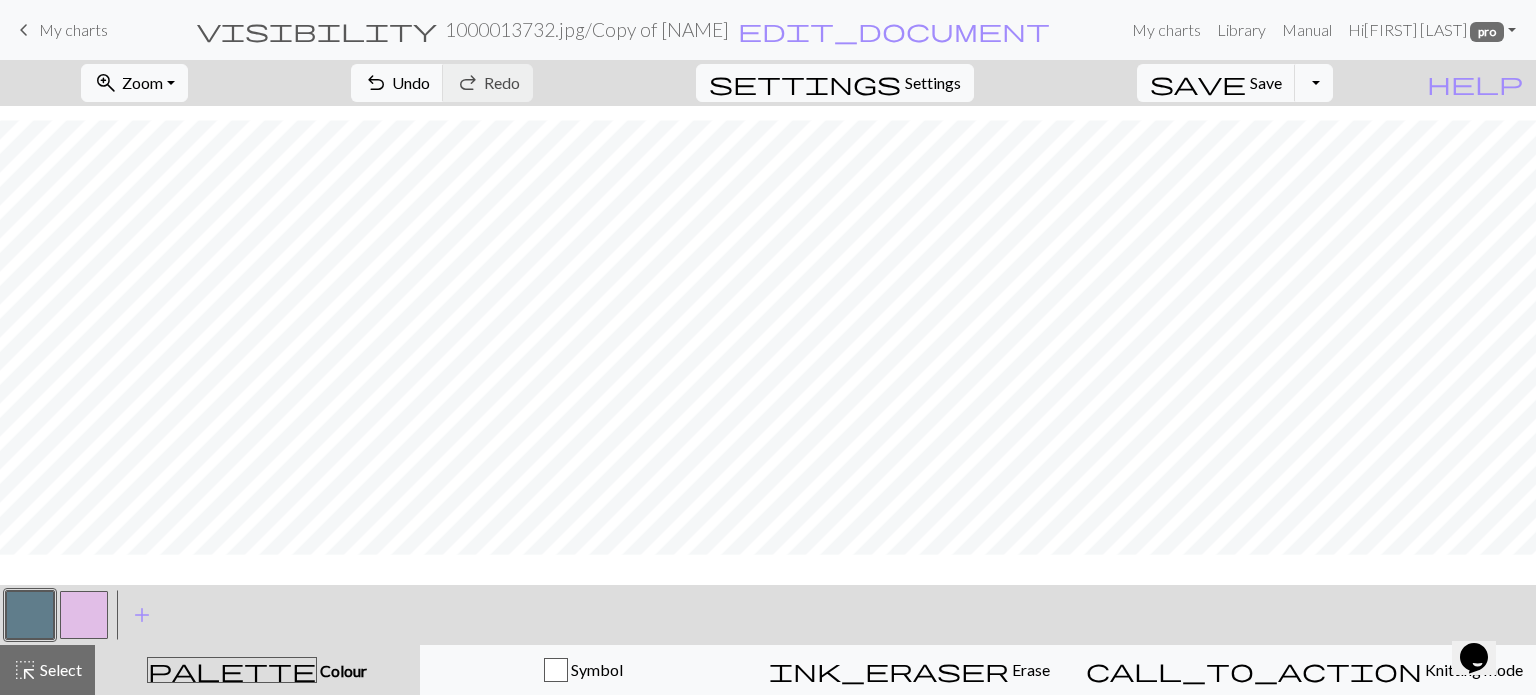 scroll, scrollTop: 605, scrollLeft: 0, axis: vertical 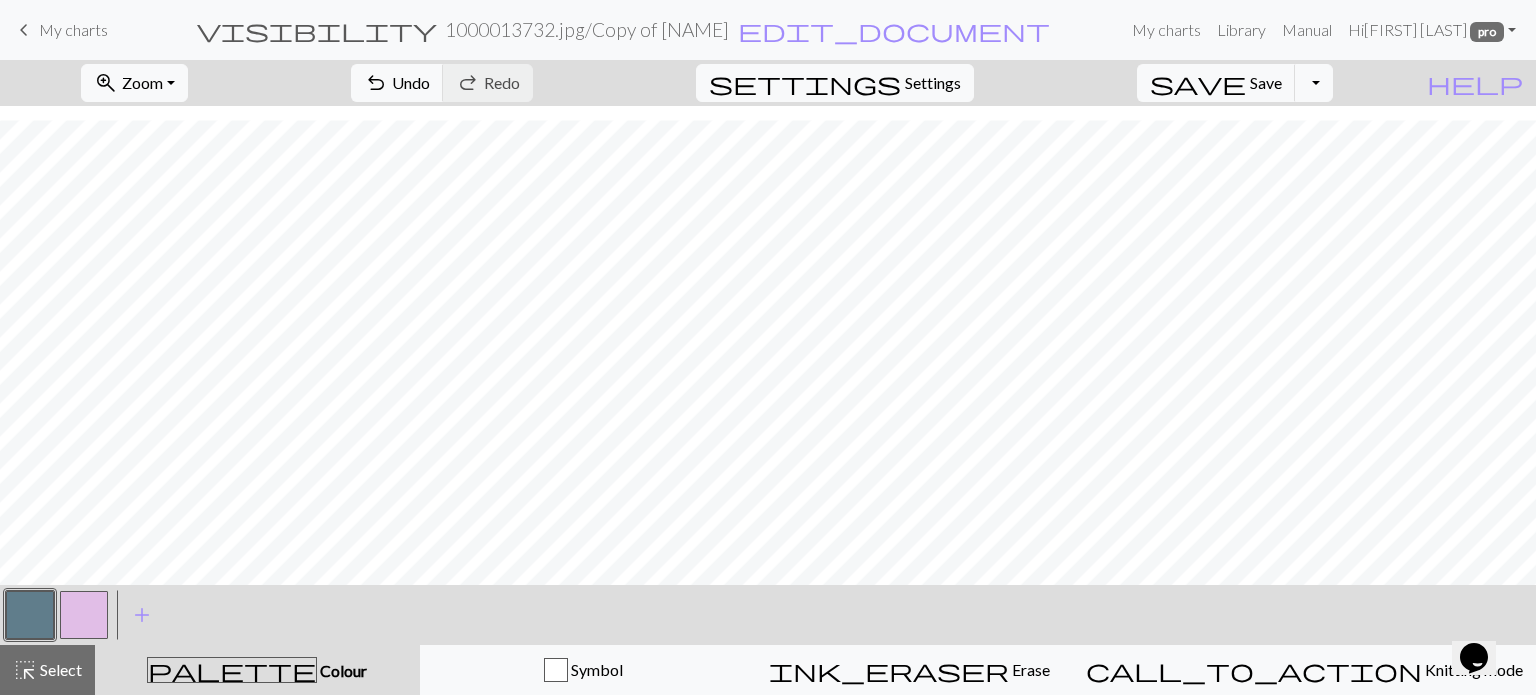 click at bounding box center [84, 615] 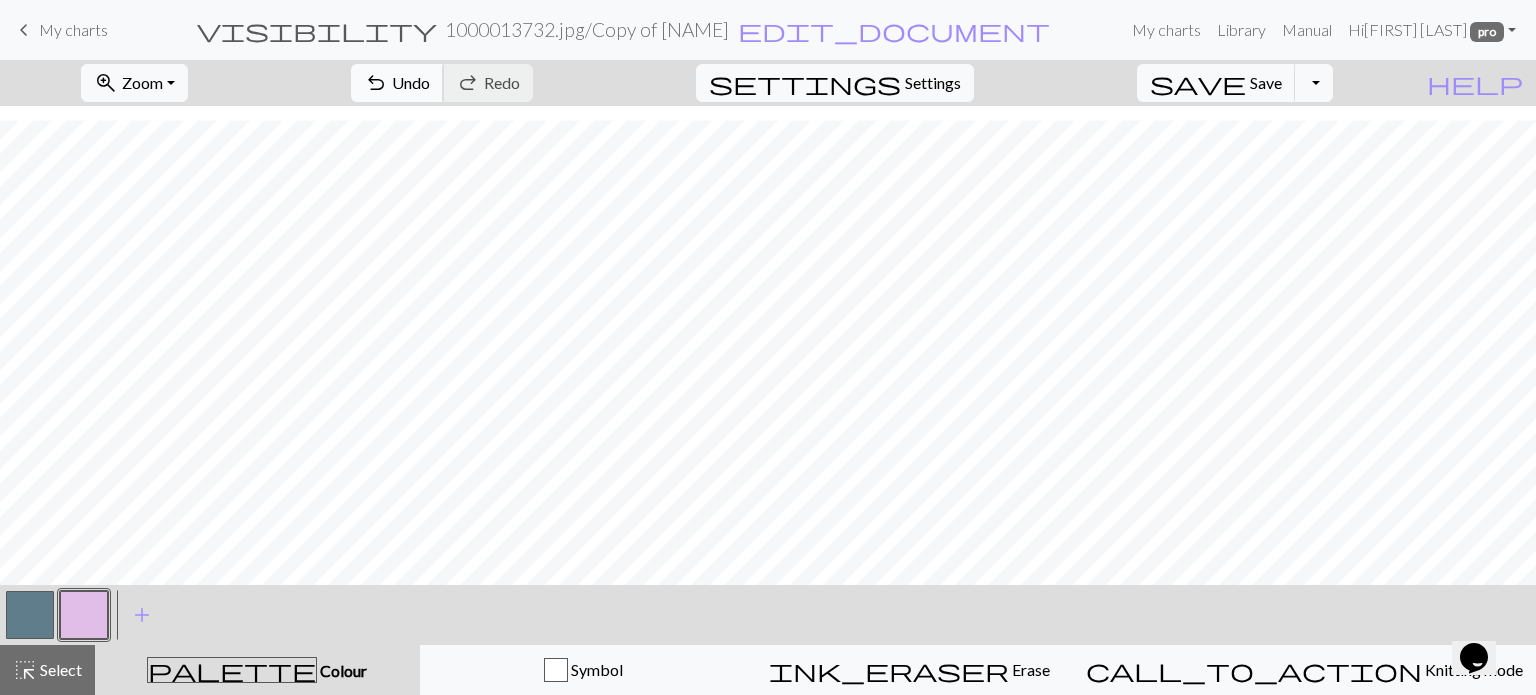 click on "undo" at bounding box center (376, 83) 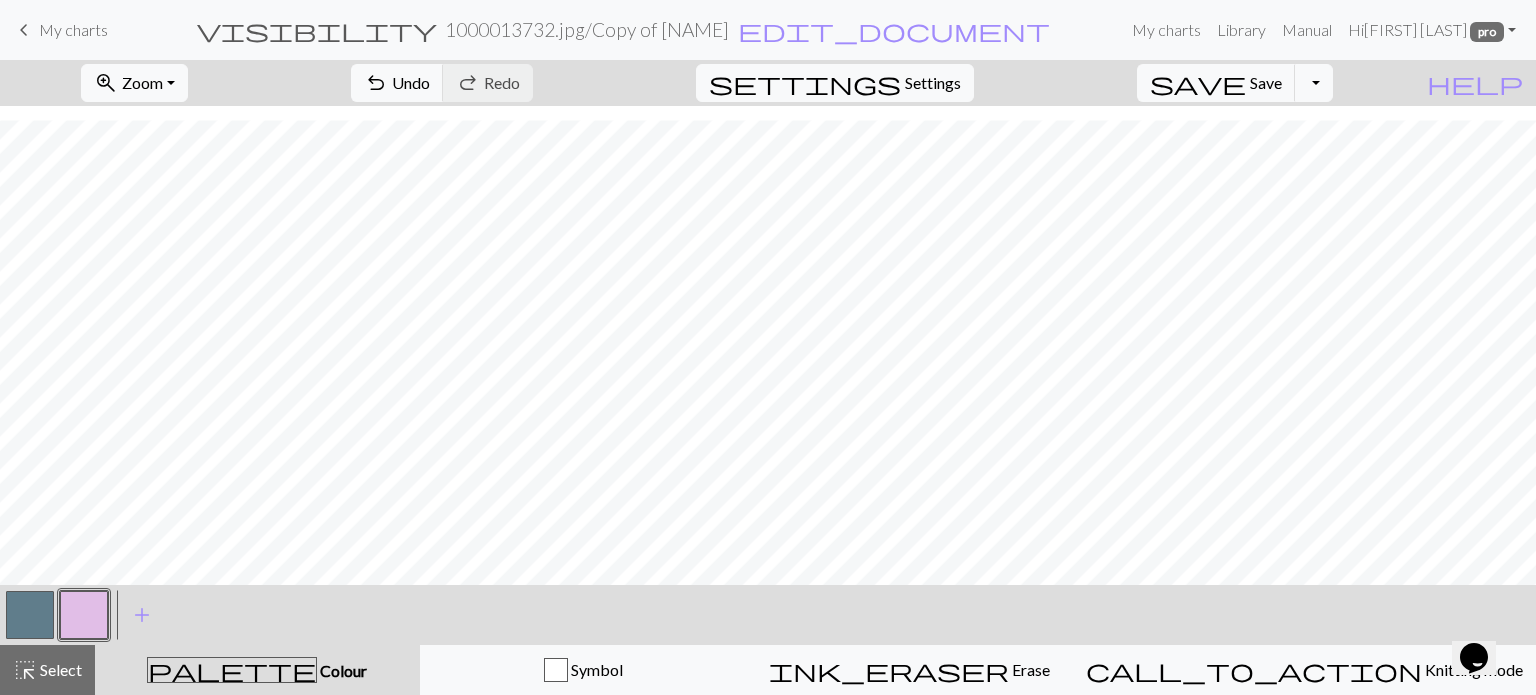 click at bounding box center (30, 615) 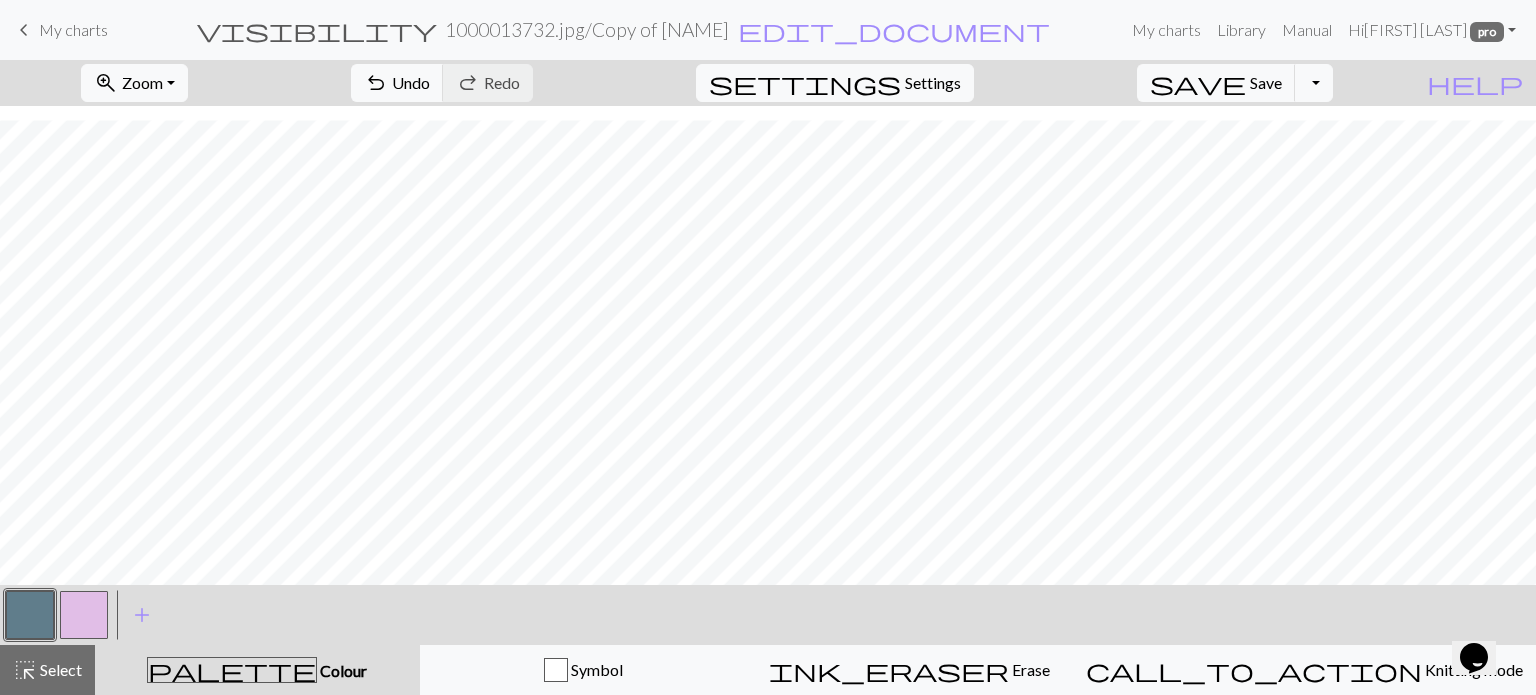 click at bounding box center (84, 615) 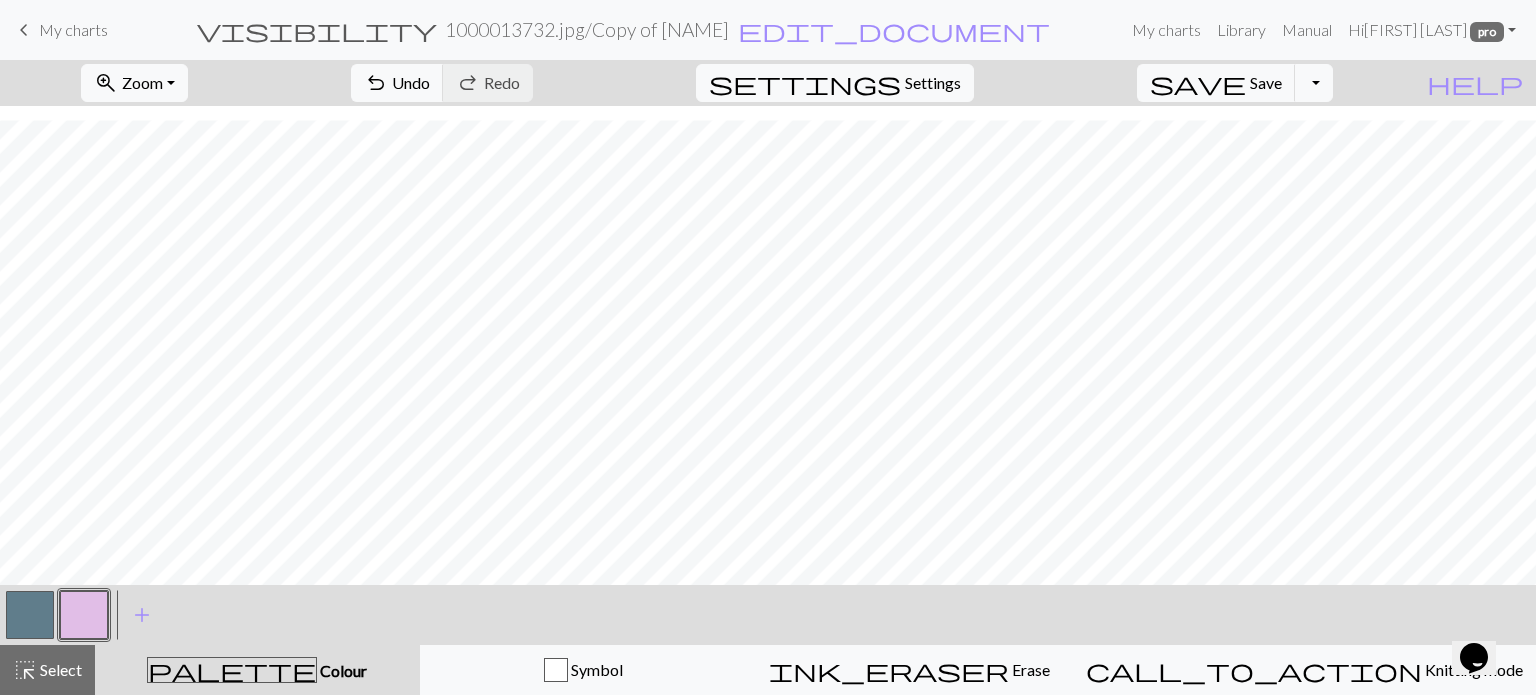 drag, startPoint x: 30, startPoint y: 605, endPoint x: 216, endPoint y: 581, distance: 187.54199 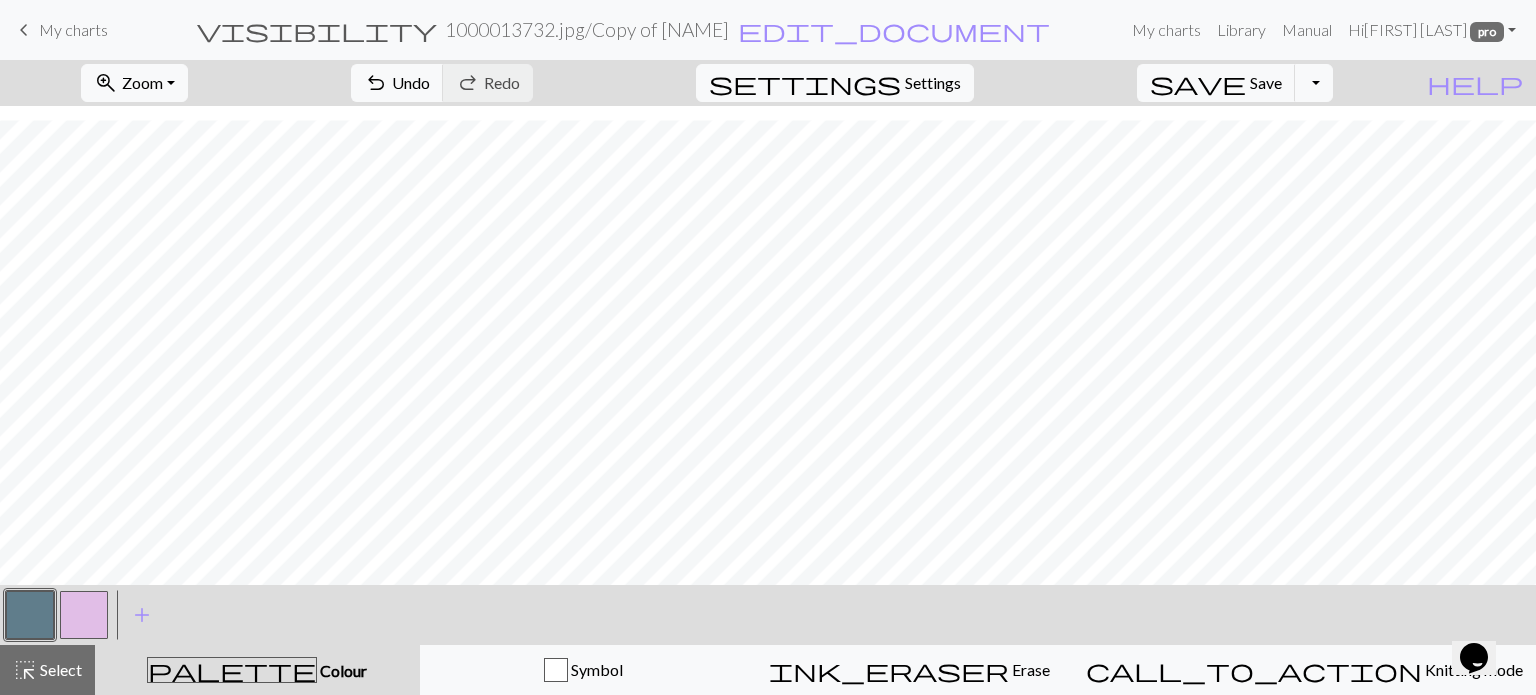 click at bounding box center [84, 615] 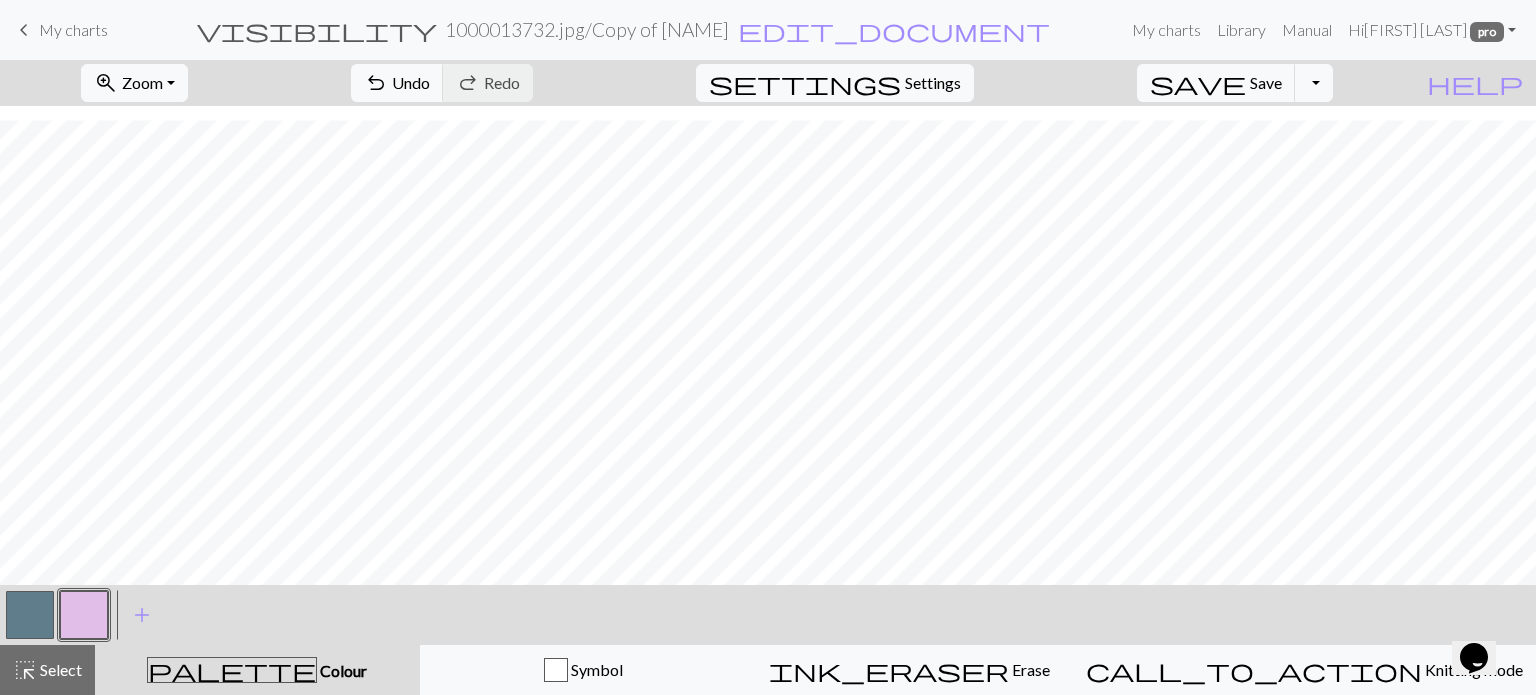drag, startPoint x: 33, startPoint y: 608, endPoint x: 57, endPoint y: 603, distance: 24.5153 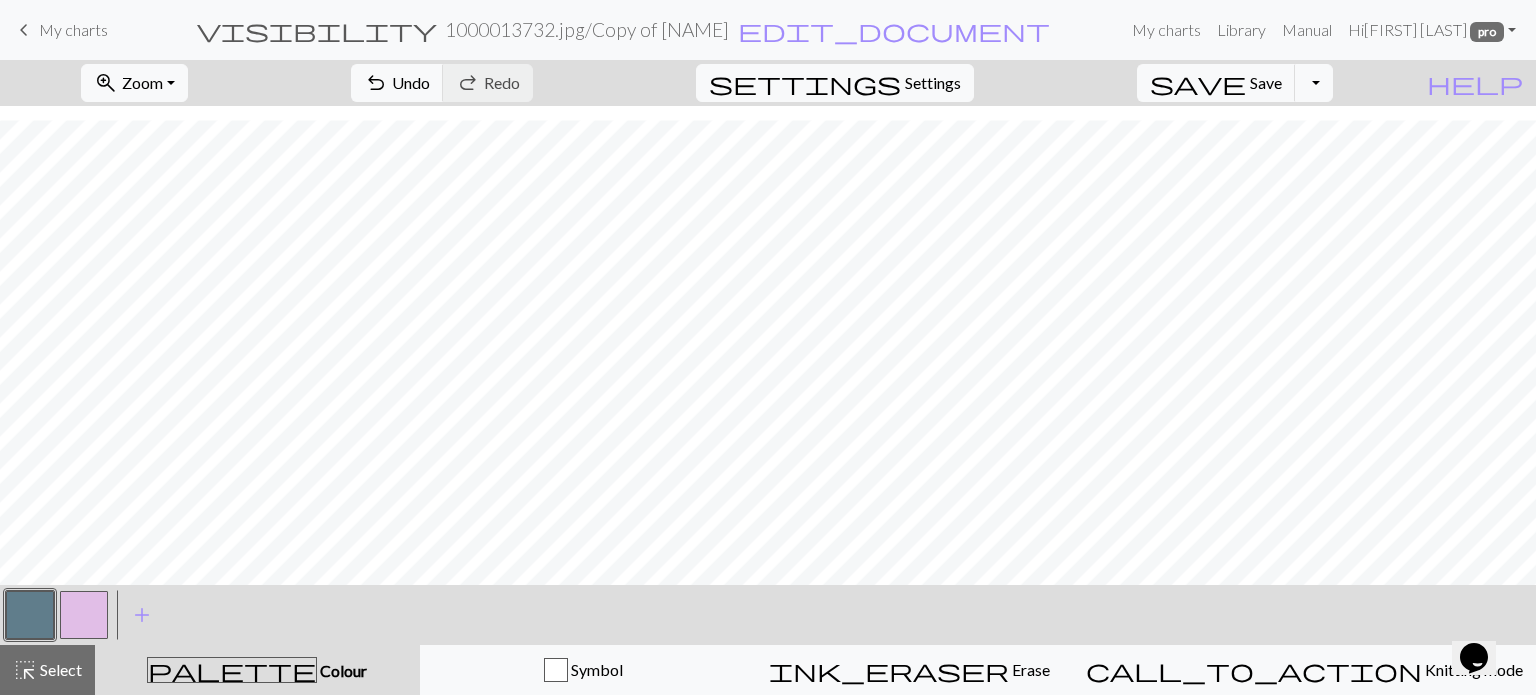 click at bounding box center [84, 615] 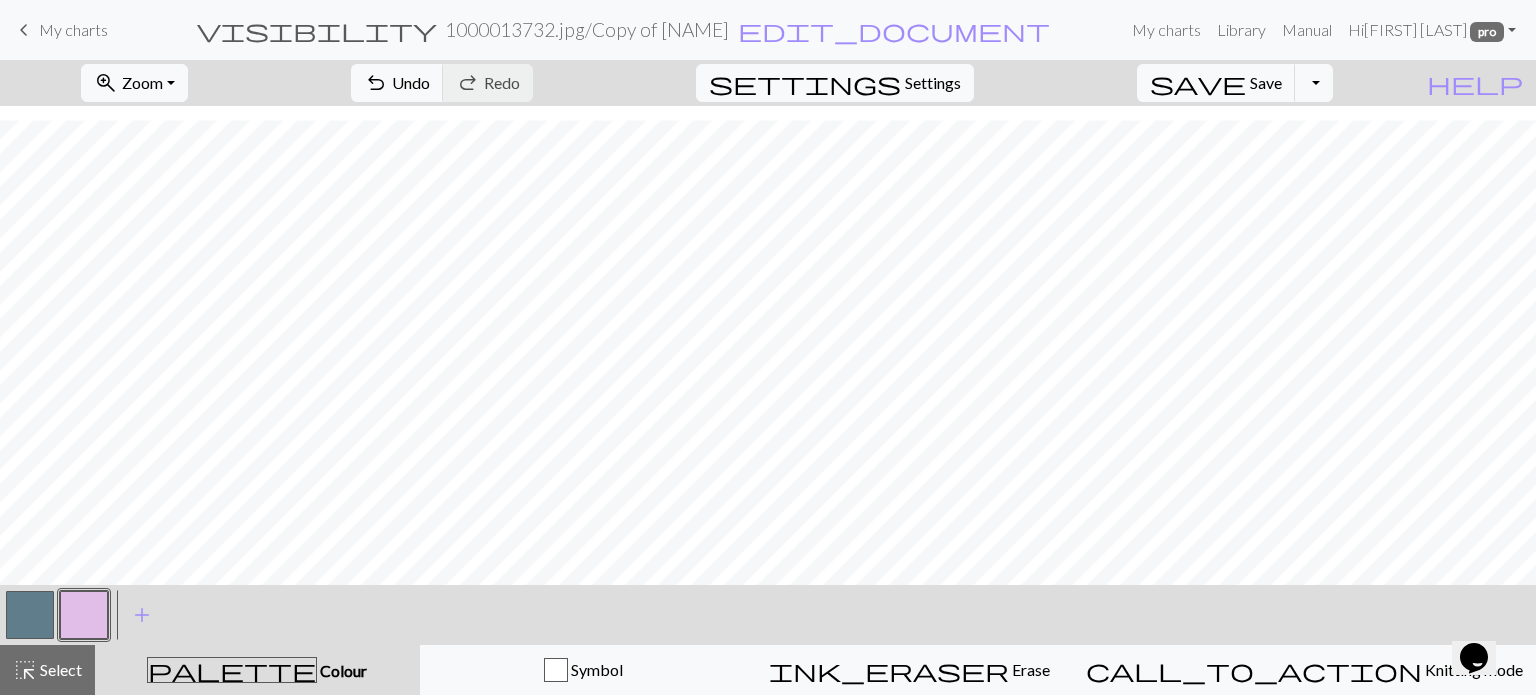 drag, startPoint x: 20, startPoint y: 623, endPoint x: 60, endPoint y: 611, distance: 41.761227 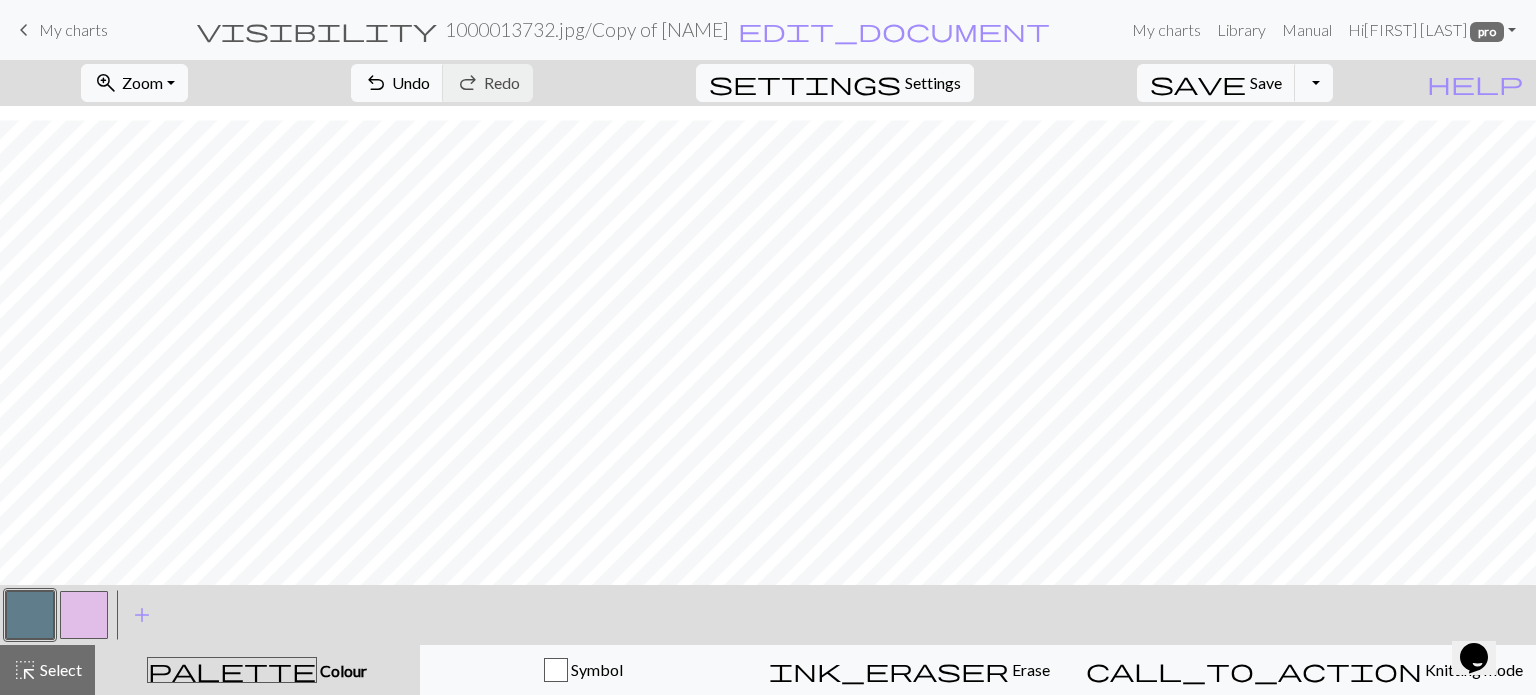 click at bounding box center [84, 615] 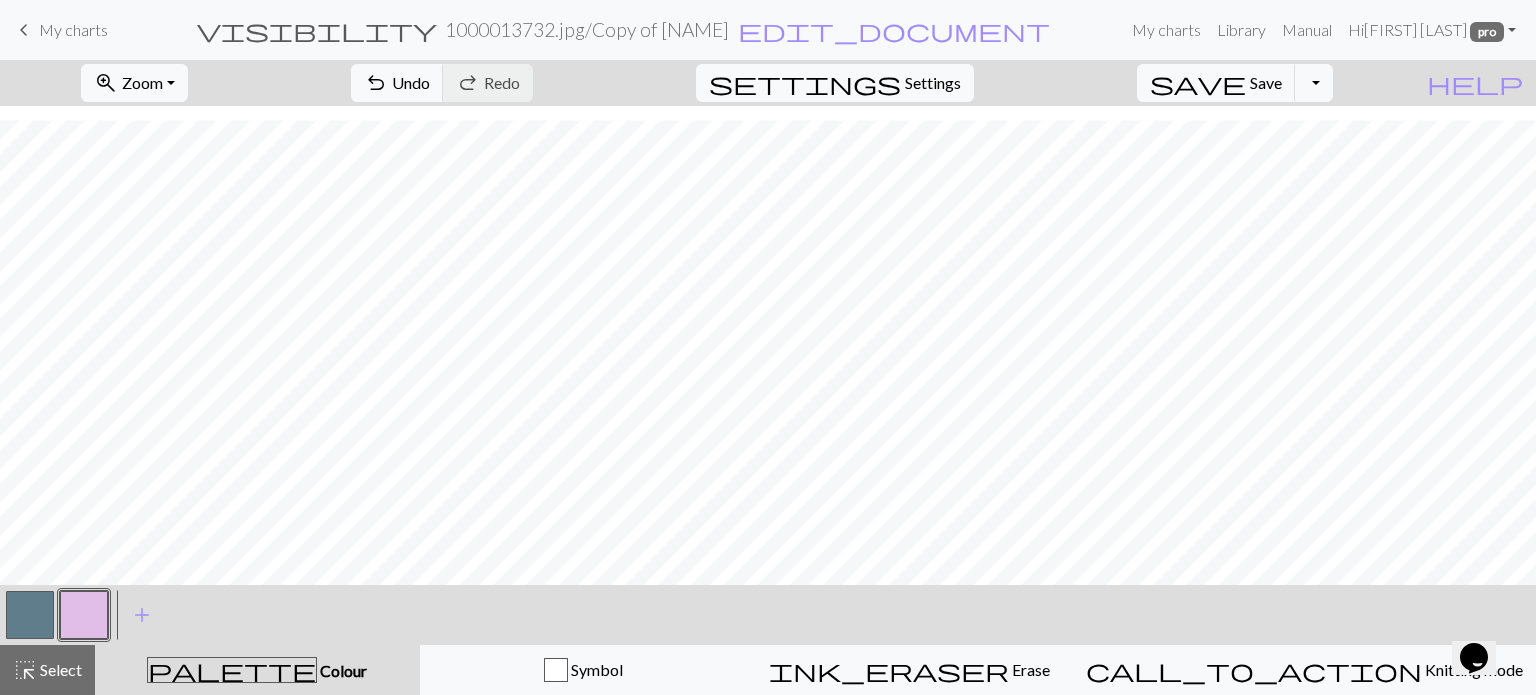 click at bounding box center (30, 615) 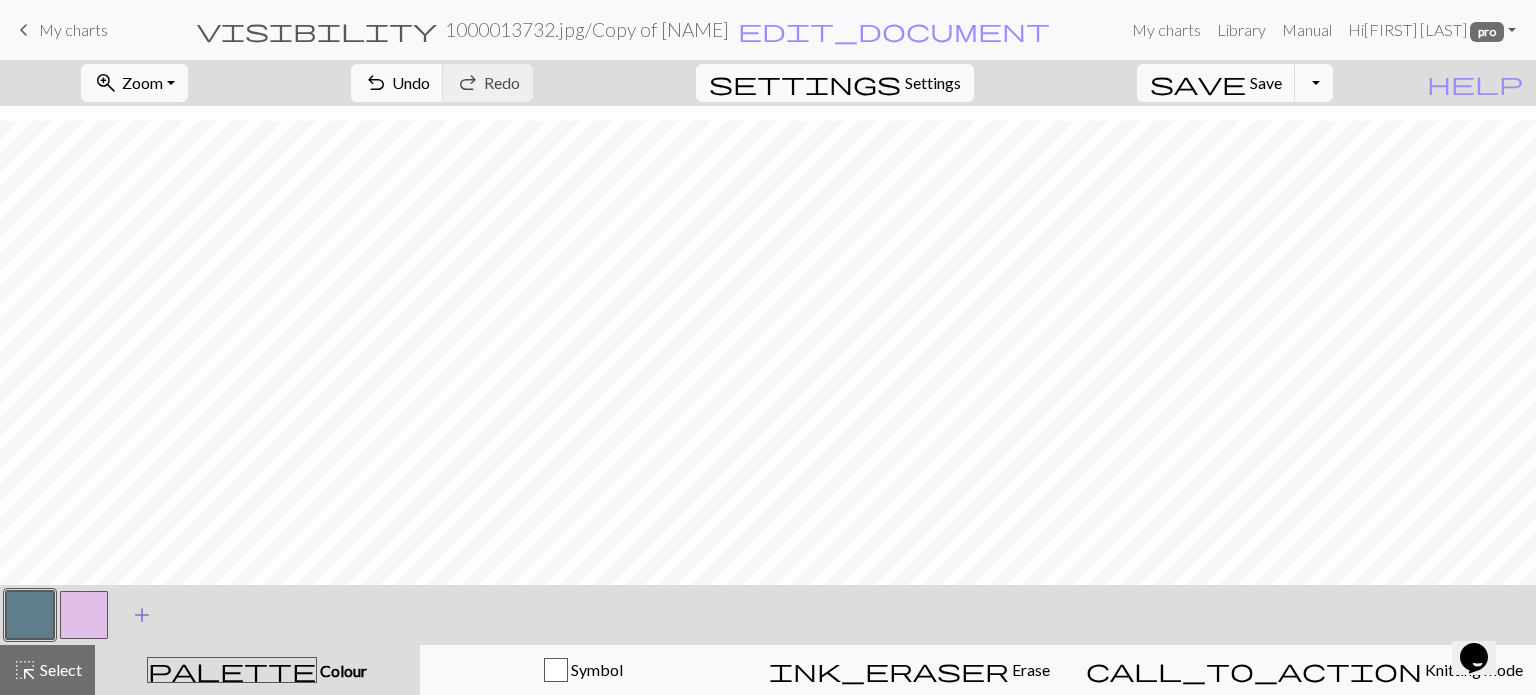 drag, startPoint x: 80, startPoint y: 618, endPoint x: 152, endPoint y: 595, distance: 75.58439 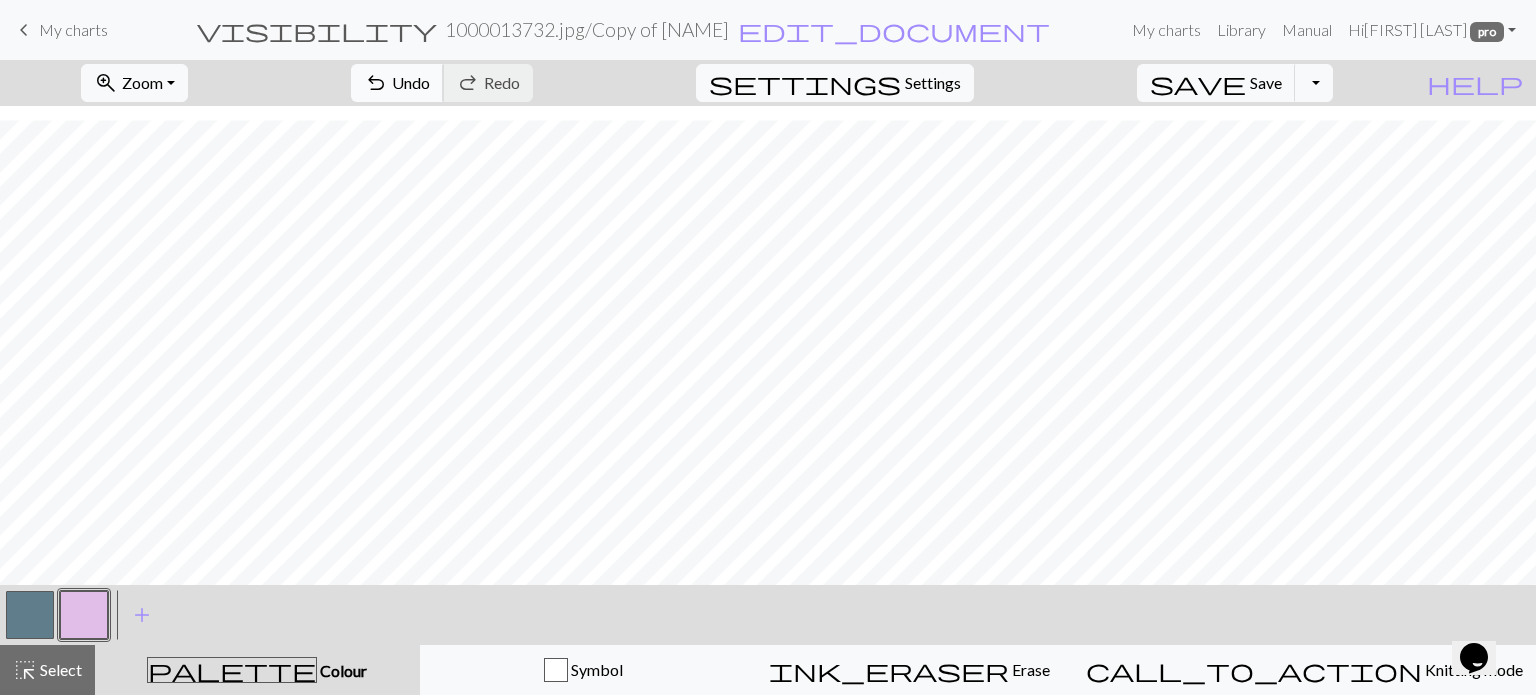 click on "Undo" at bounding box center (411, 82) 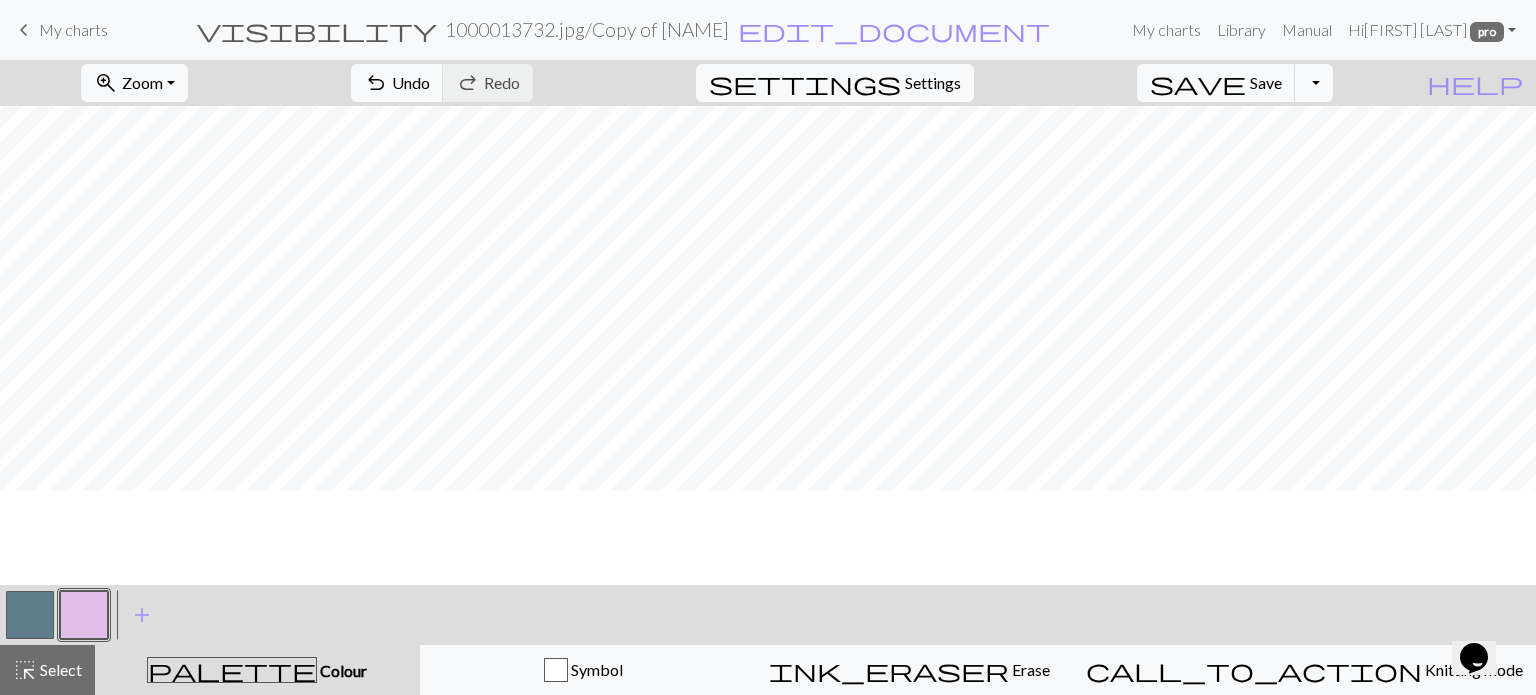 scroll, scrollTop: 405, scrollLeft: 0, axis: vertical 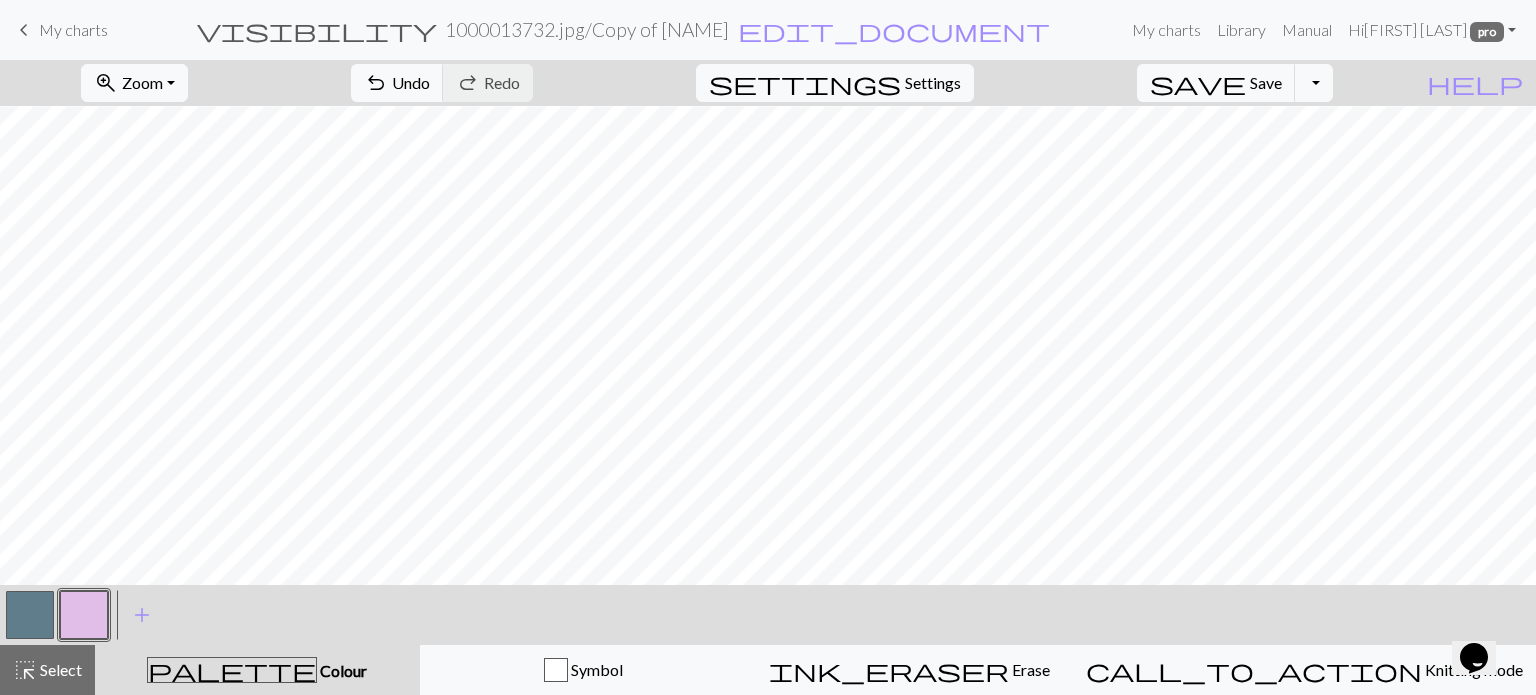 drag, startPoint x: 15, startPoint y: 606, endPoint x: 131, endPoint y: 580, distance: 118.87809 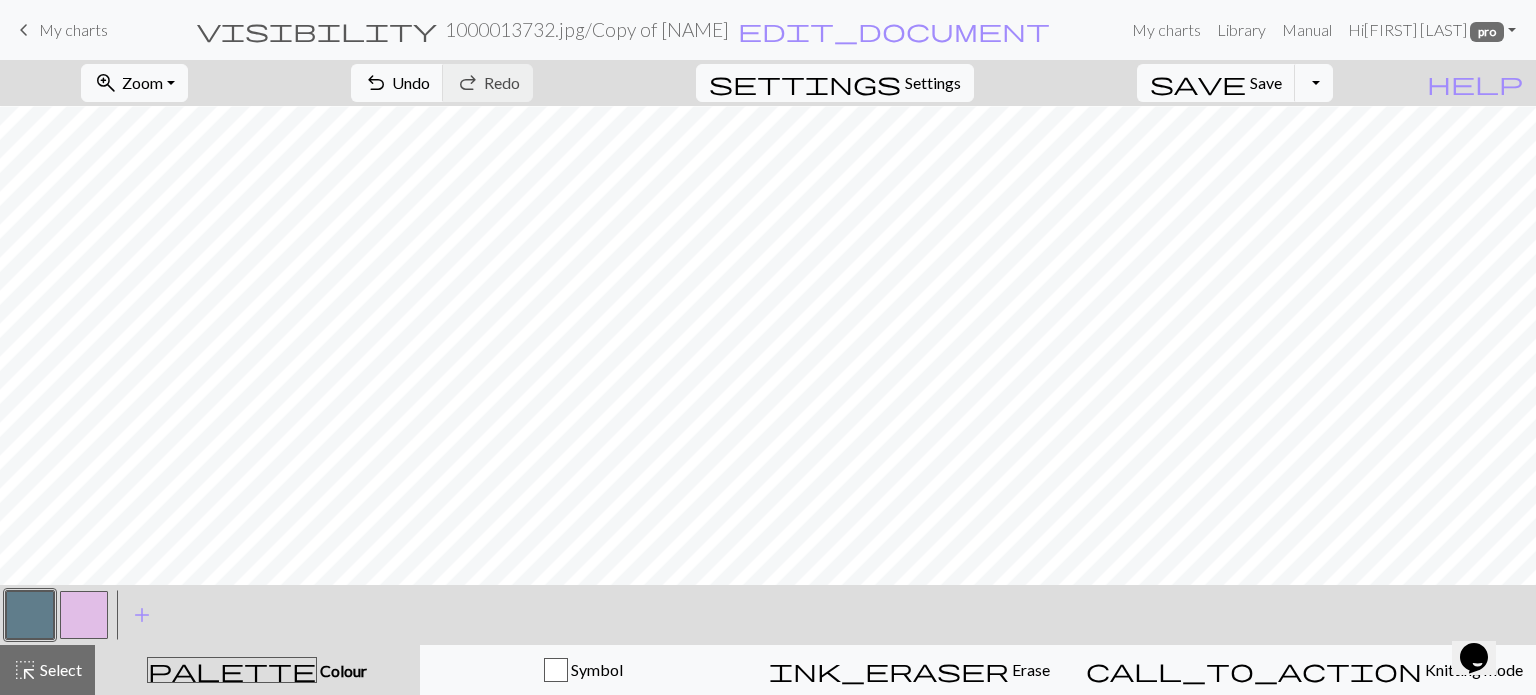click at bounding box center [84, 615] 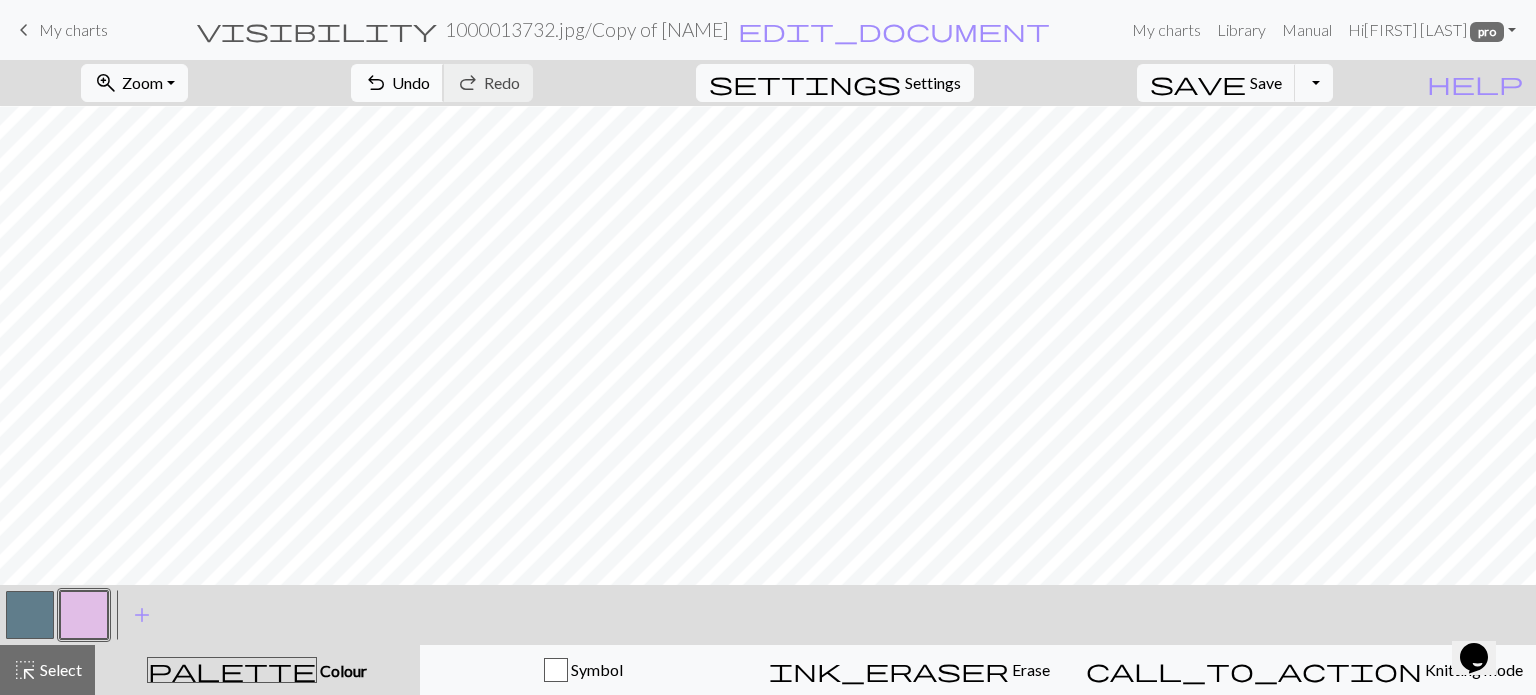 click on "undo Undo Undo" at bounding box center (397, 83) 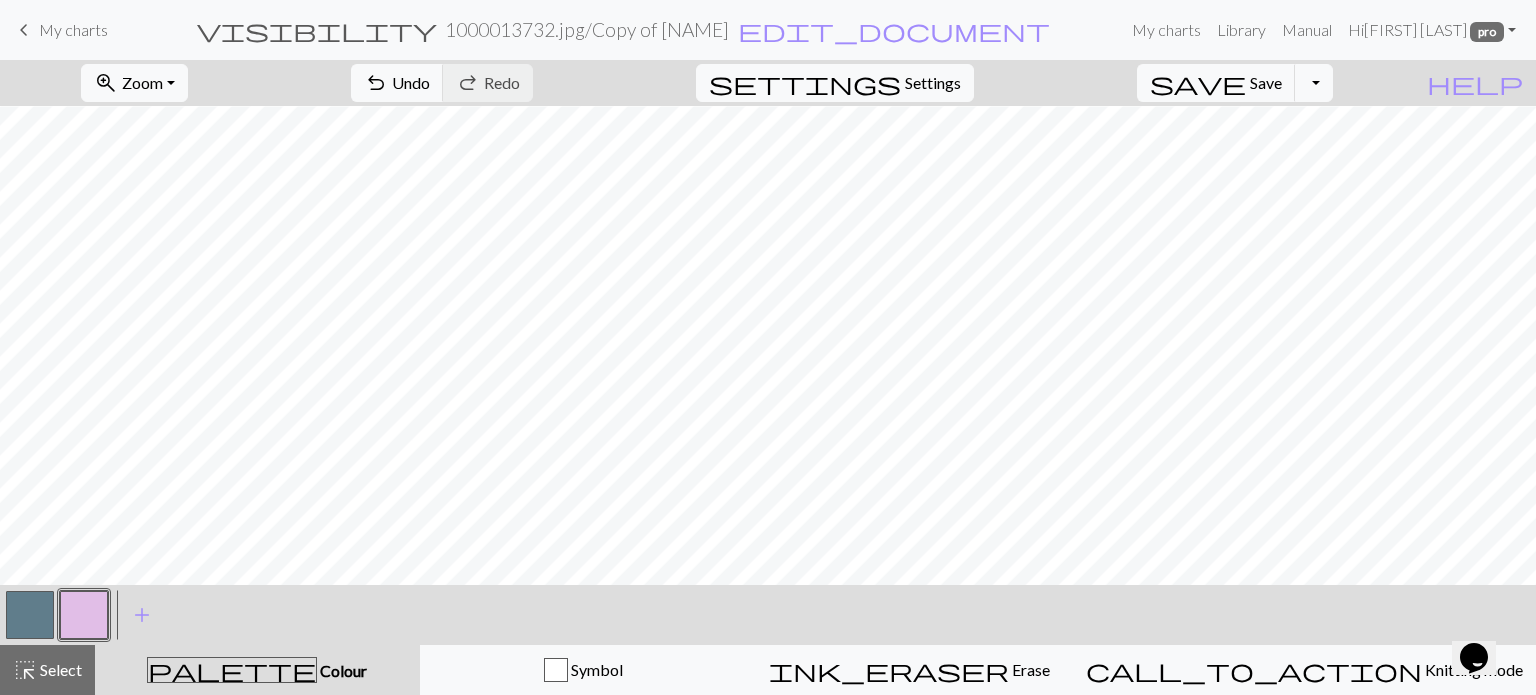drag, startPoint x: 22, startPoint y: 602, endPoint x: 156, endPoint y: 575, distance: 136.69308 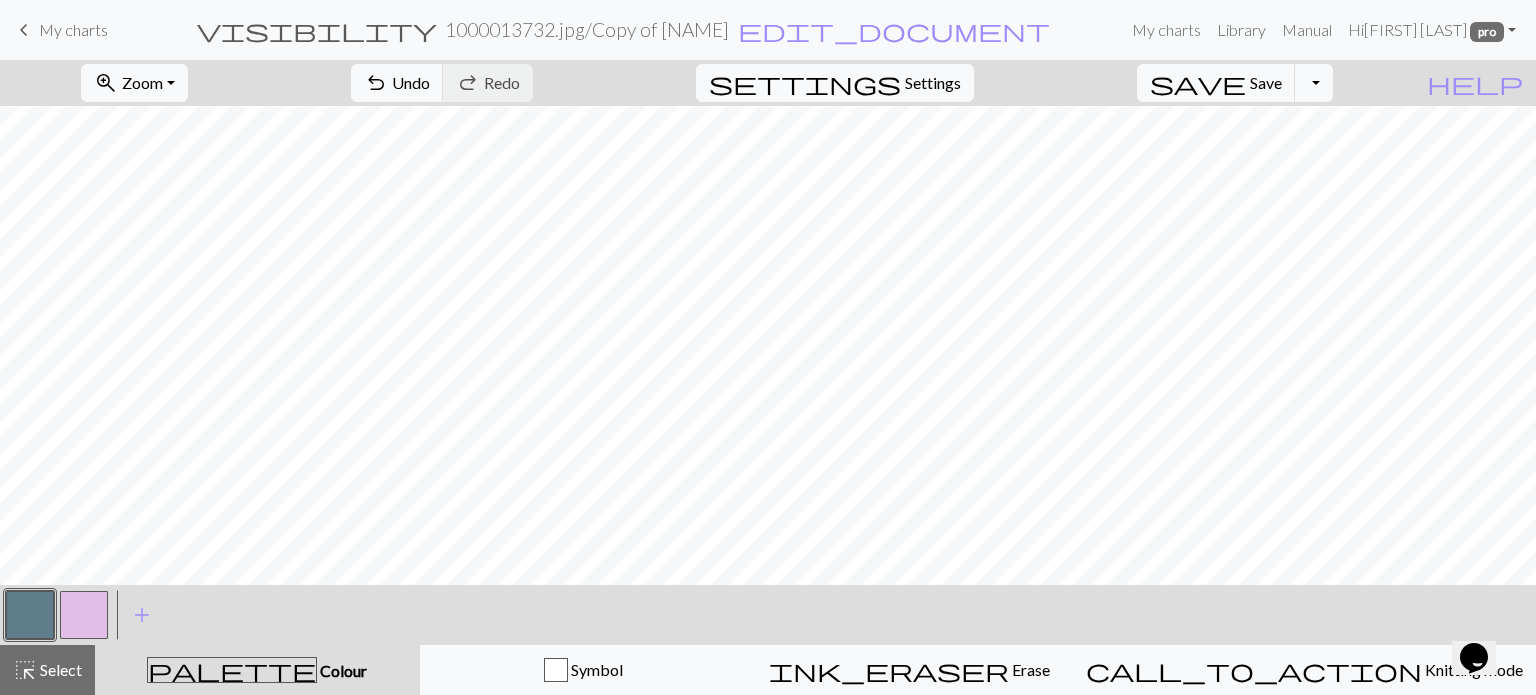 click at bounding box center (84, 615) 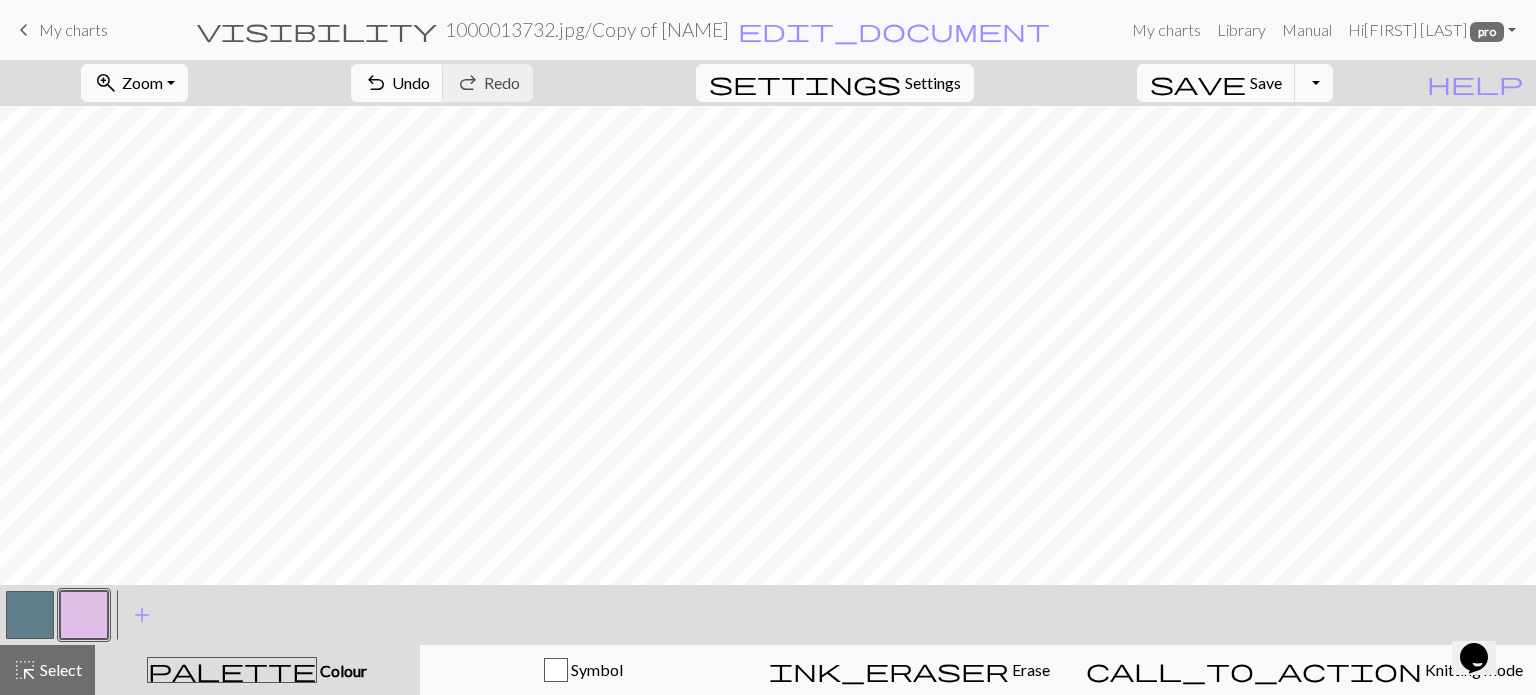 drag, startPoint x: 32, startPoint y: 608, endPoint x: 101, endPoint y: 571, distance: 78.29432 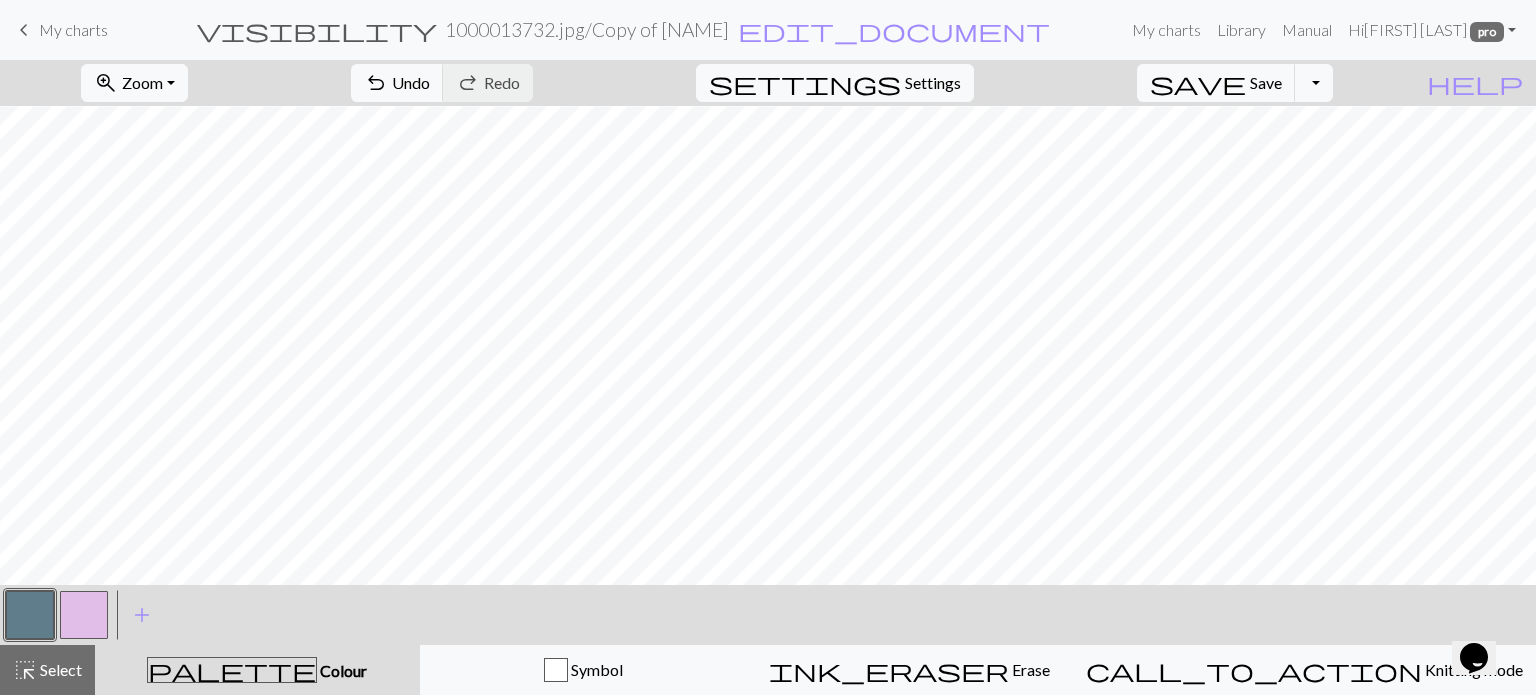 click at bounding box center [84, 615] 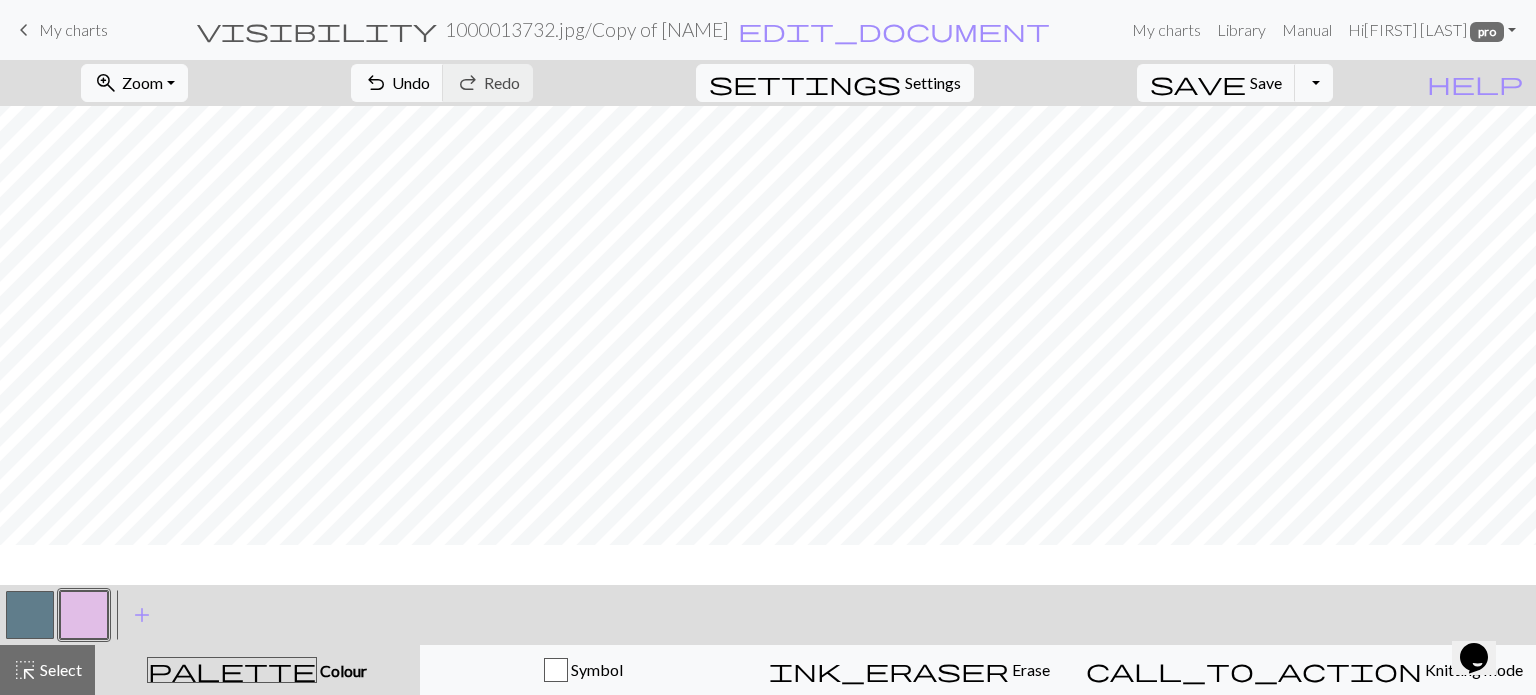 scroll, scrollTop: 305, scrollLeft: 0, axis: vertical 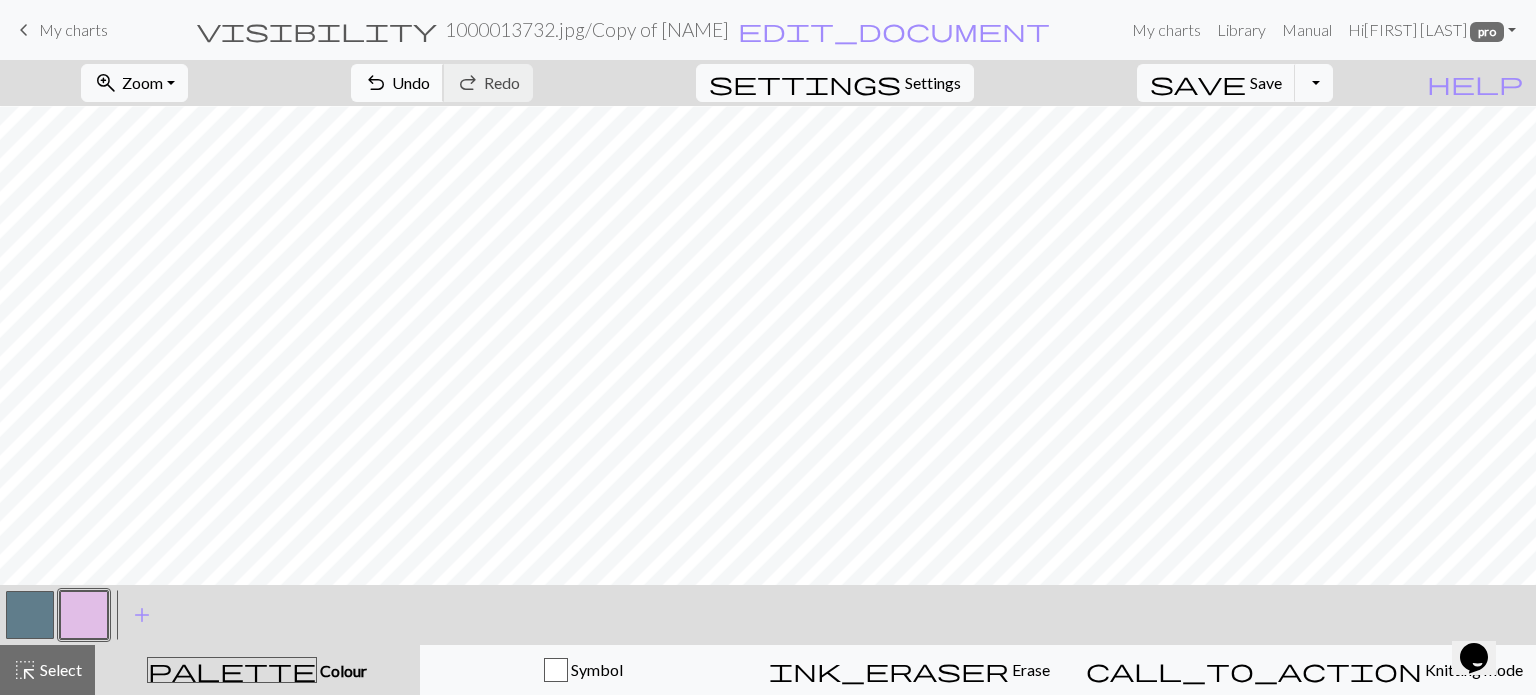 click on "undo" at bounding box center (376, 83) 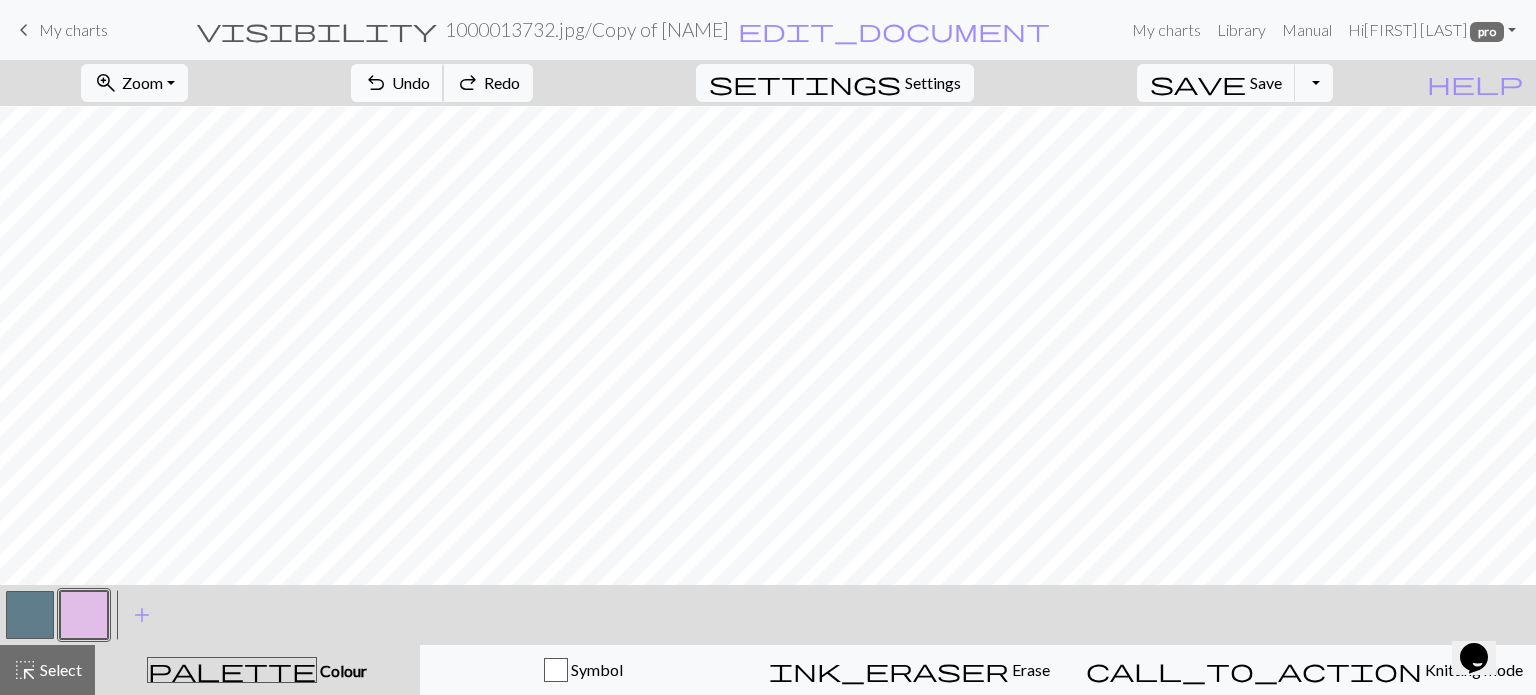click on "undo" at bounding box center (376, 83) 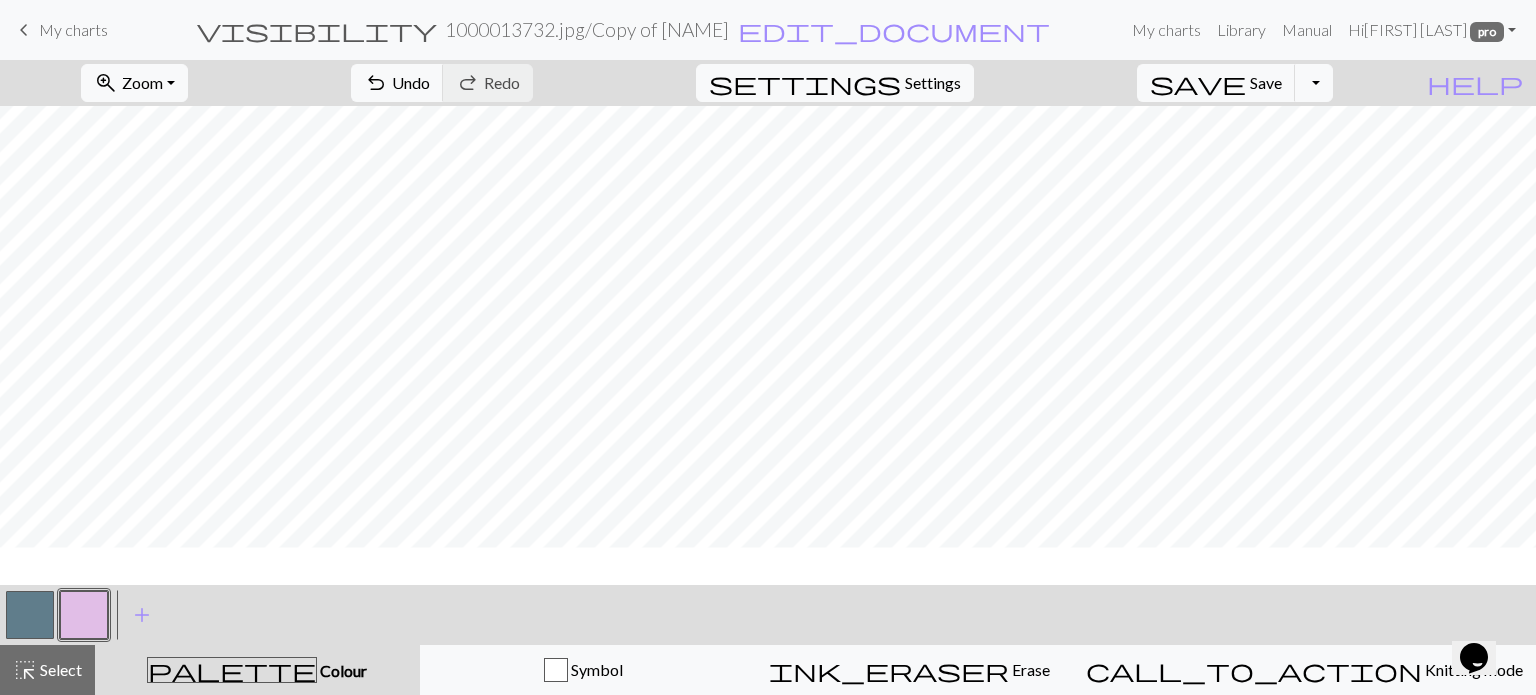 scroll, scrollTop: 205, scrollLeft: 0, axis: vertical 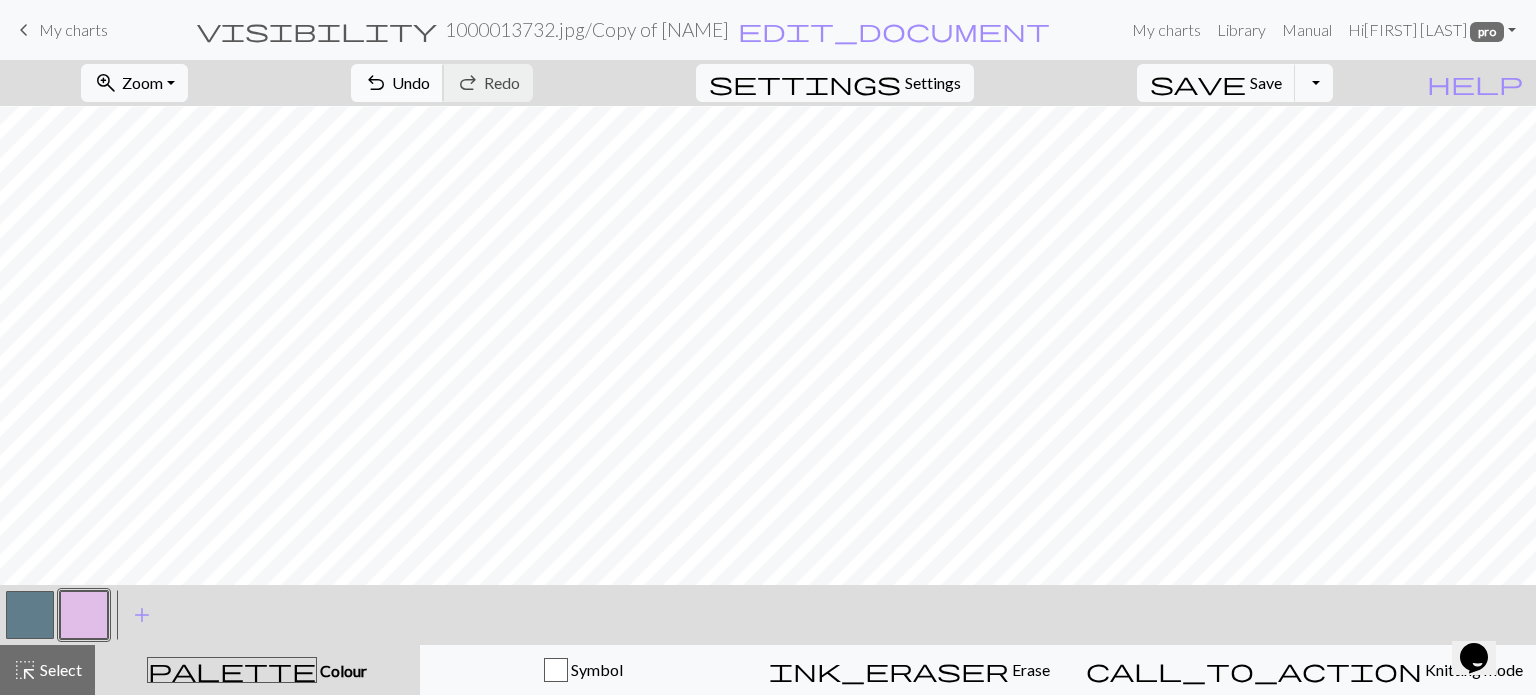 click on "Undo" at bounding box center (411, 82) 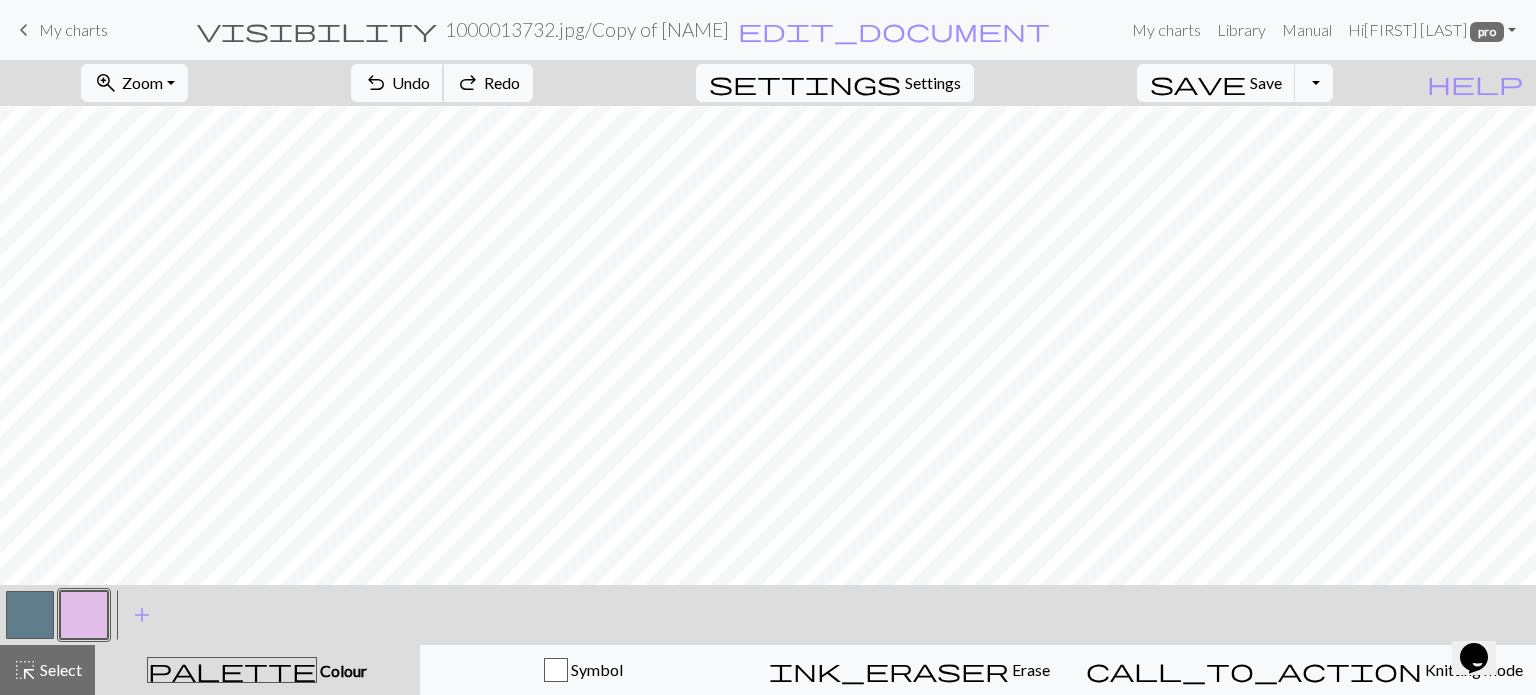 click on "Undo" at bounding box center [411, 82] 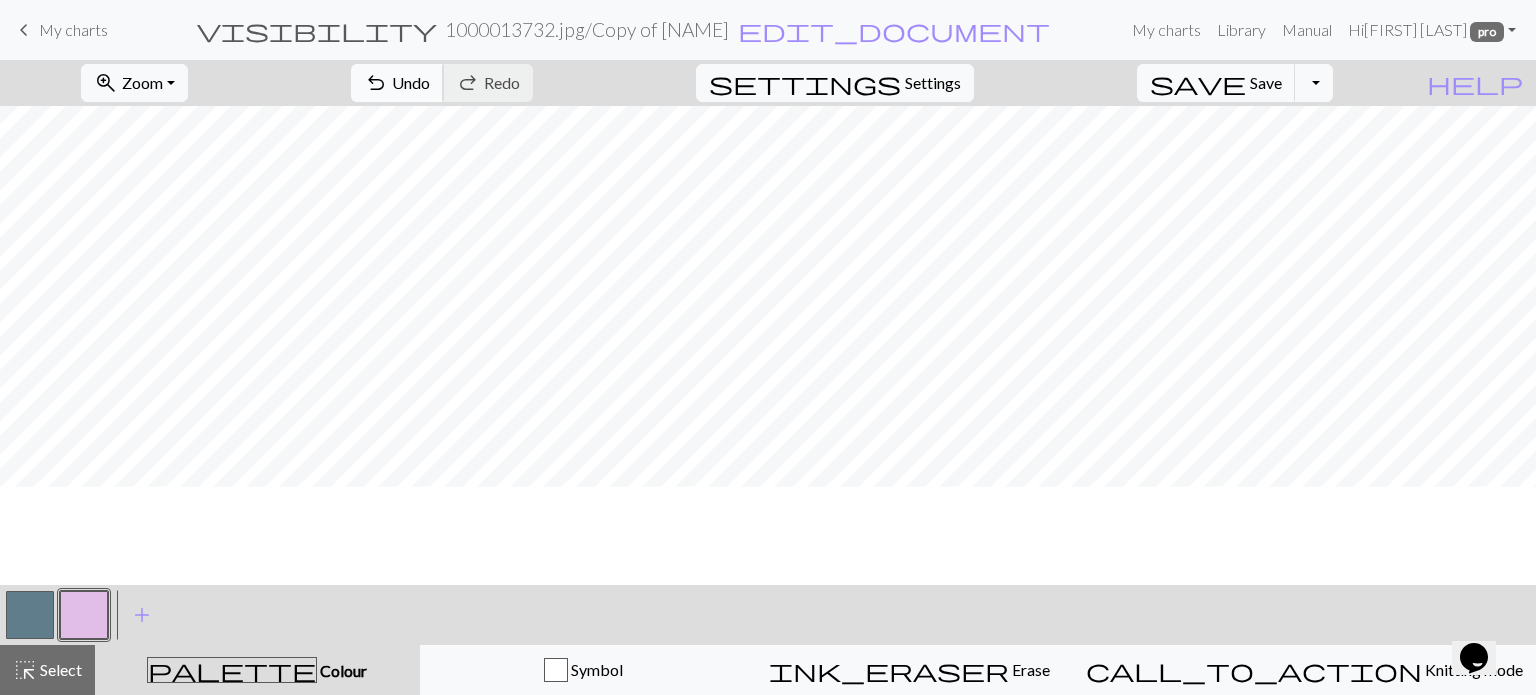 scroll, scrollTop: 5, scrollLeft: 0, axis: vertical 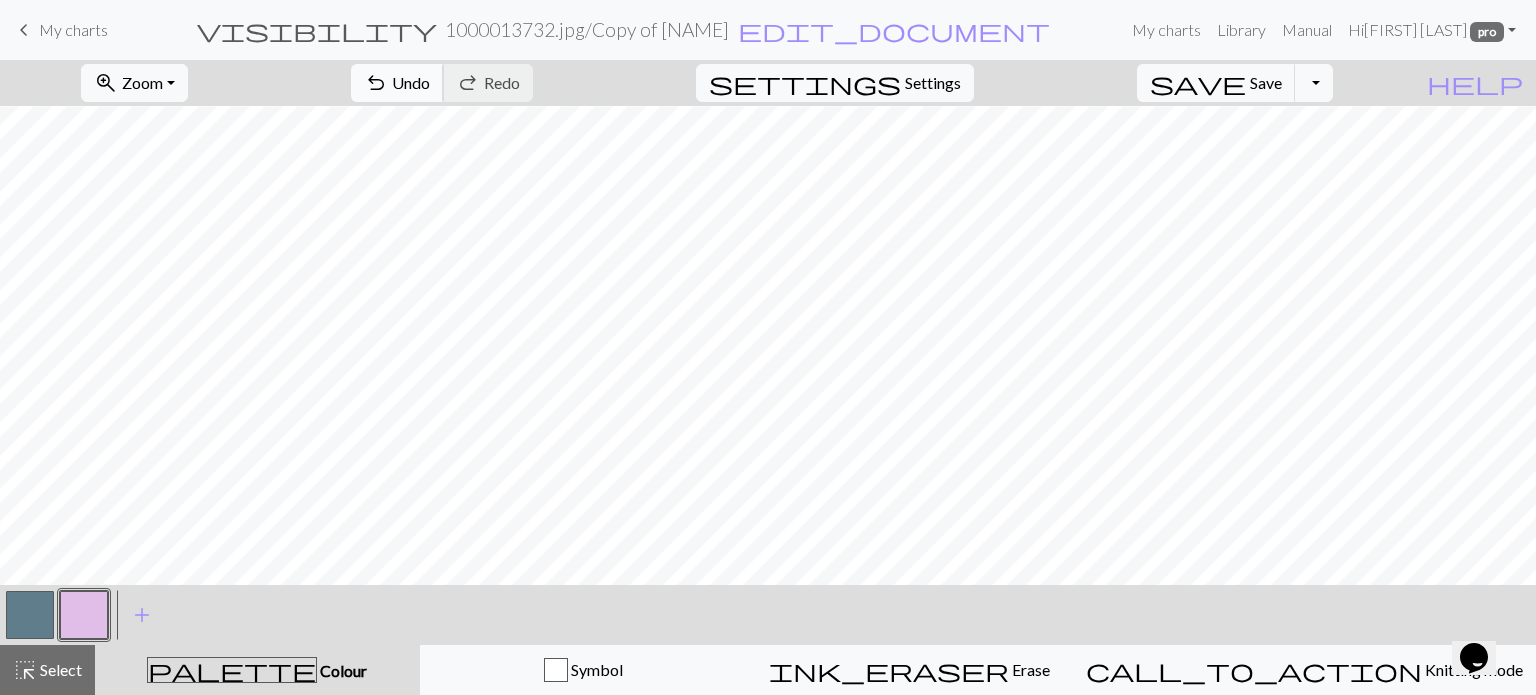click on "undo Undo Undo" at bounding box center (397, 83) 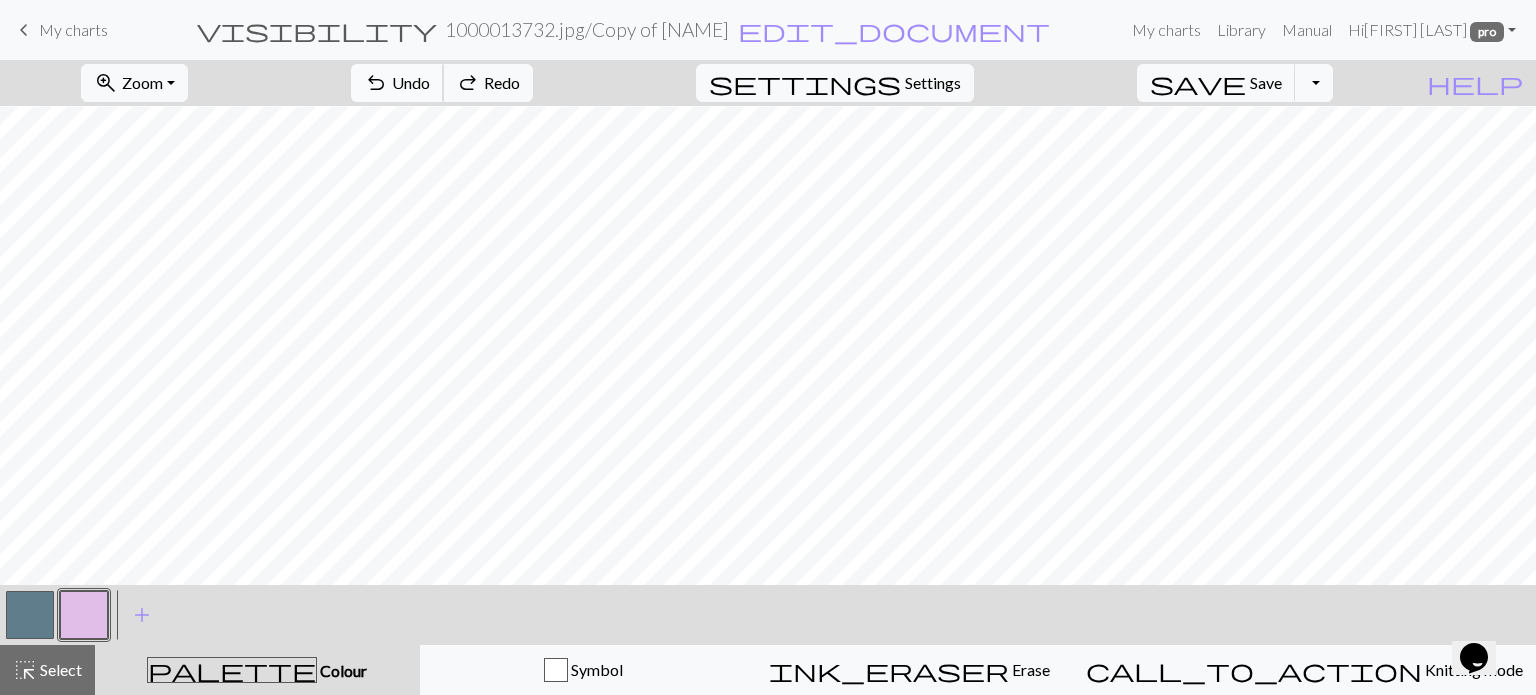 click on "Undo" at bounding box center [411, 82] 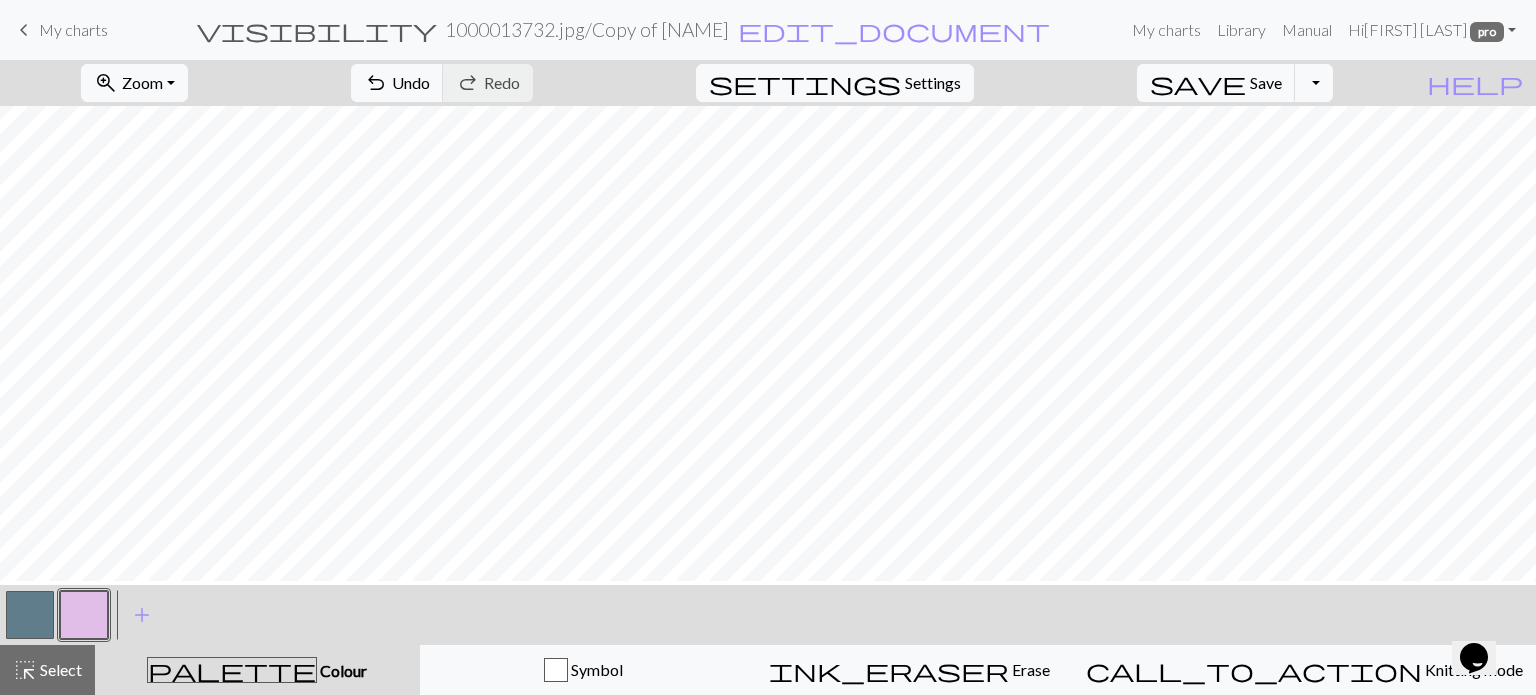scroll, scrollTop: 0, scrollLeft: 0, axis: both 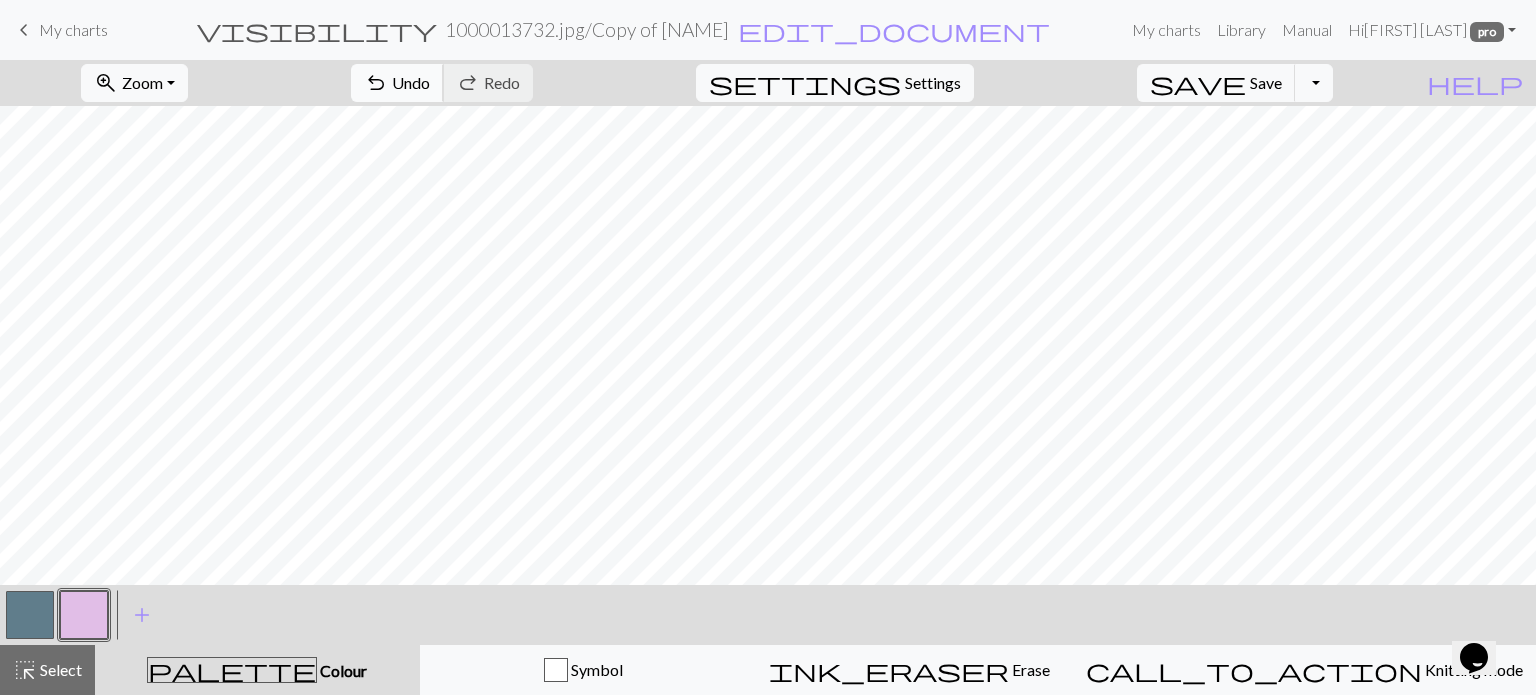 click on "Undo" at bounding box center [411, 82] 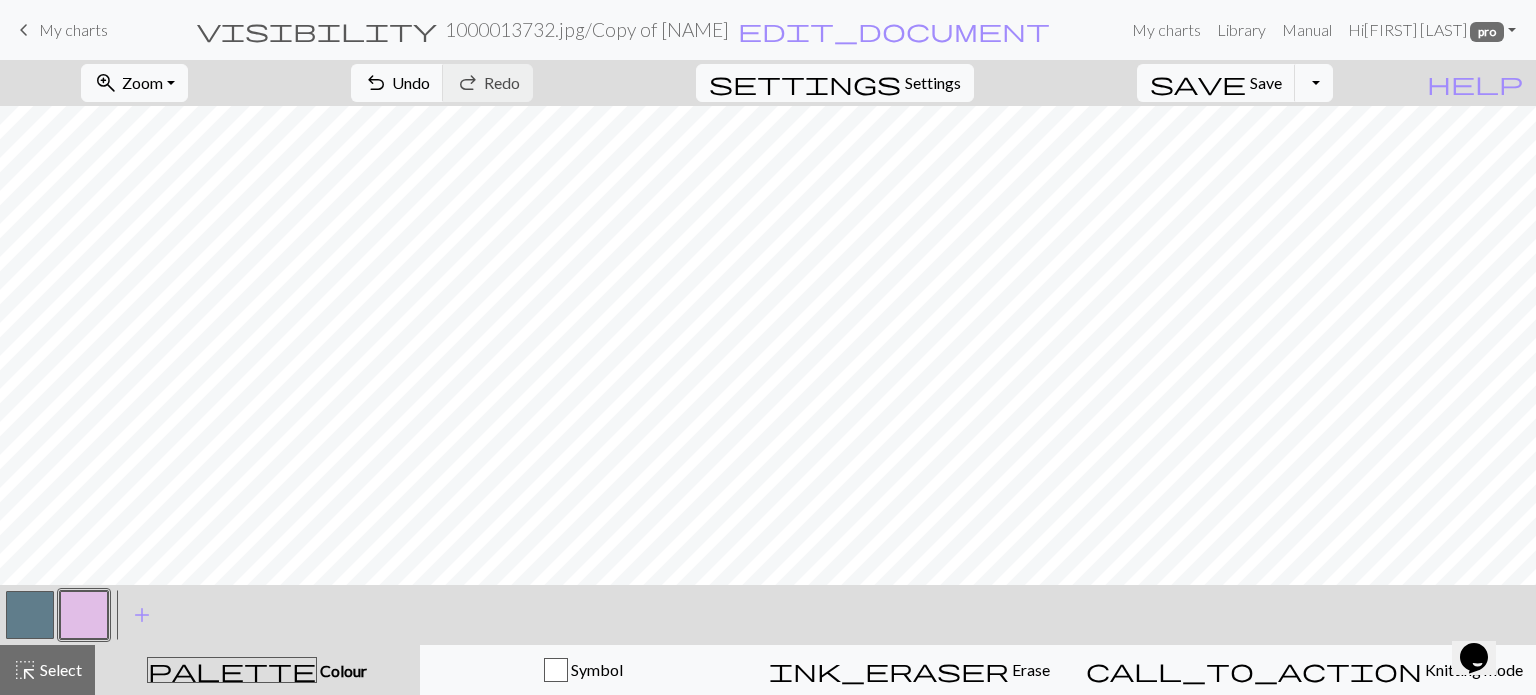 click at bounding box center [30, 615] 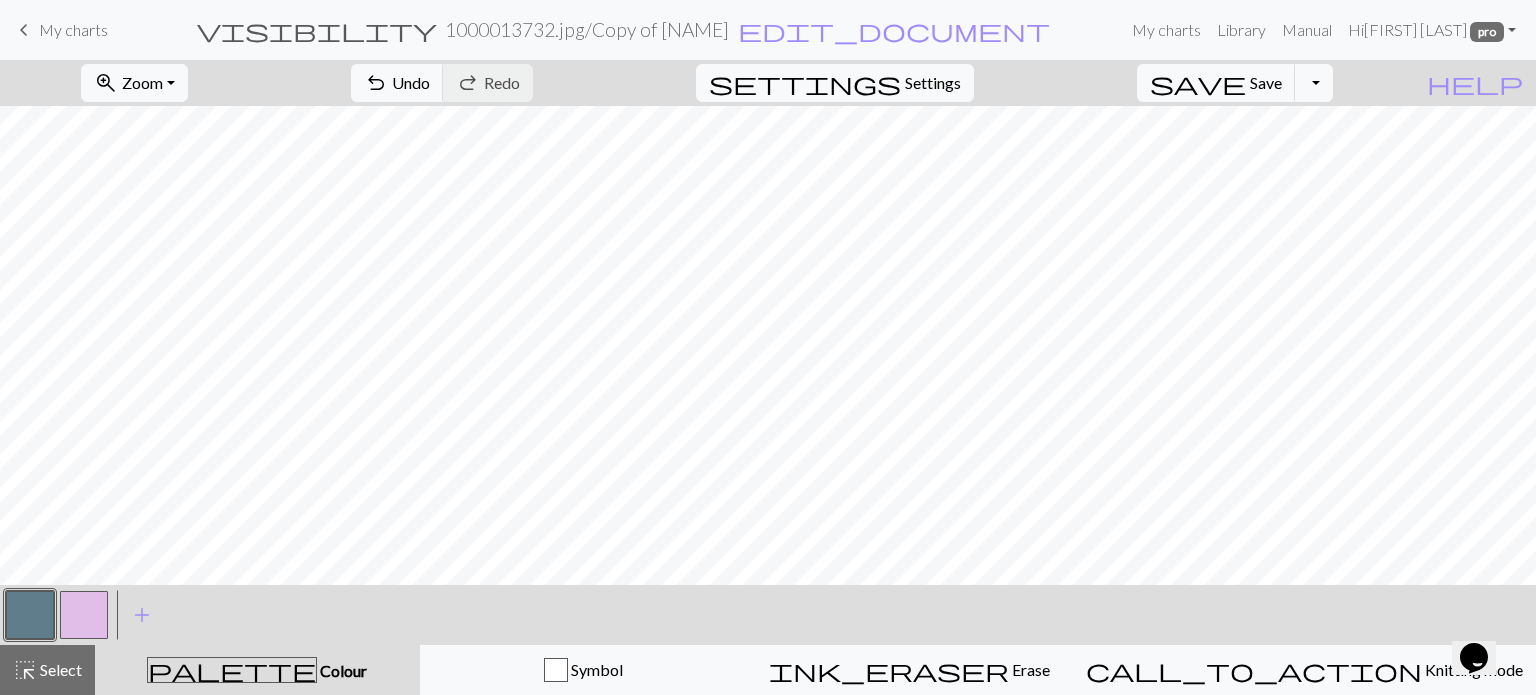 click at bounding box center [30, 615] 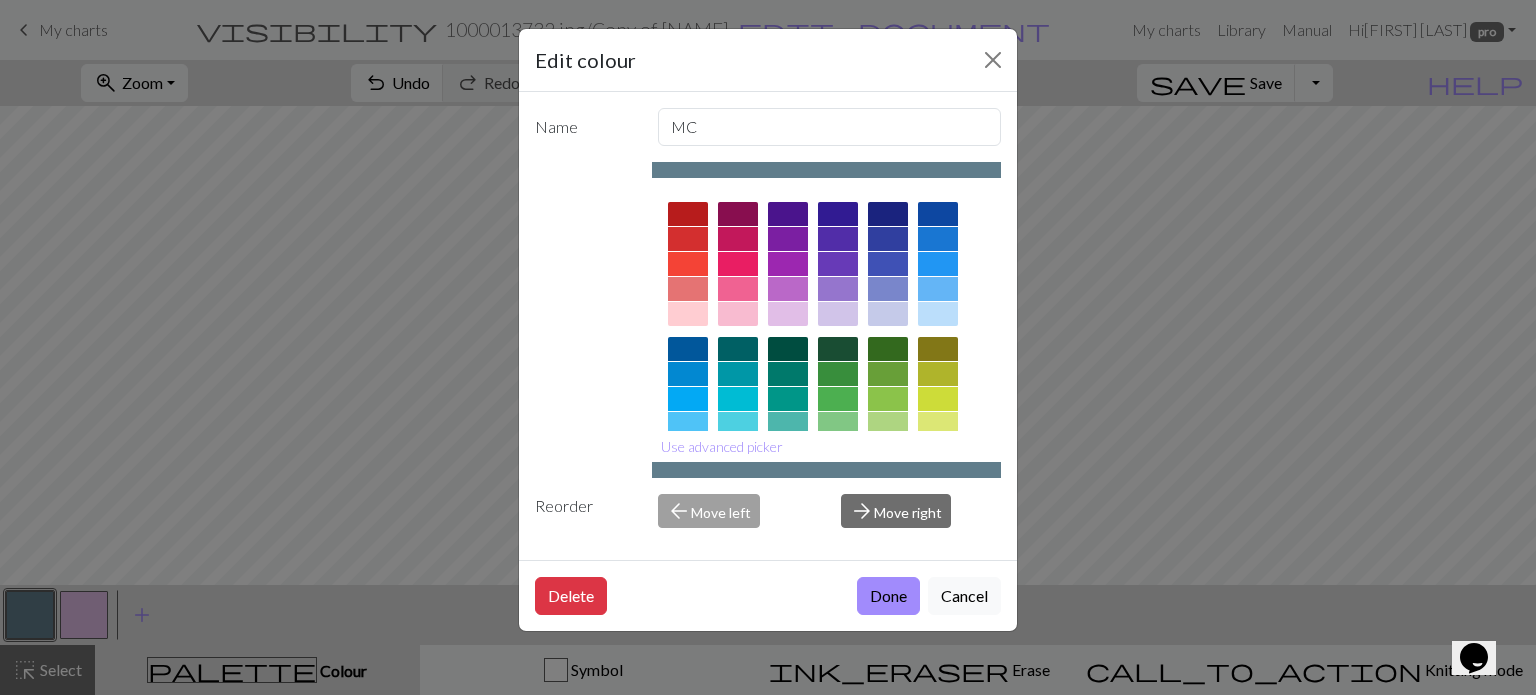 drag, startPoint x: 878, startPoint y: 581, endPoint x: 1040, endPoint y: 390, distance: 250.4496 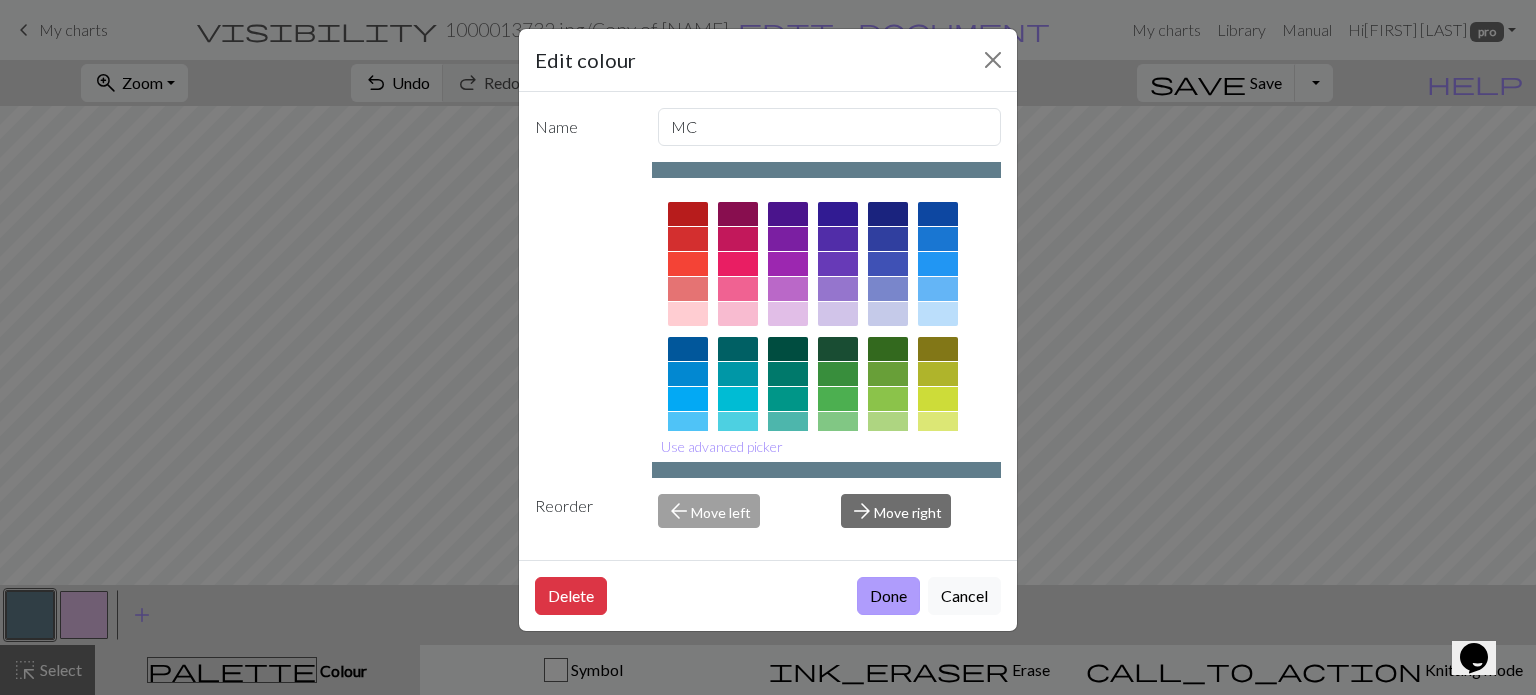click on "Done" at bounding box center [888, 596] 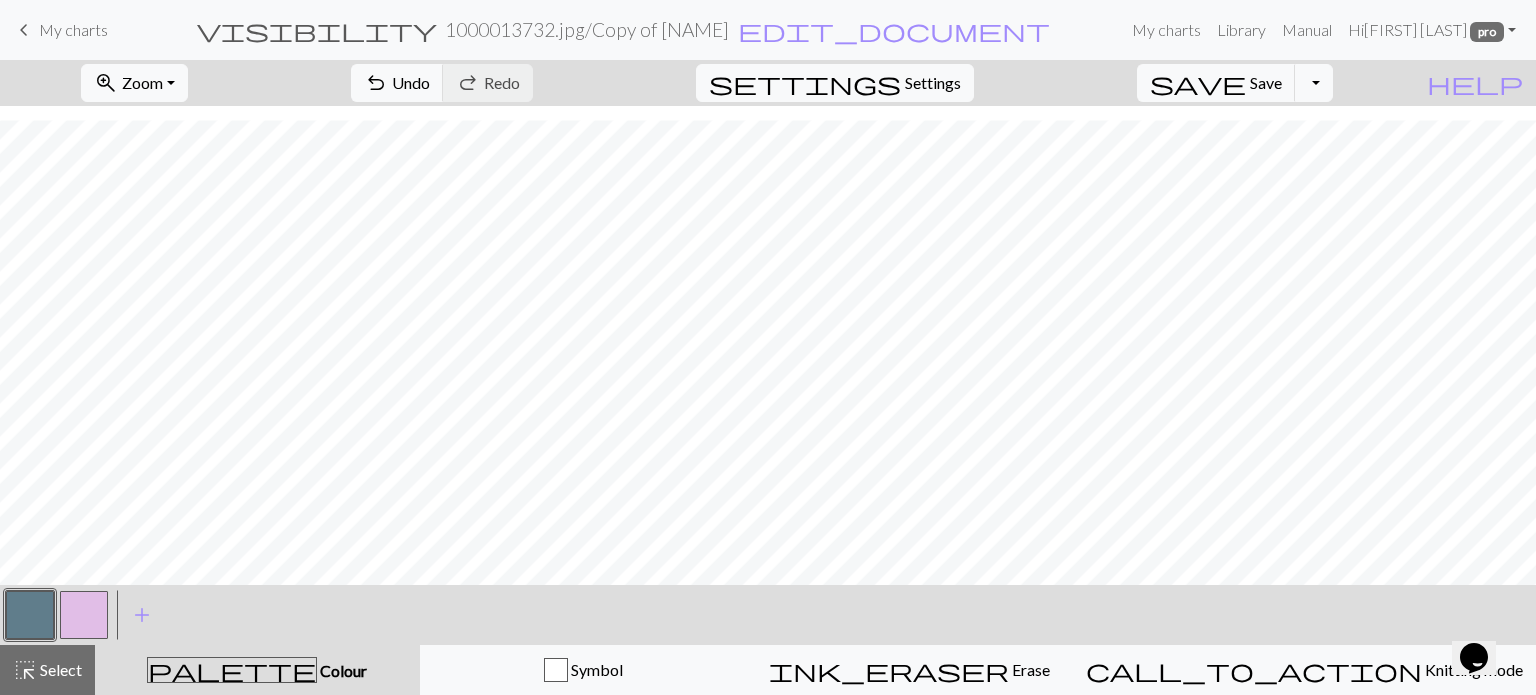 scroll, scrollTop: 605, scrollLeft: 0, axis: vertical 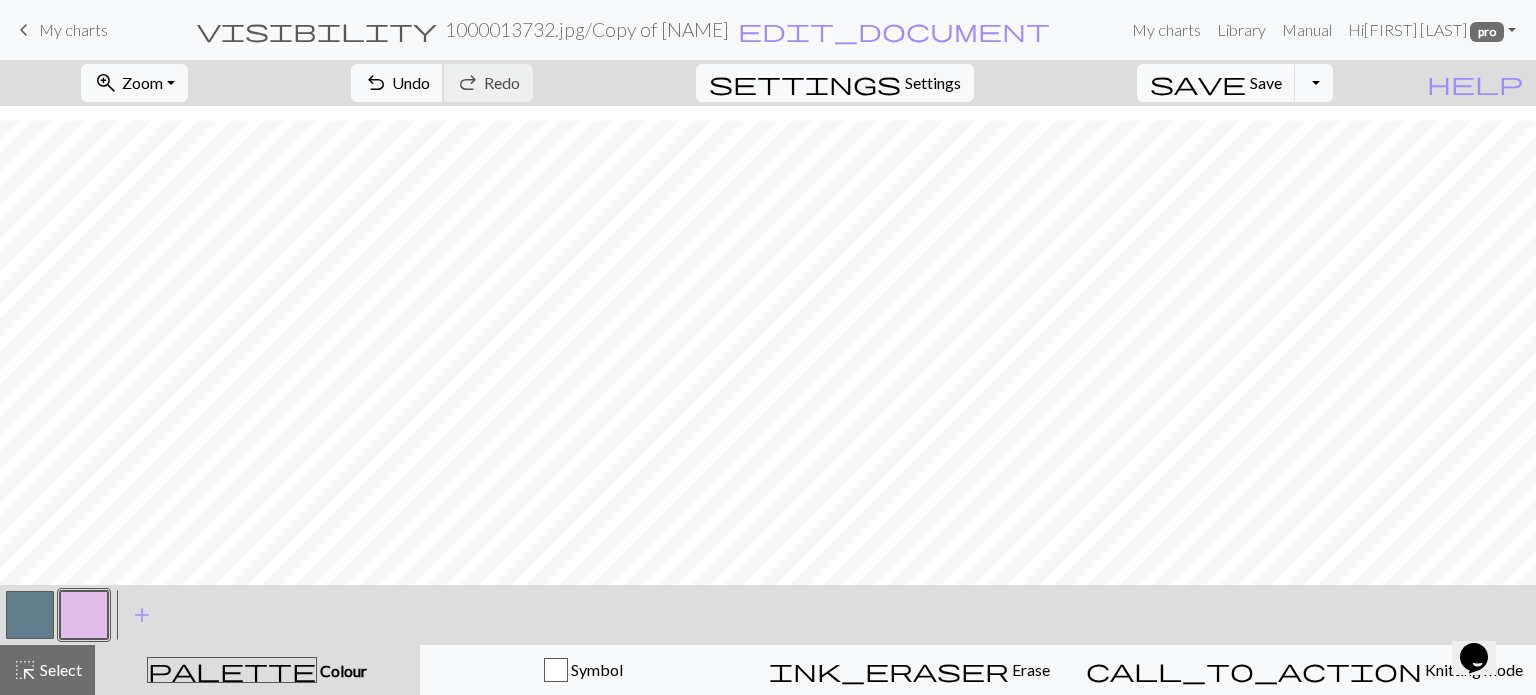 click on "Undo" at bounding box center (411, 82) 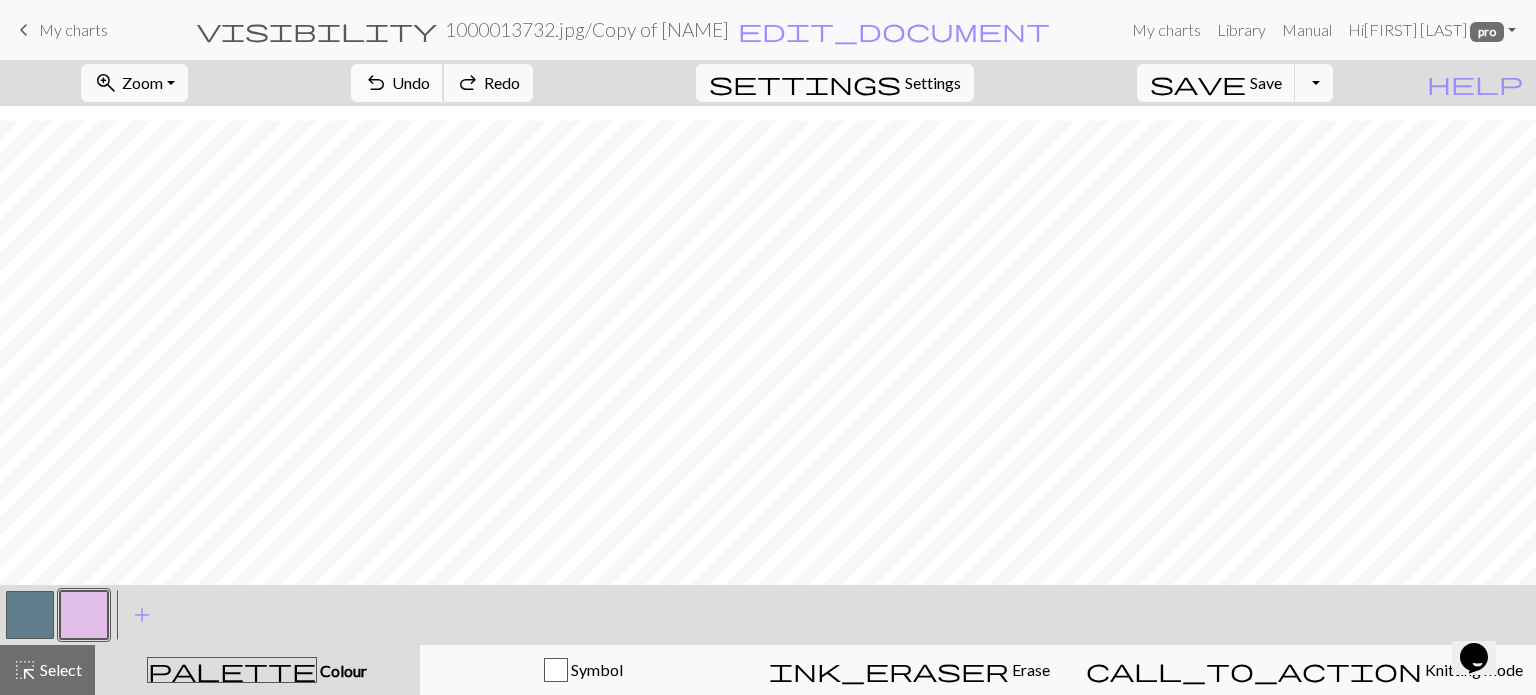 click on "Undo" at bounding box center [411, 82] 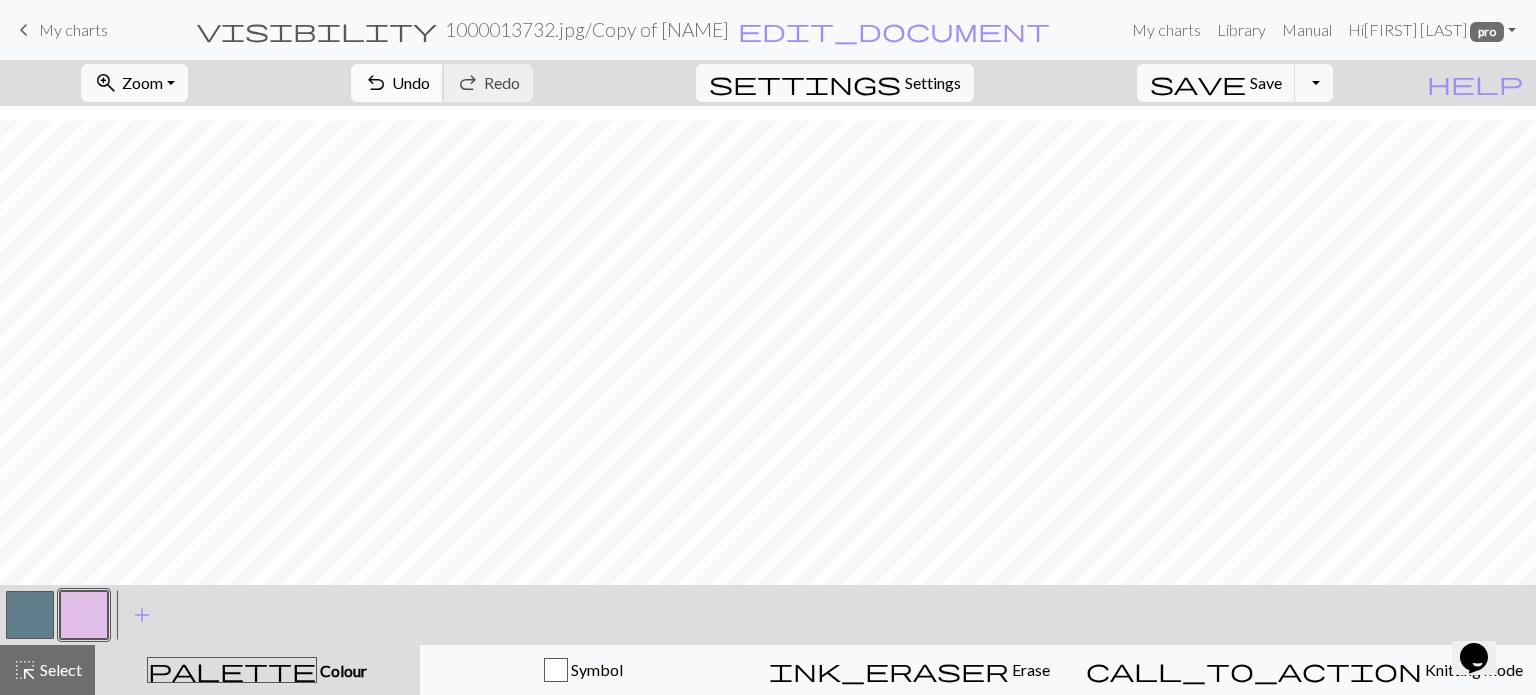 drag, startPoint x: 508, startPoint y: 68, endPoint x: 524, endPoint y: 93, distance: 29.681644 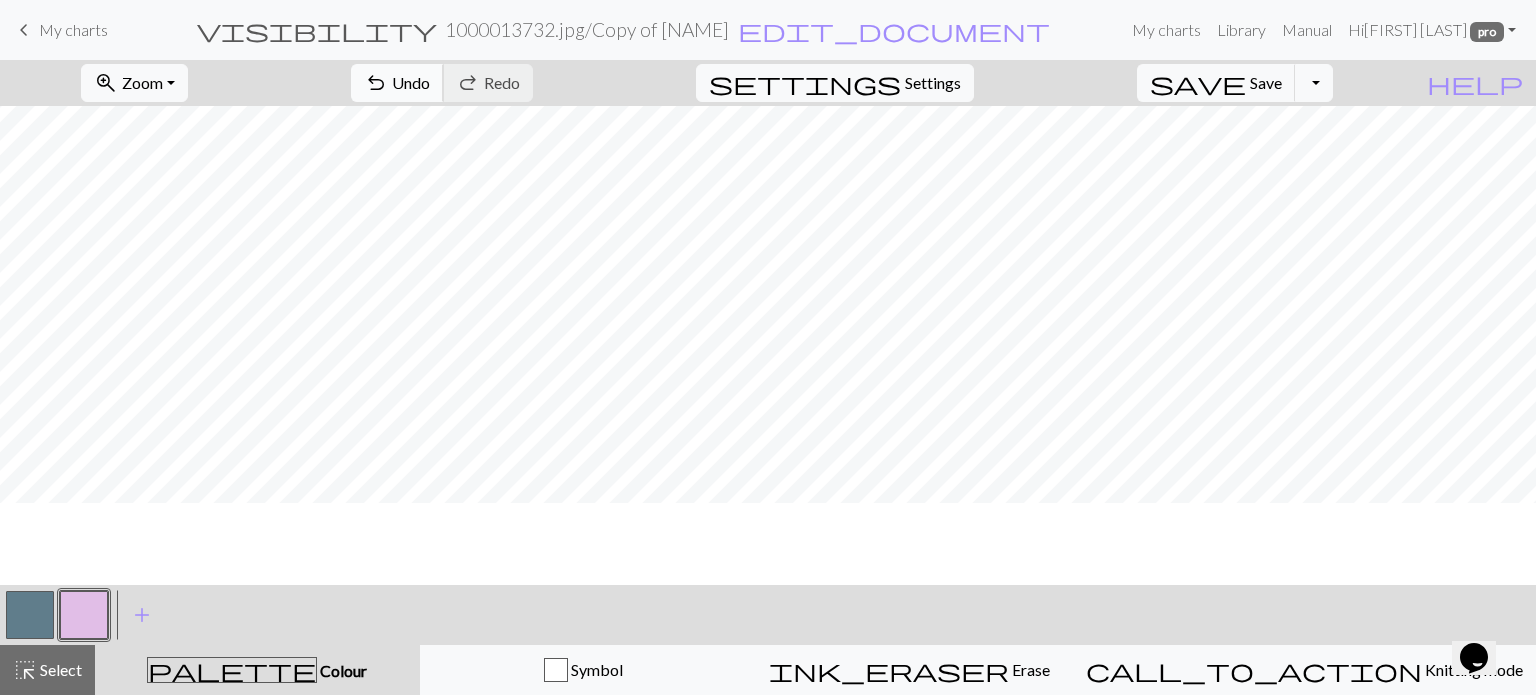 scroll, scrollTop: 505, scrollLeft: 0, axis: vertical 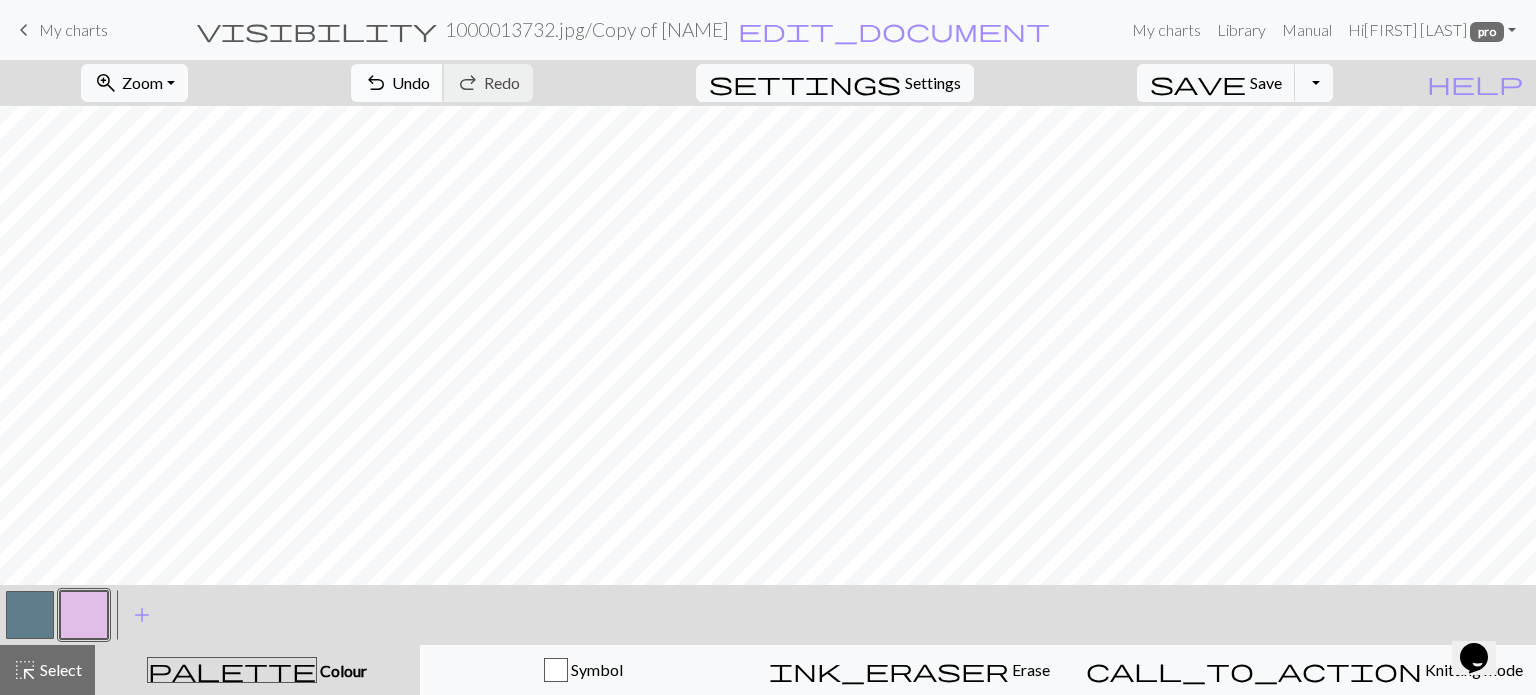 click on "Undo" at bounding box center [411, 82] 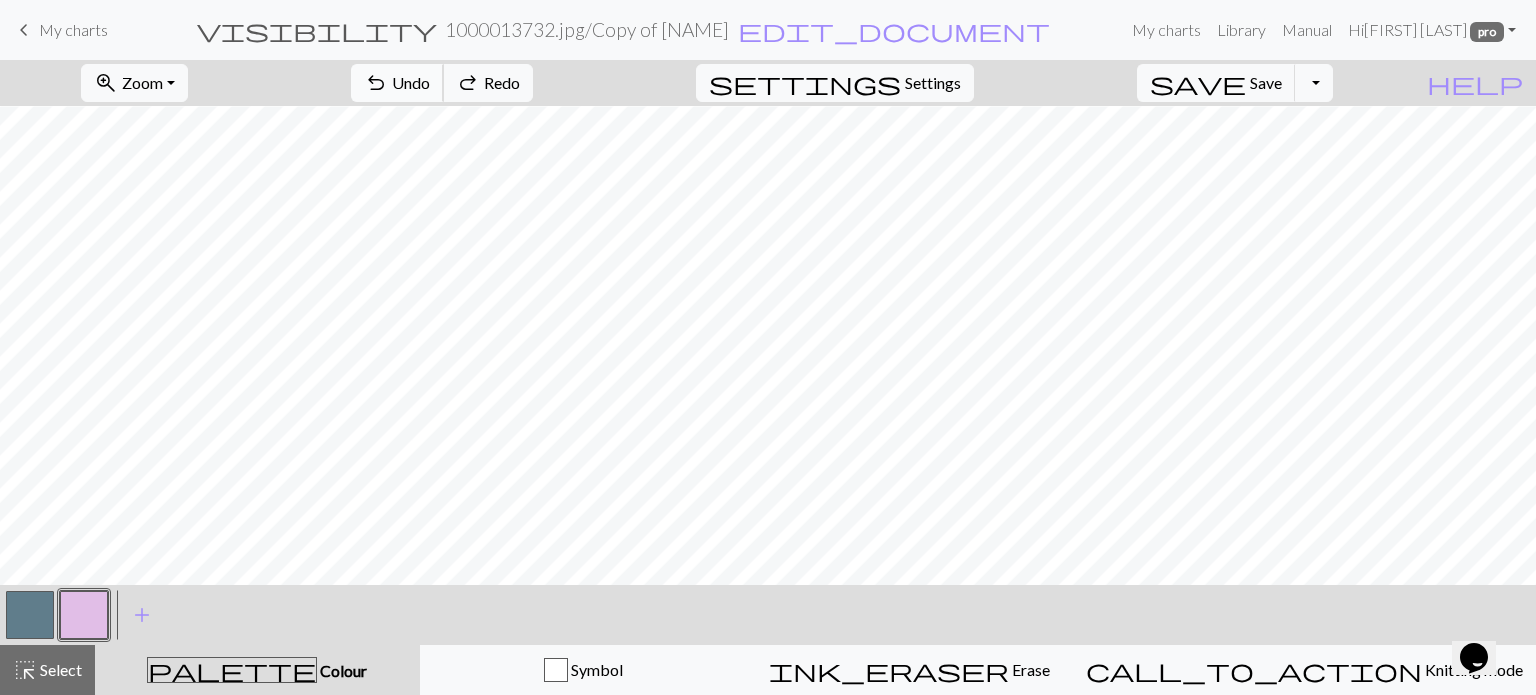 click on "Undo" at bounding box center [411, 82] 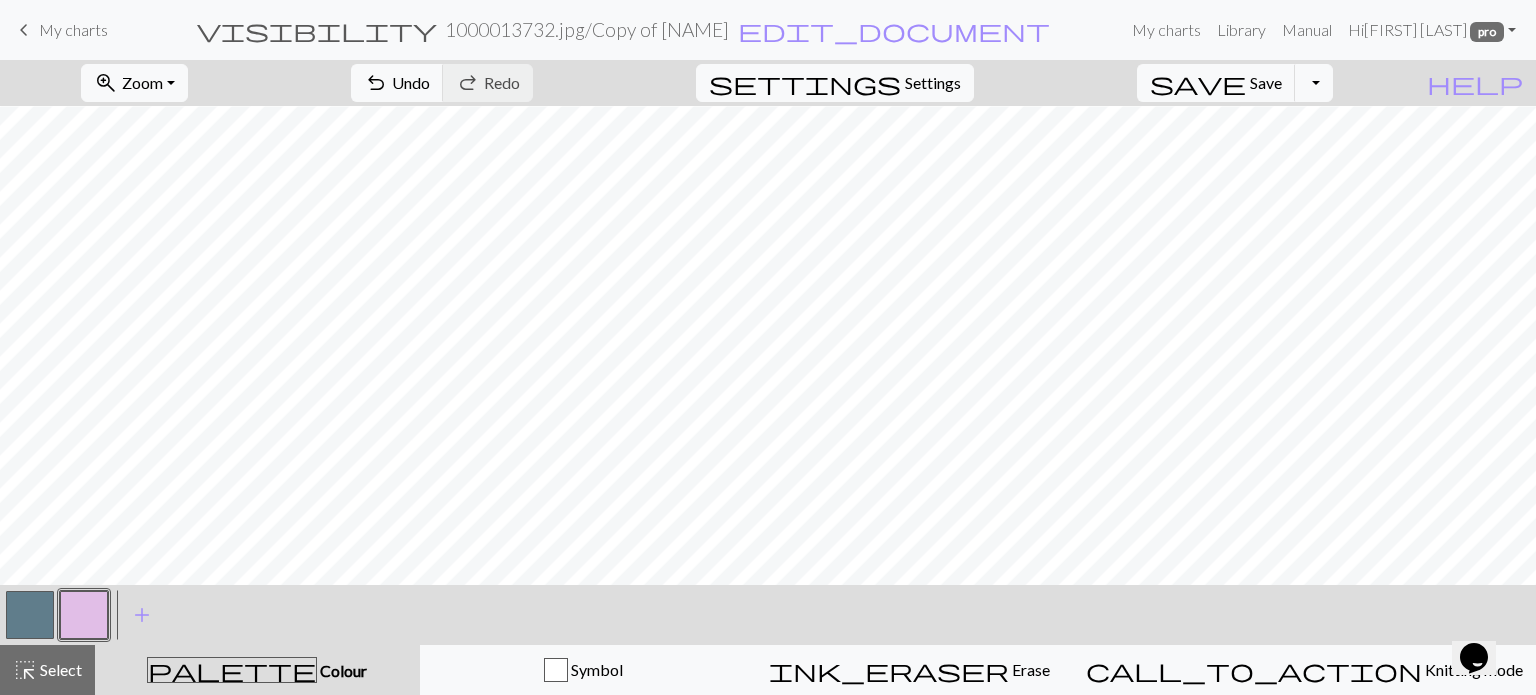 drag, startPoint x: 32, startPoint y: 608, endPoint x: 100, endPoint y: 585, distance: 71.7844 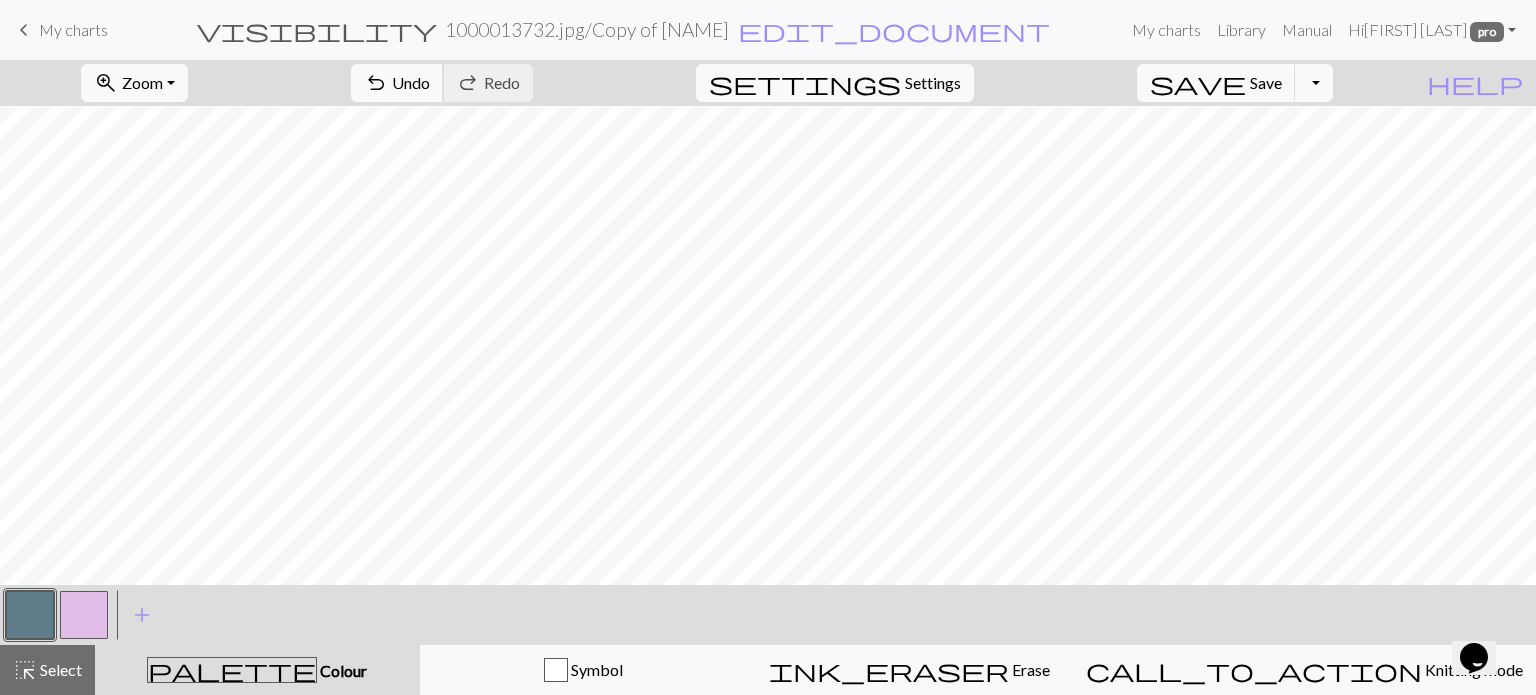 click on "Undo" at bounding box center (411, 82) 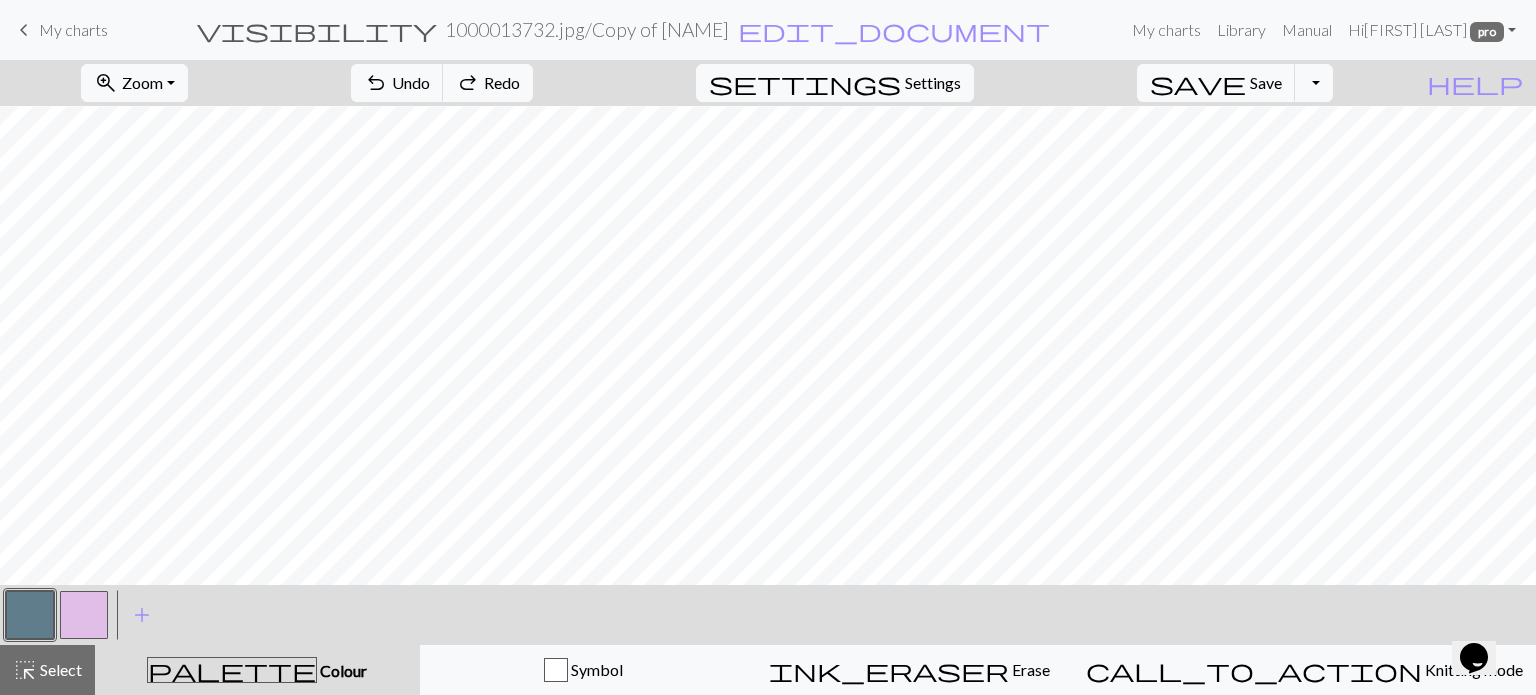 click at bounding box center [84, 615] 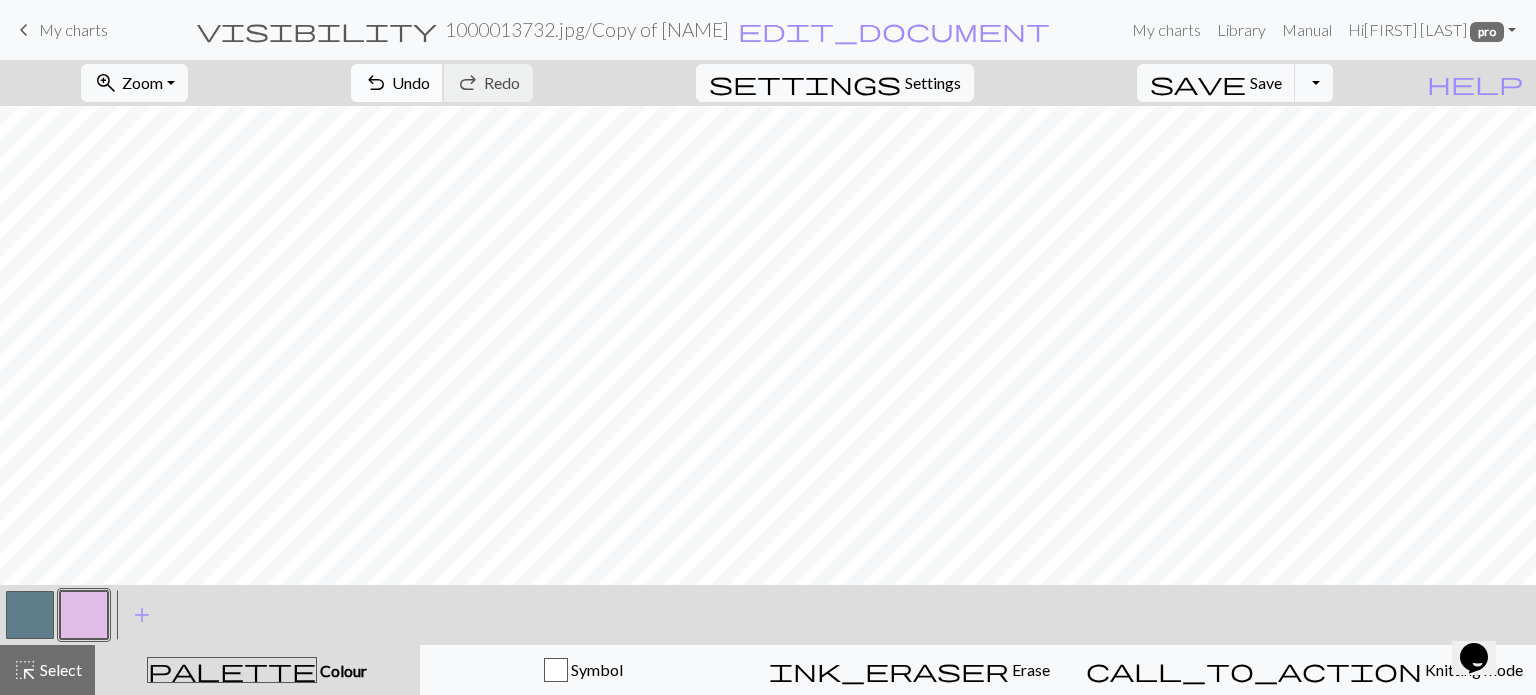click on "Undo" at bounding box center (411, 82) 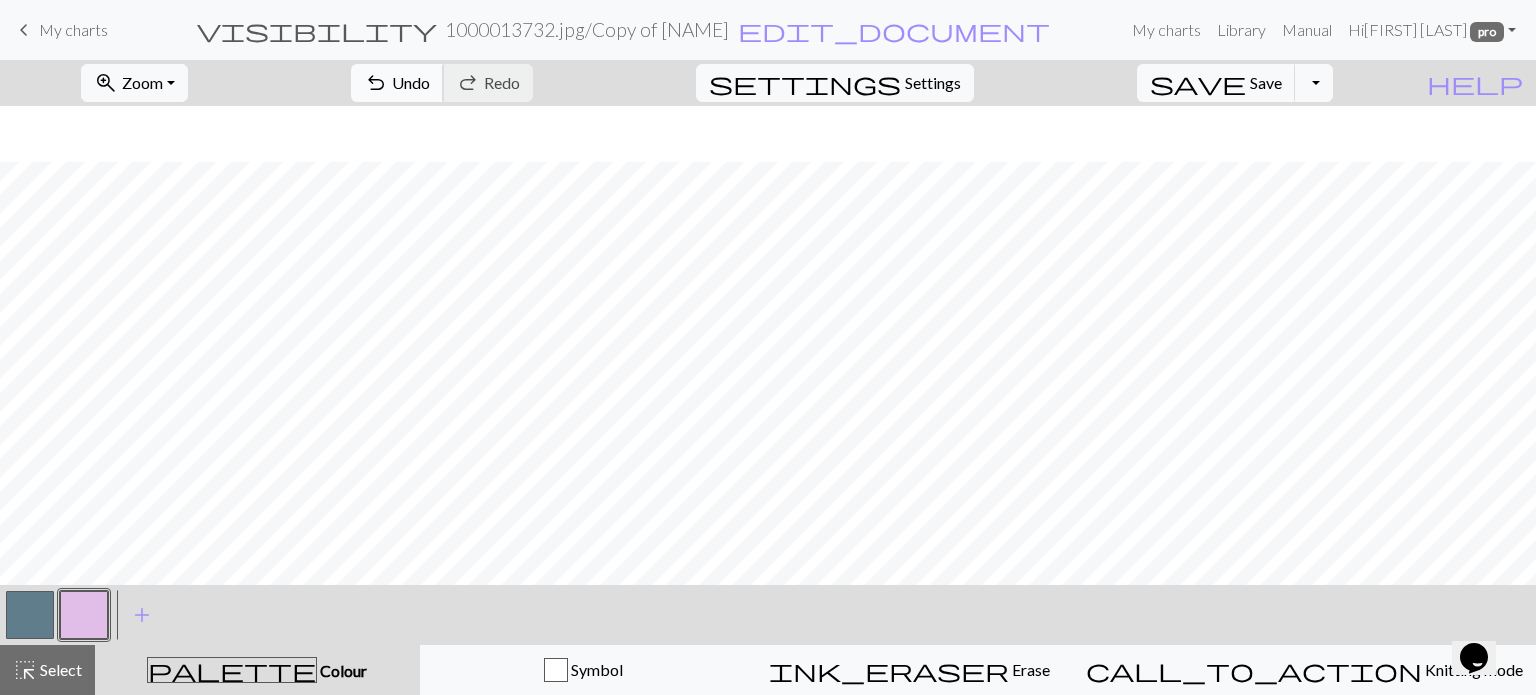 scroll, scrollTop: 605, scrollLeft: 0, axis: vertical 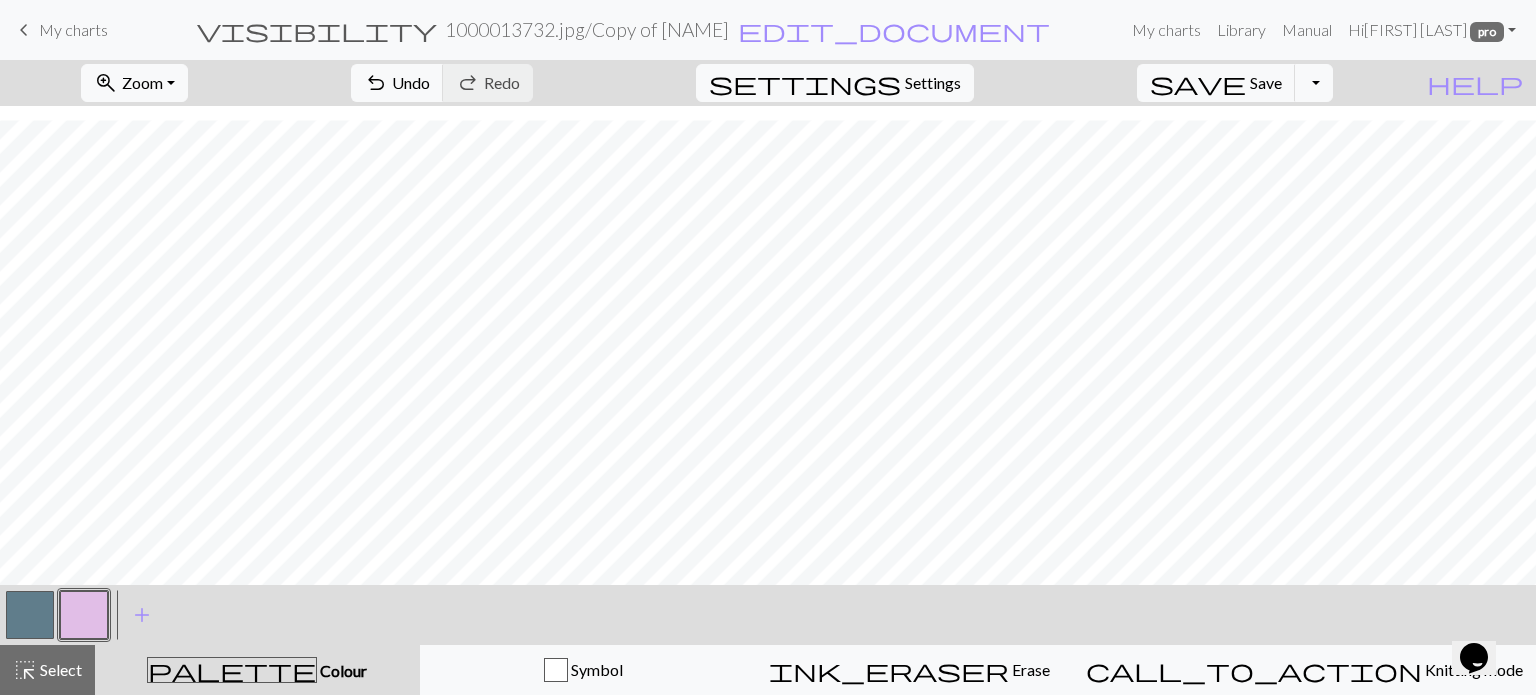 drag, startPoint x: 16, startPoint y: 604, endPoint x: 31, endPoint y: 599, distance: 15.811388 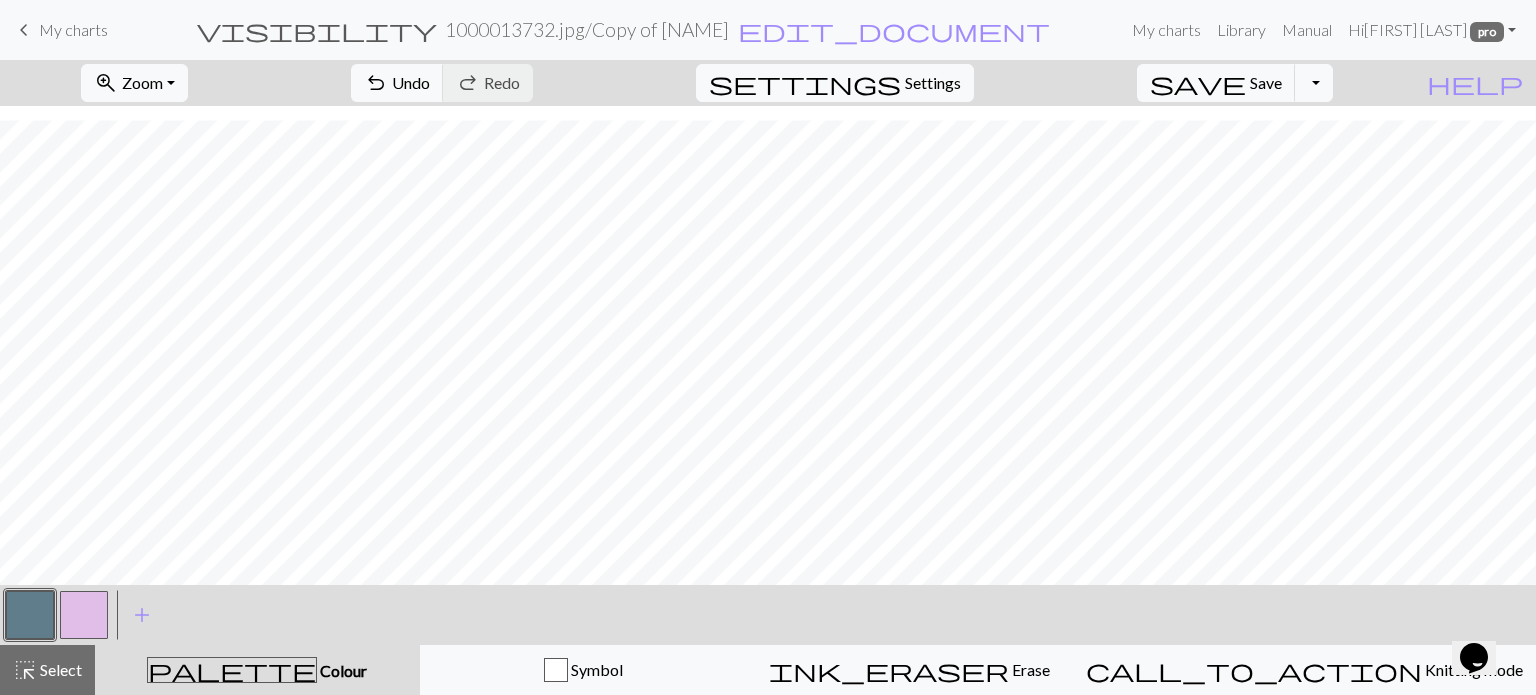 drag, startPoint x: 90, startPoint y: 608, endPoint x: 184, endPoint y: 575, distance: 99.62429 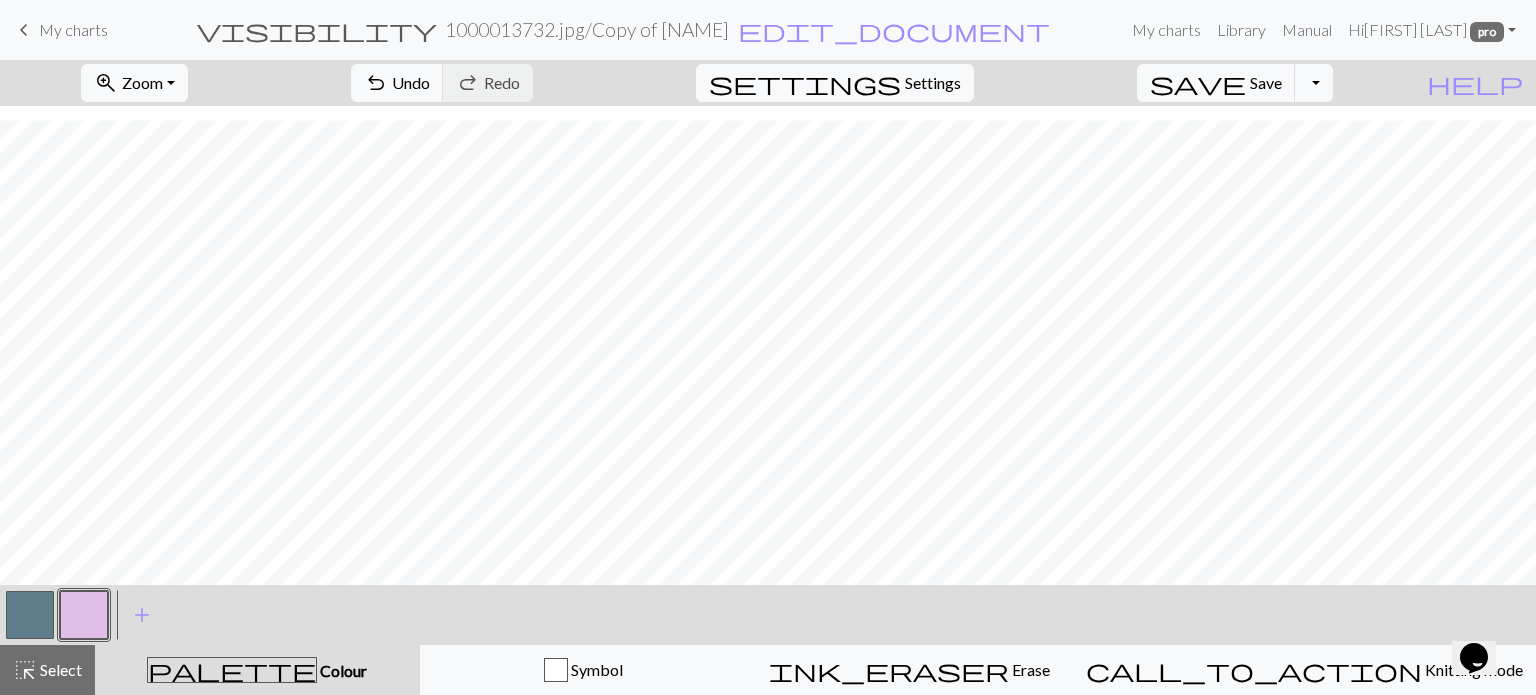 drag, startPoint x: 26, startPoint y: 619, endPoint x: 137, endPoint y: 574, distance: 119.77479 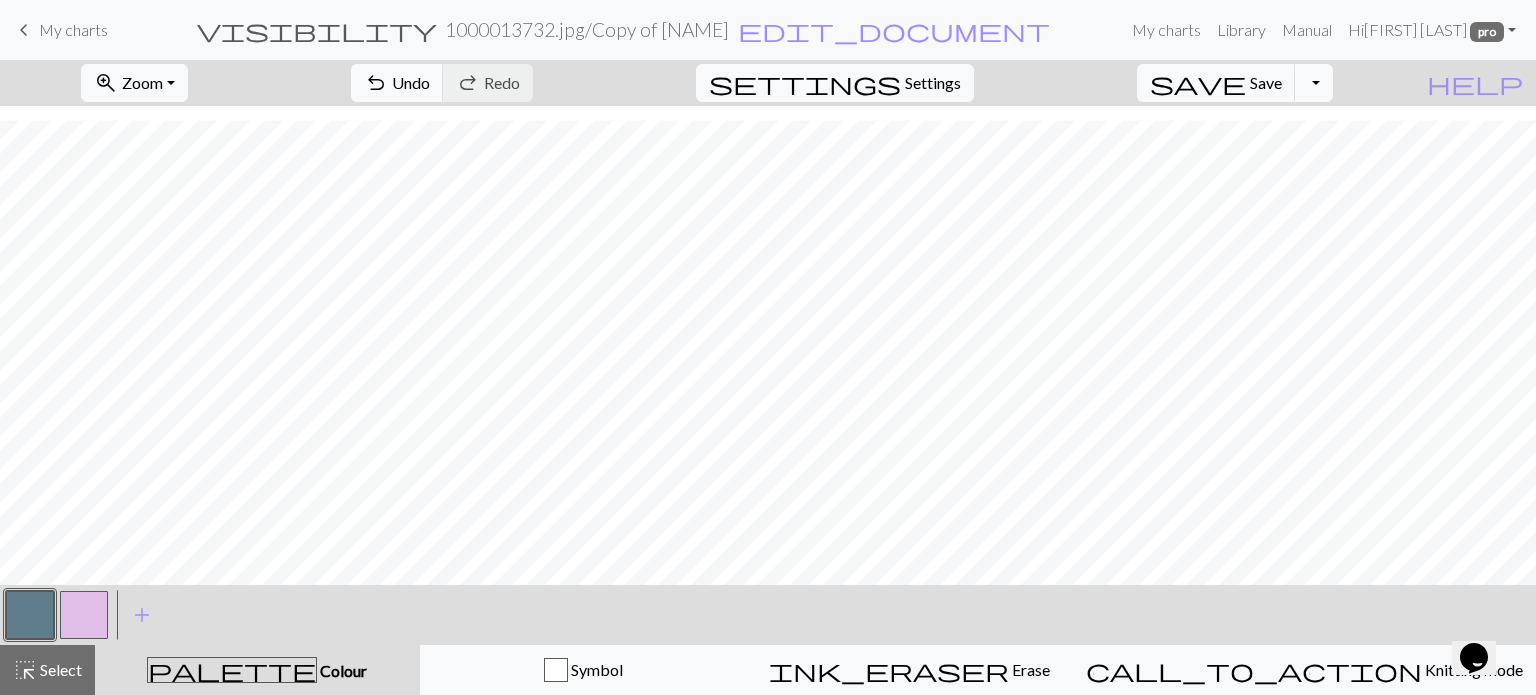 click at bounding box center (84, 615) 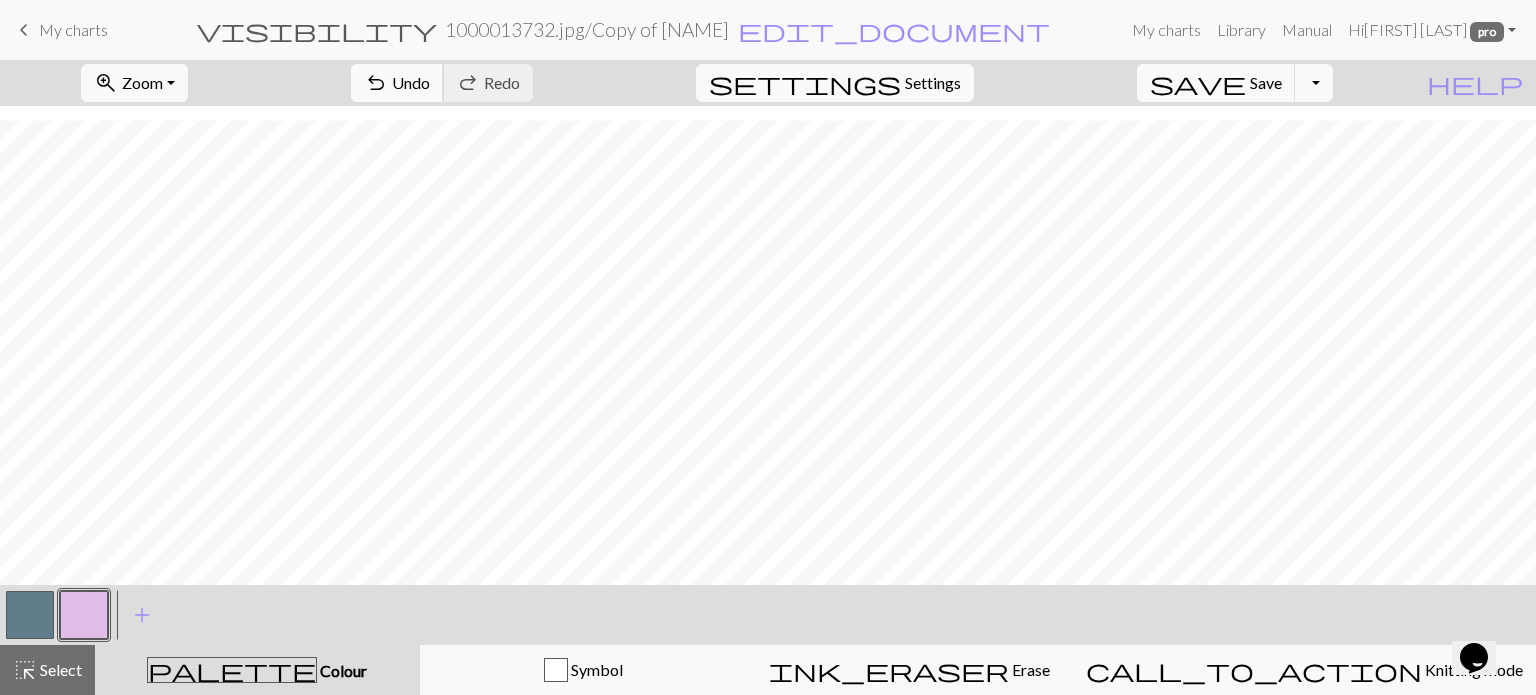 click on "Undo" at bounding box center [411, 82] 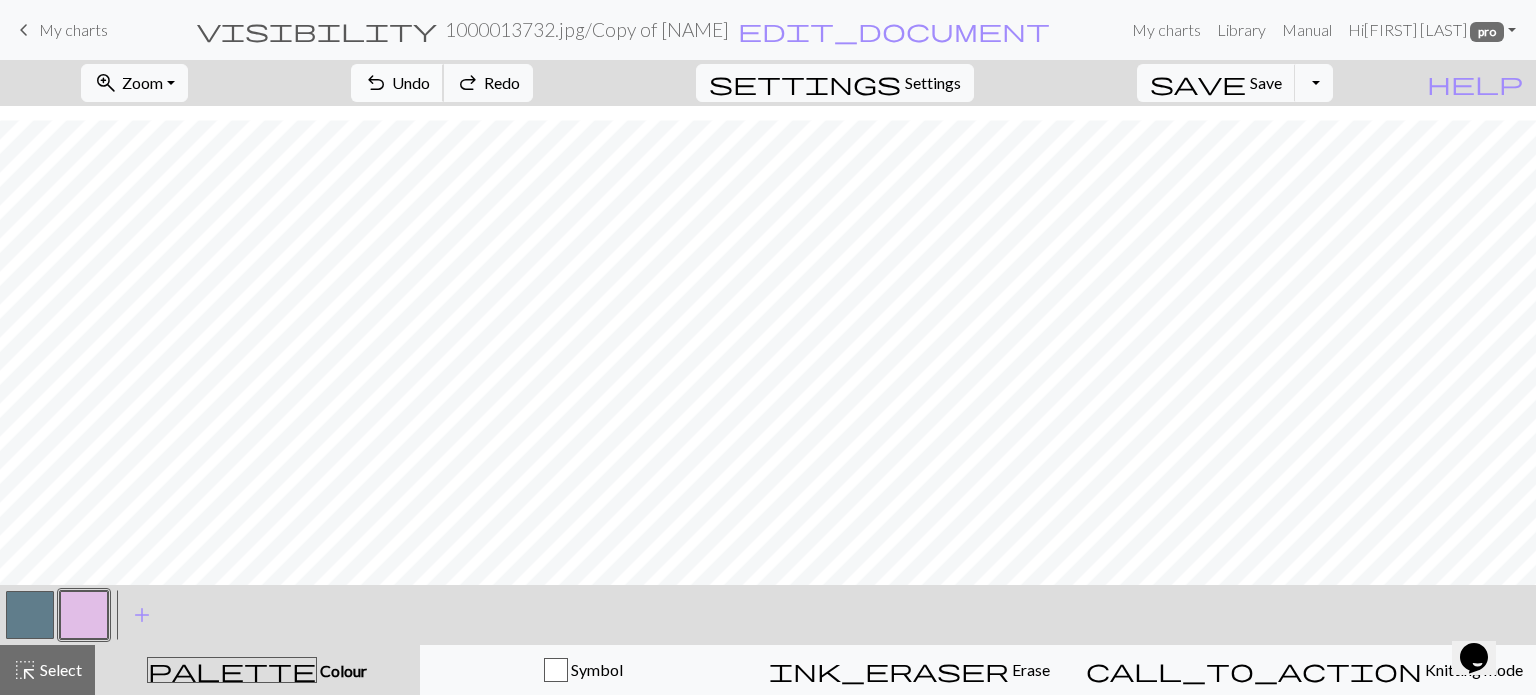 click on "Undo" at bounding box center [411, 82] 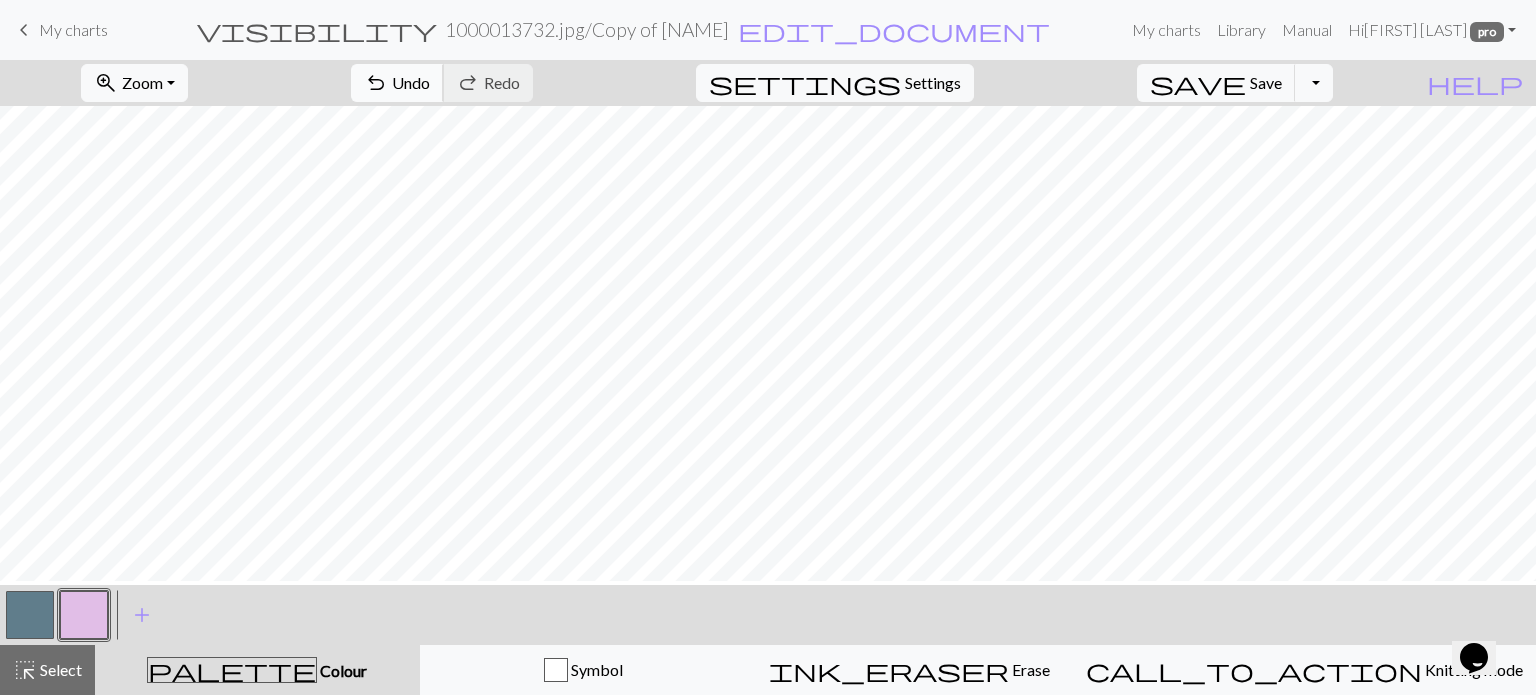 scroll, scrollTop: 0, scrollLeft: 0, axis: both 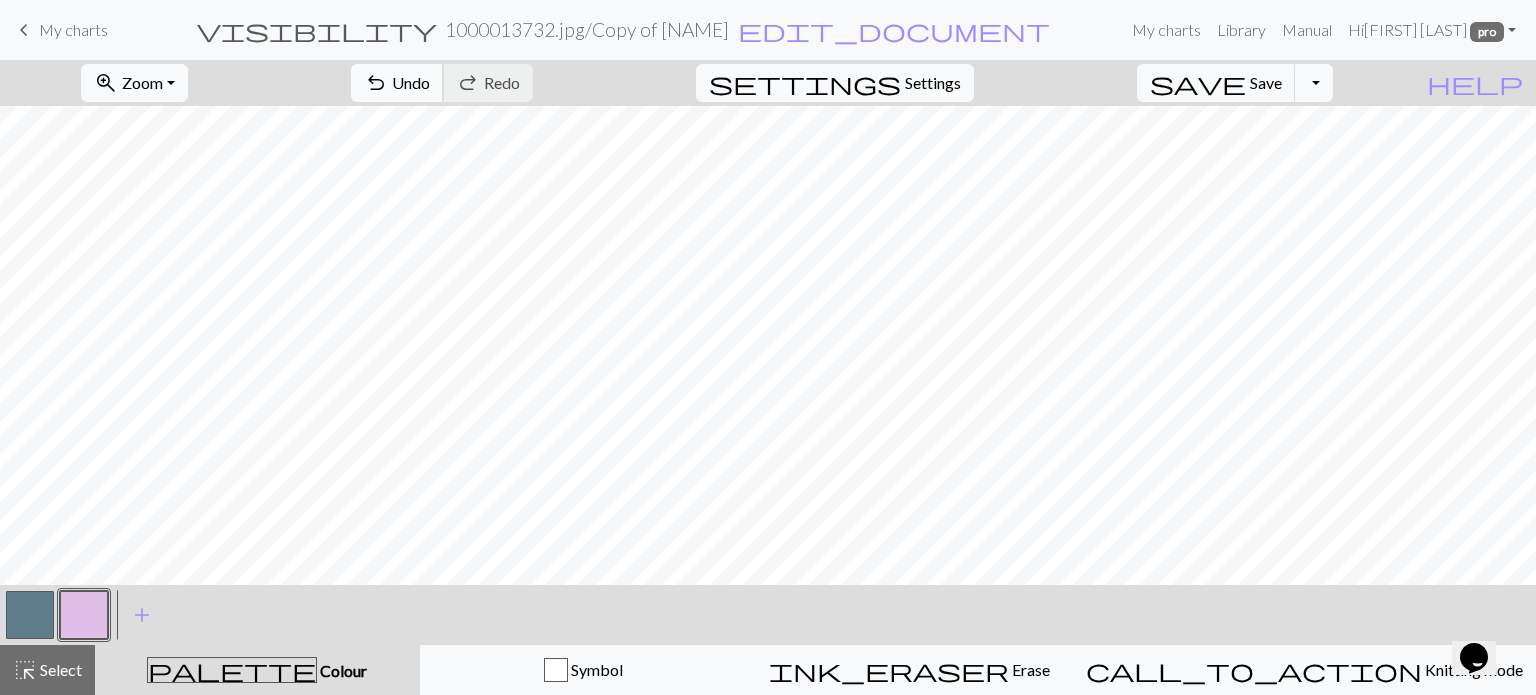 click on "Undo" at bounding box center [411, 82] 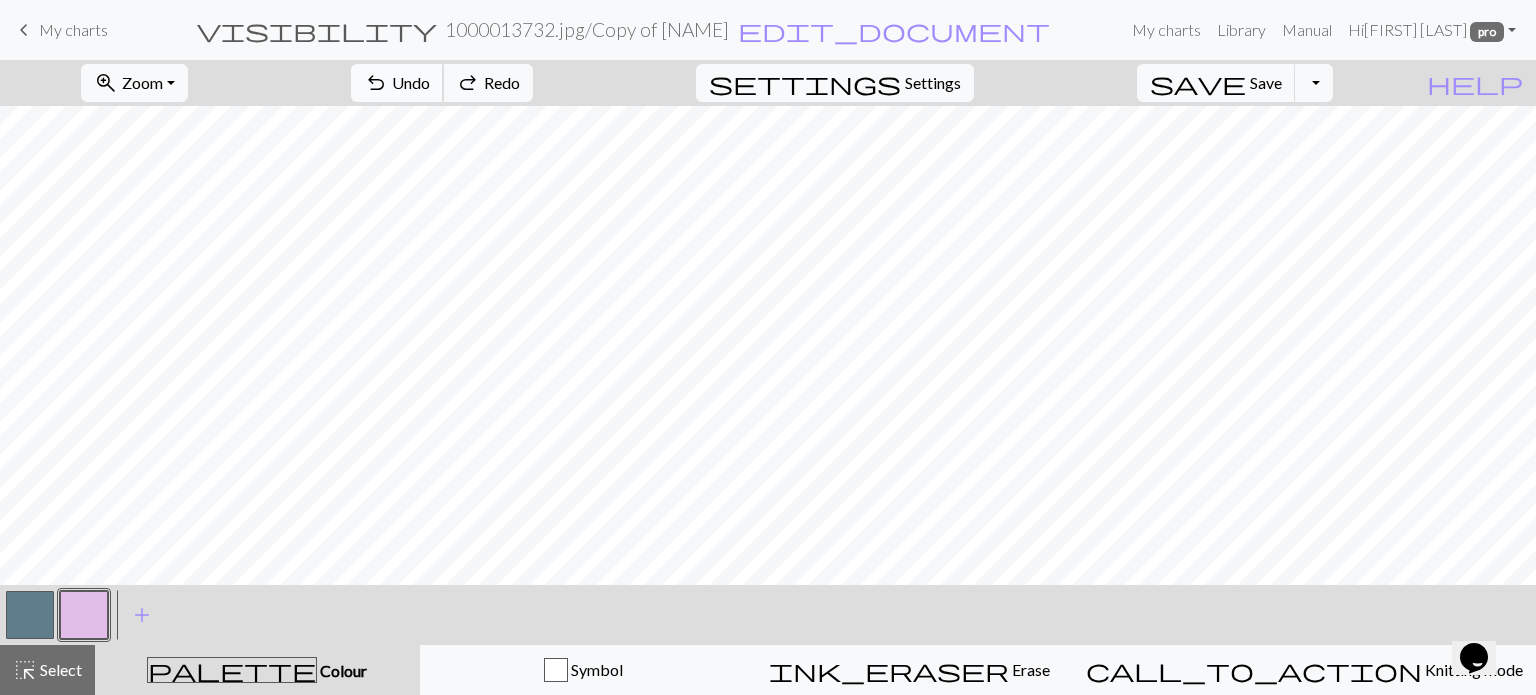click on "Undo" at bounding box center (411, 82) 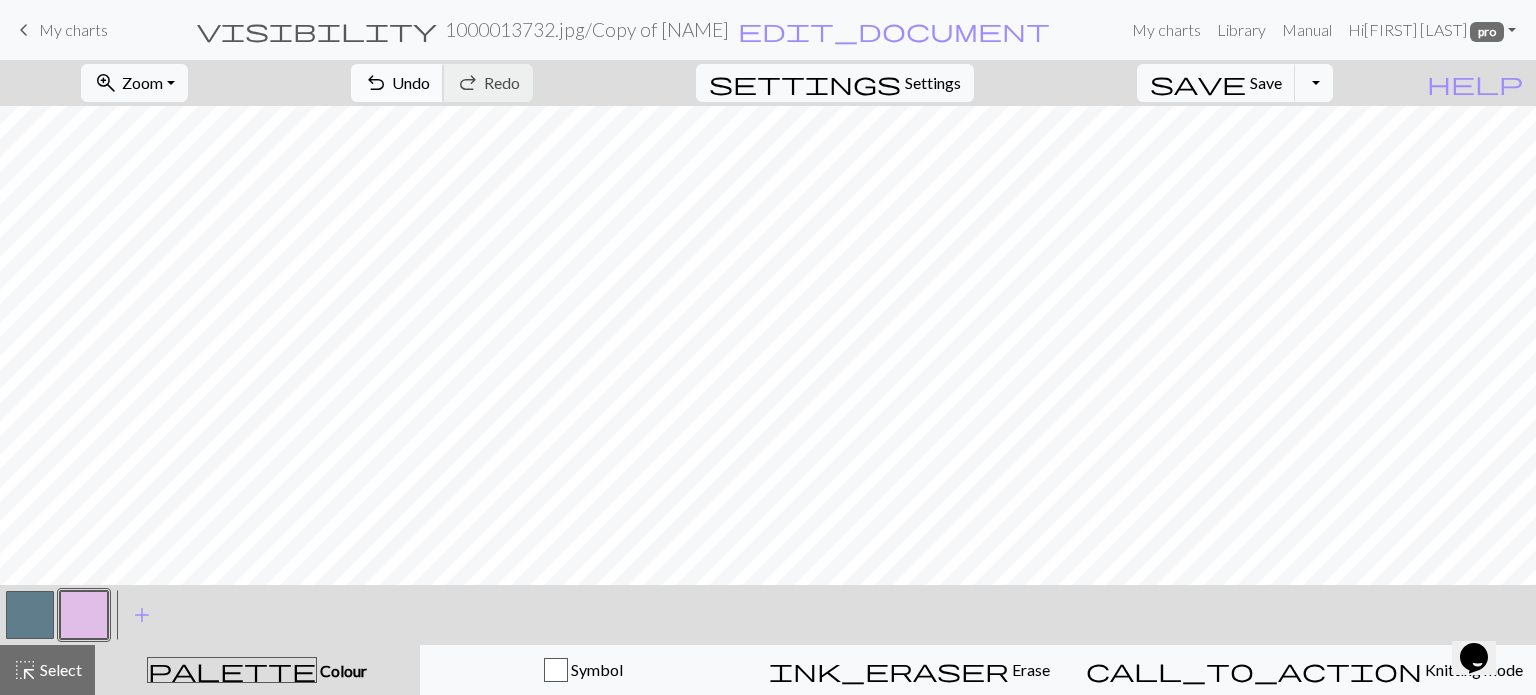 click on "undo" at bounding box center (376, 83) 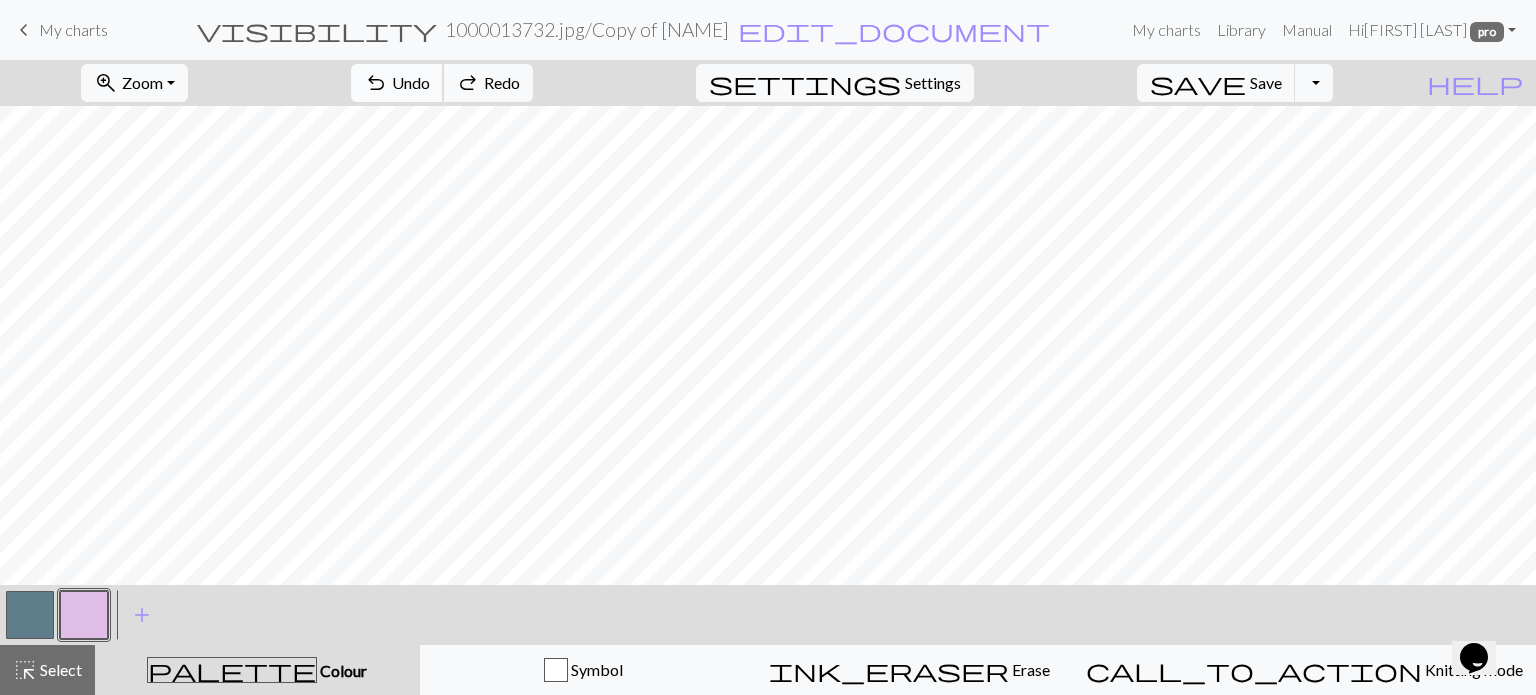 click on "undo" at bounding box center [376, 83] 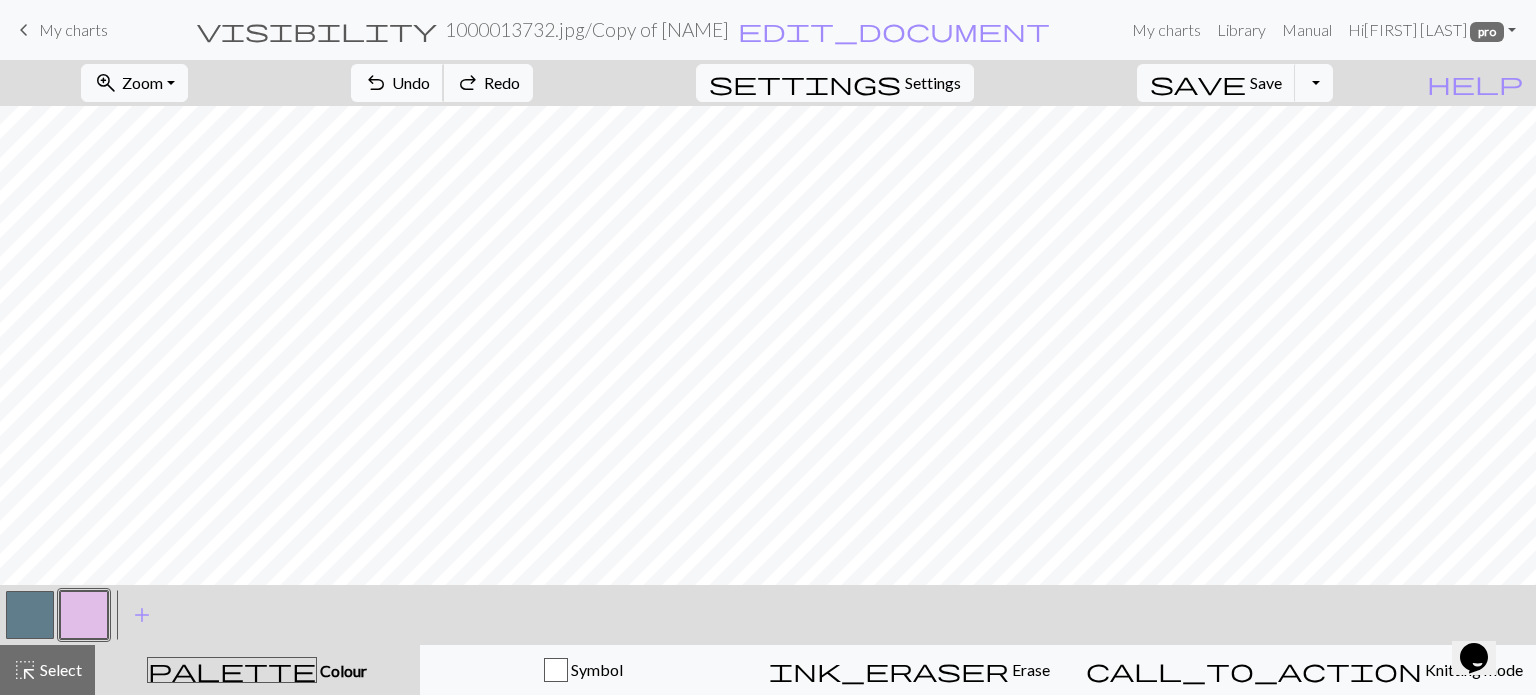 click on "undo" at bounding box center (376, 83) 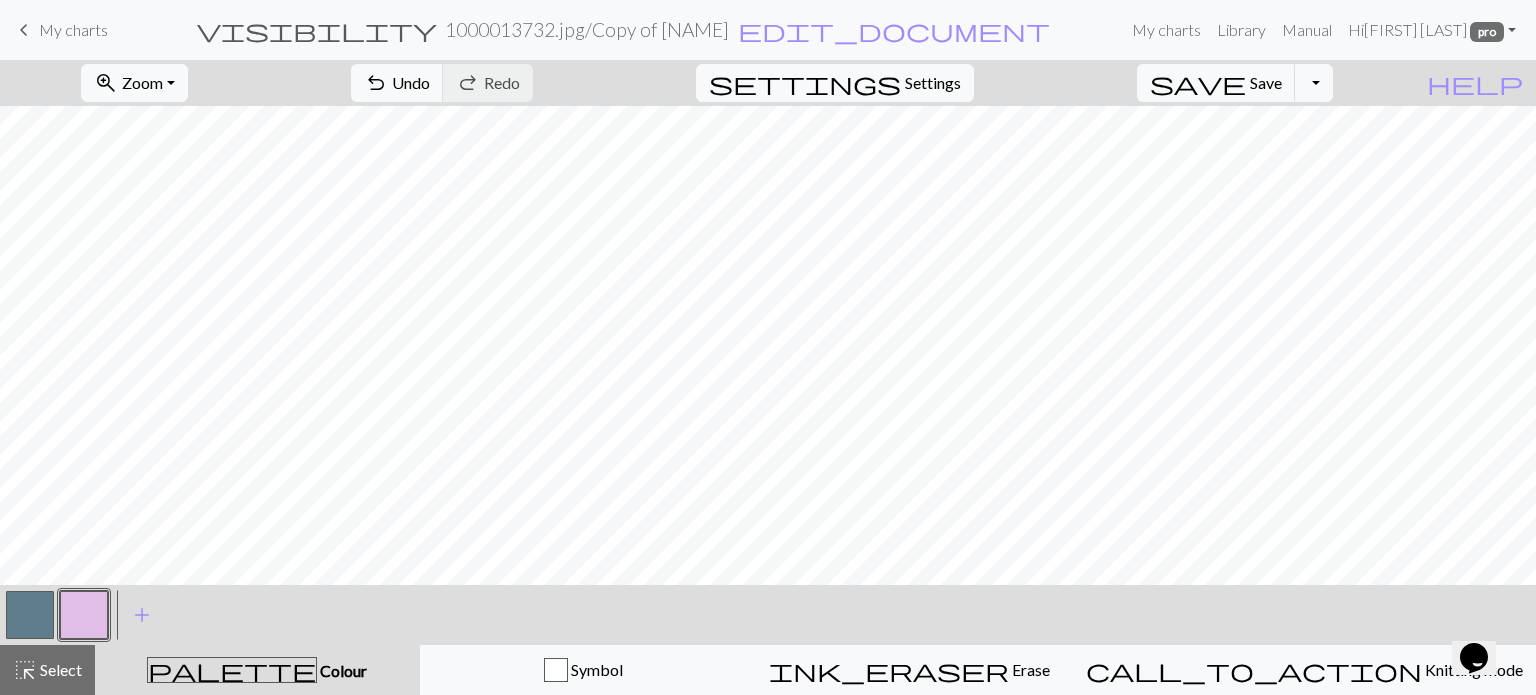 click at bounding box center (30, 615) 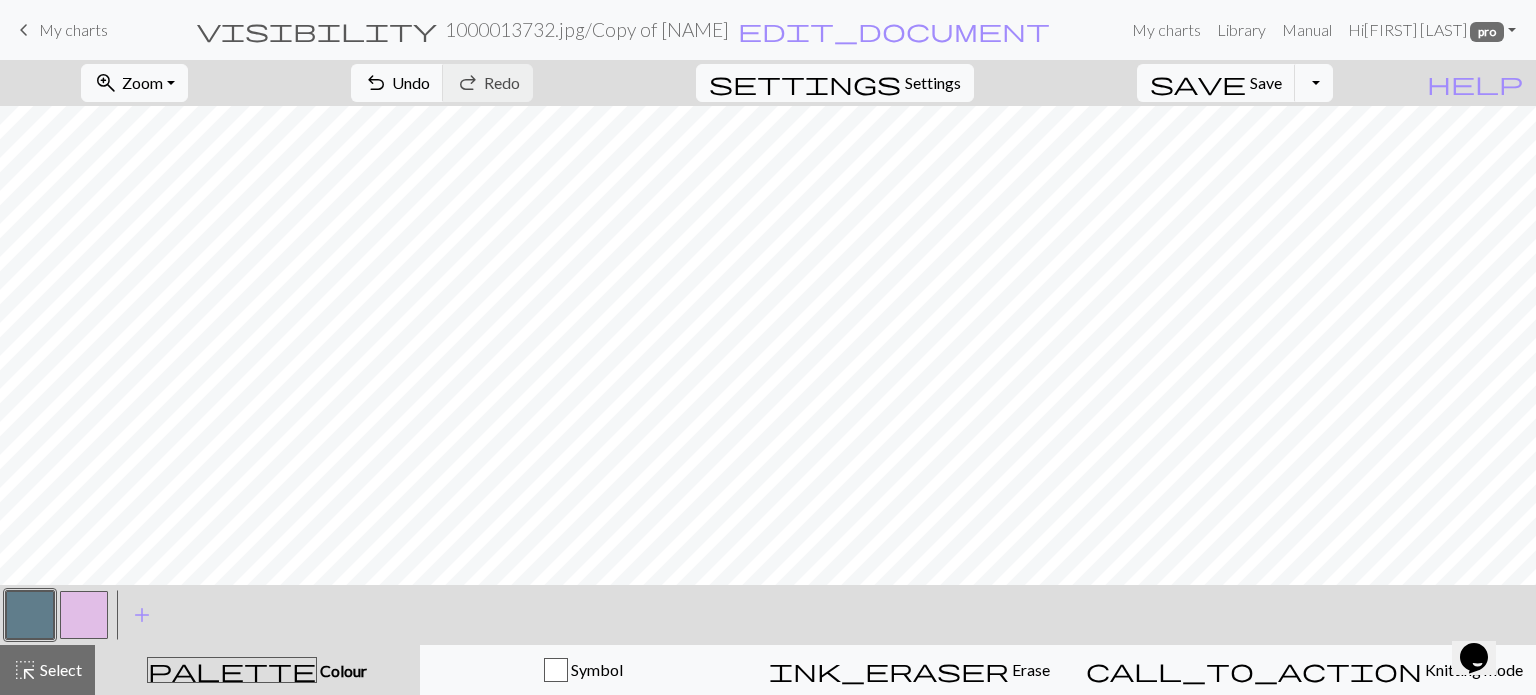 click at bounding box center [84, 615] 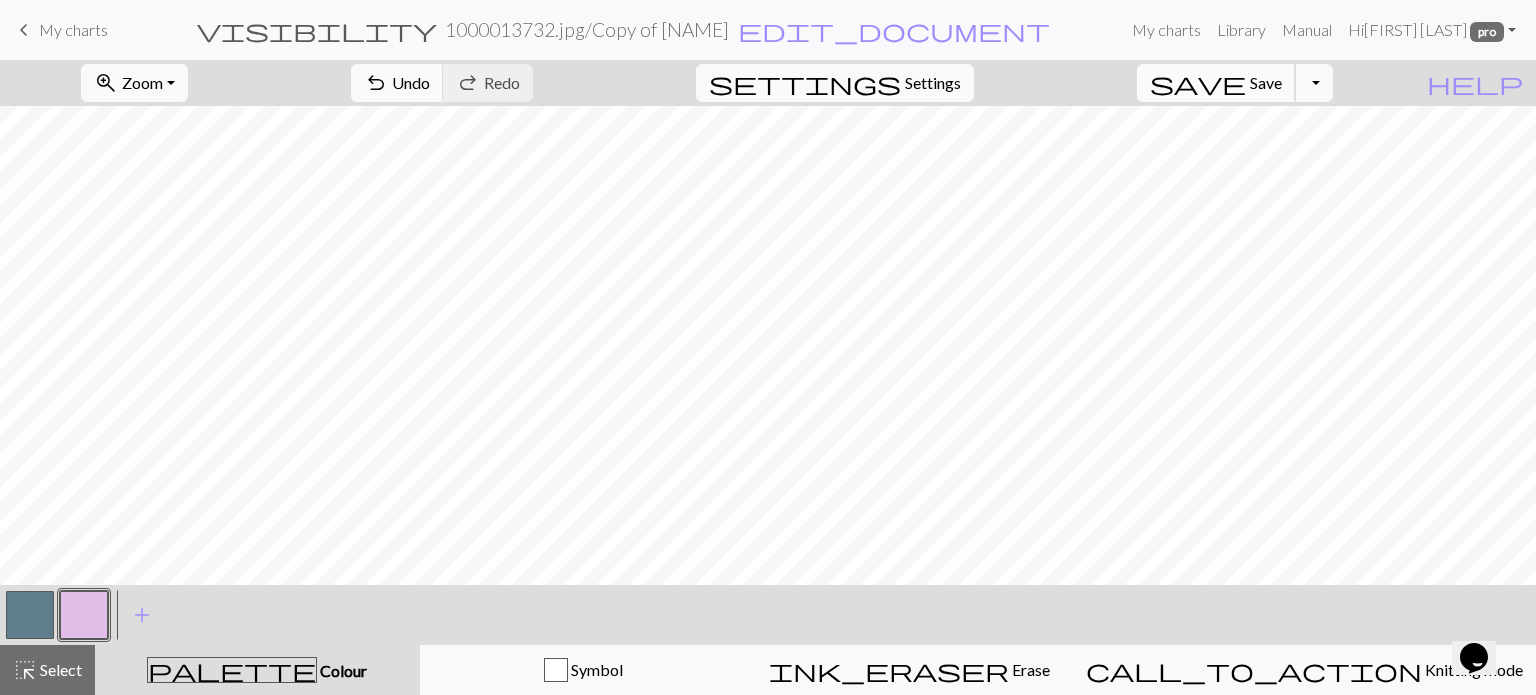 click on "Save" at bounding box center (1266, 82) 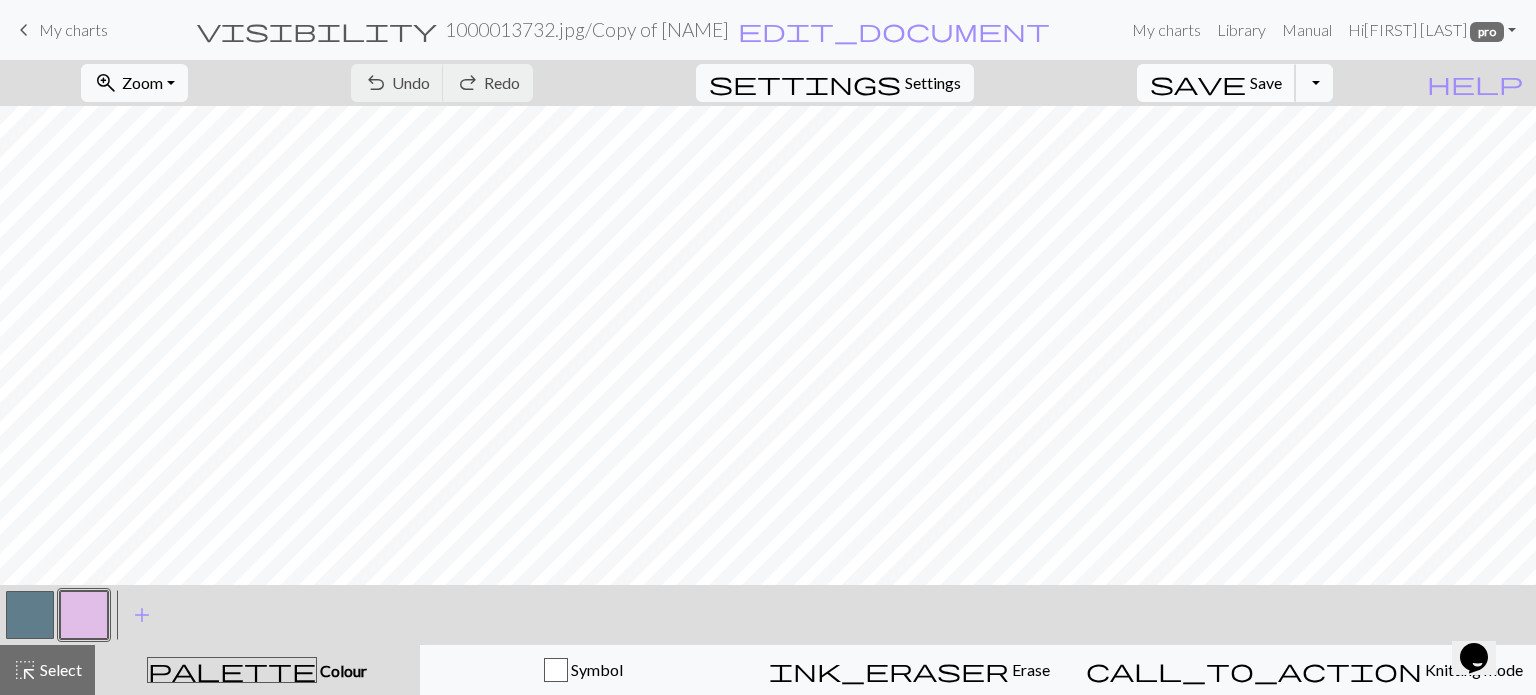 click on "Save" at bounding box center (1266, 82) 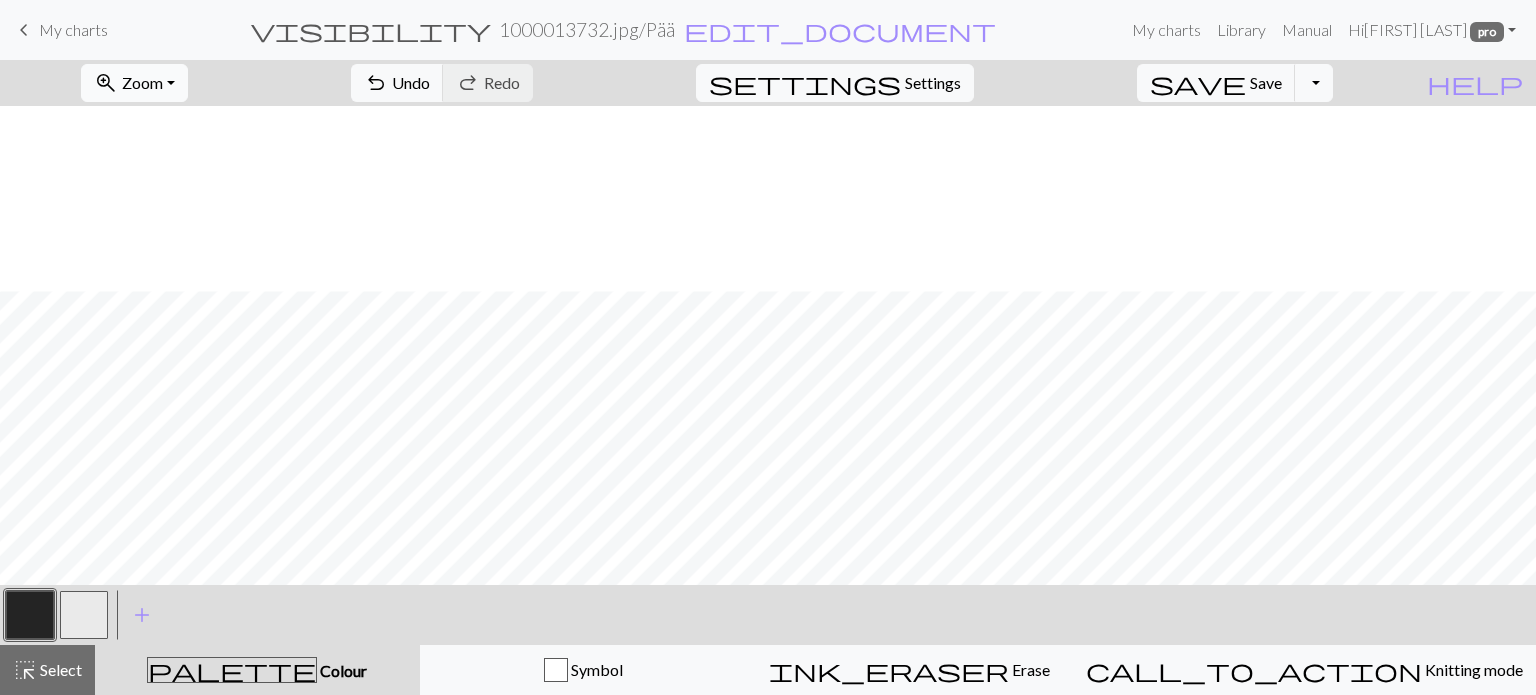 scroll, scrollTop: 0, scrollLeft: 0, axis: both 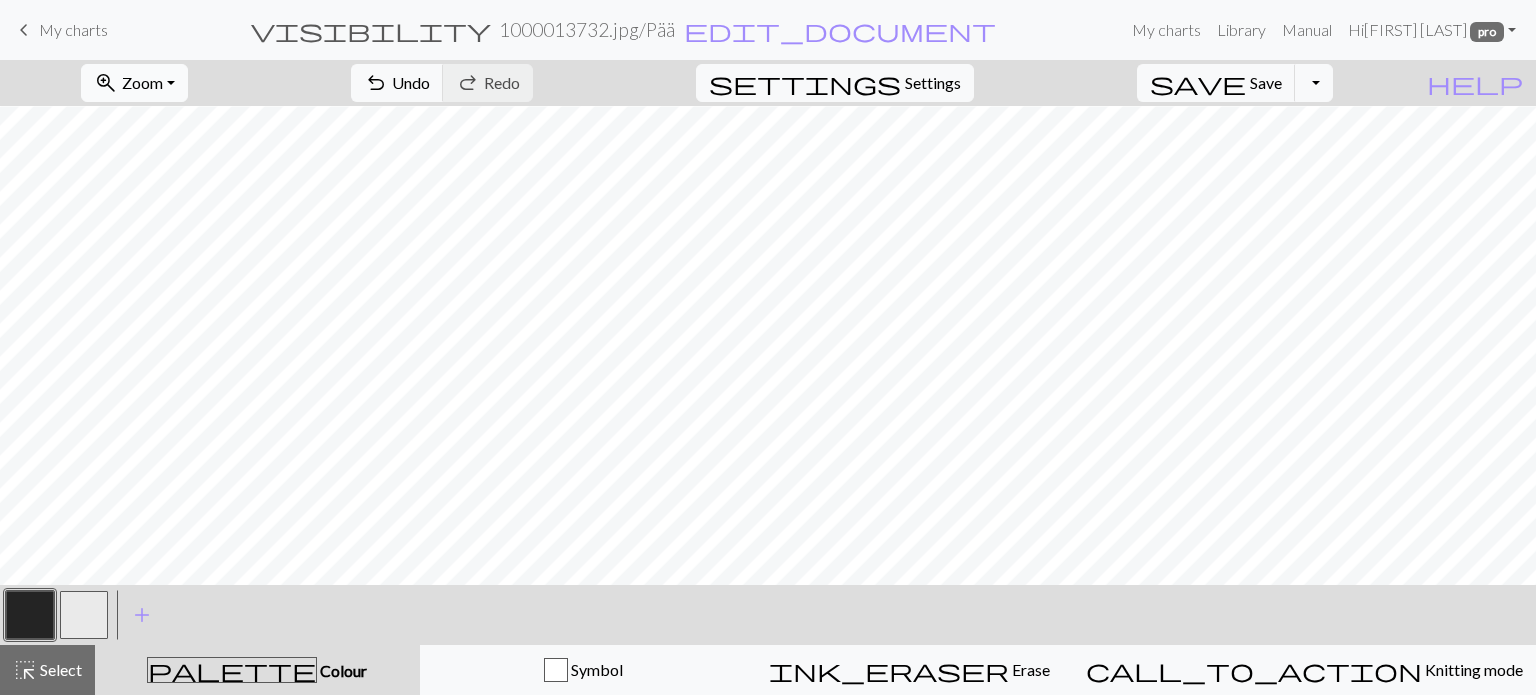 click on "Zoom" at bounding box center [142, 82] 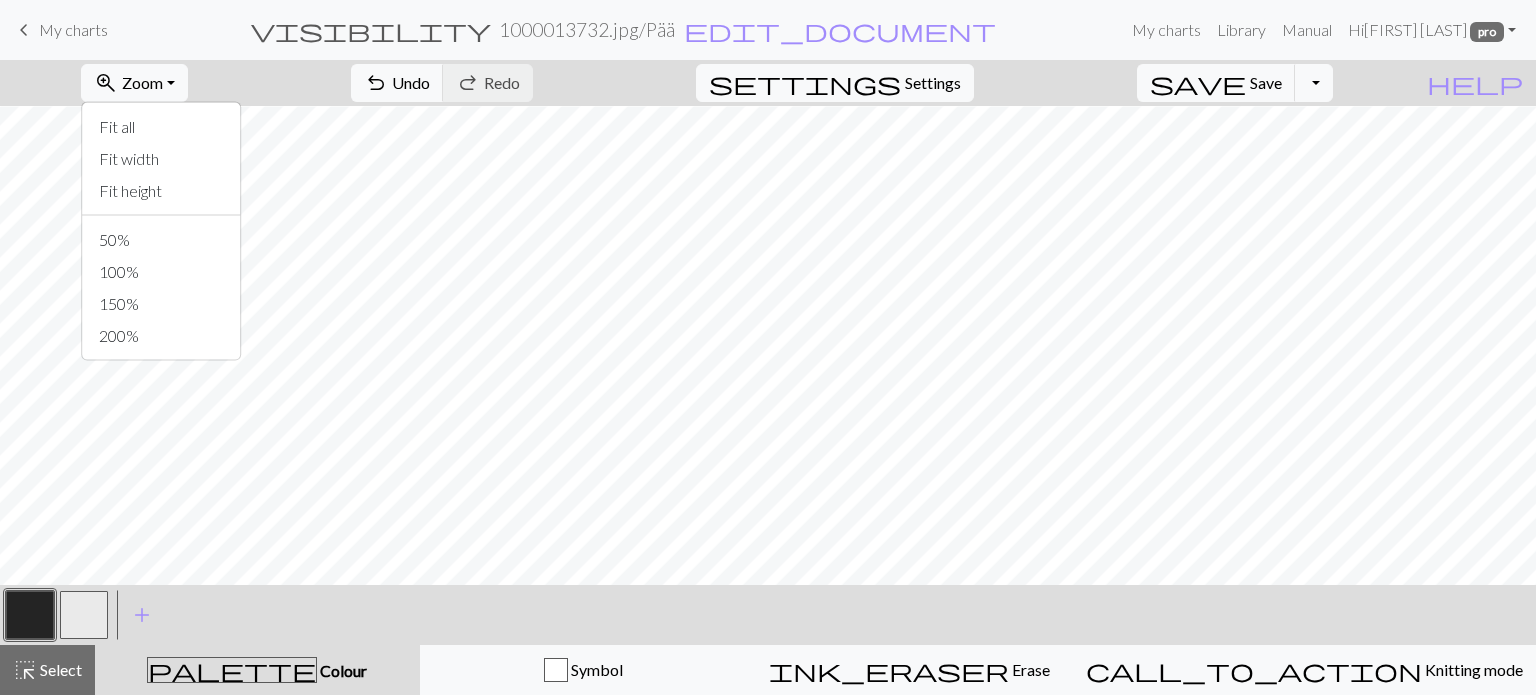 click on "My charts" at bounding box center [73, 29] 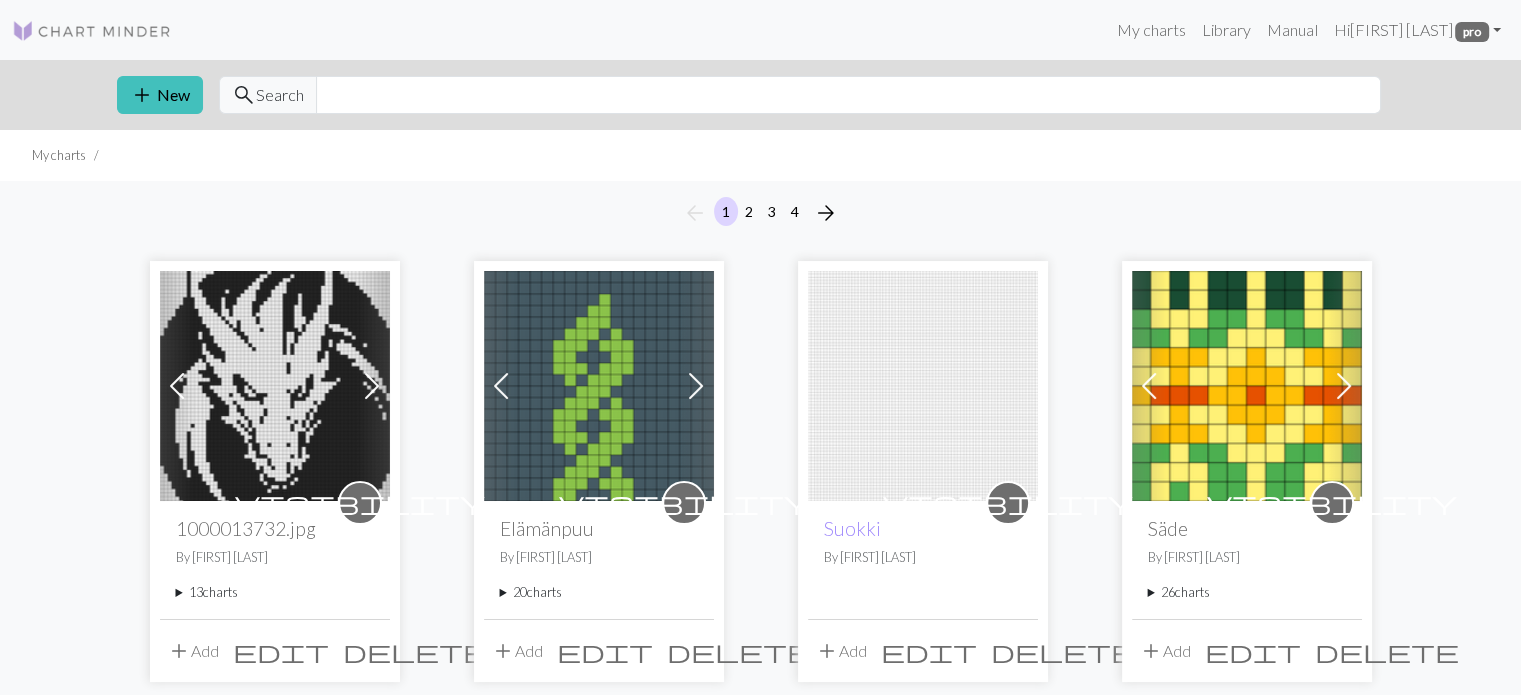 click on "13  charts" at bounding box center (275, 592) 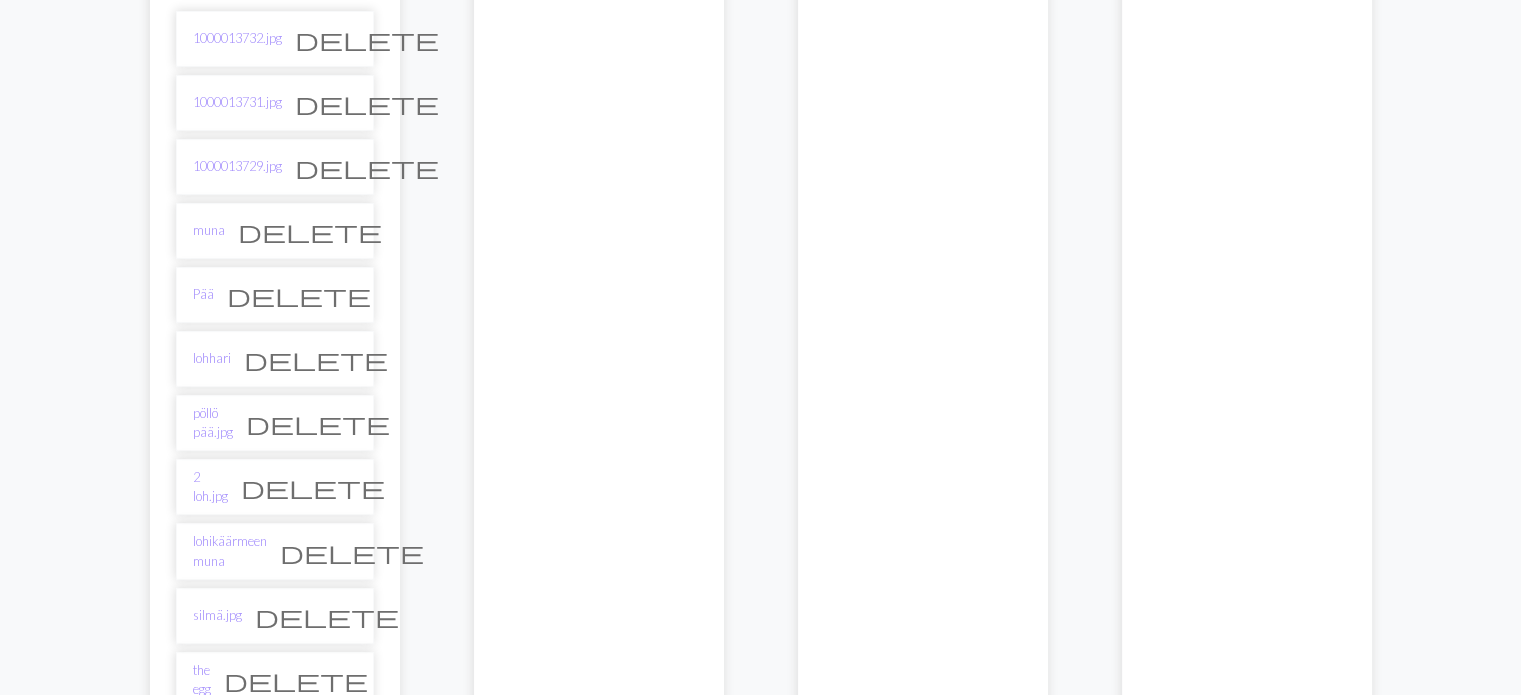 scroll, scrollTop: 1200, scrollLeft: 0, axis: vertical 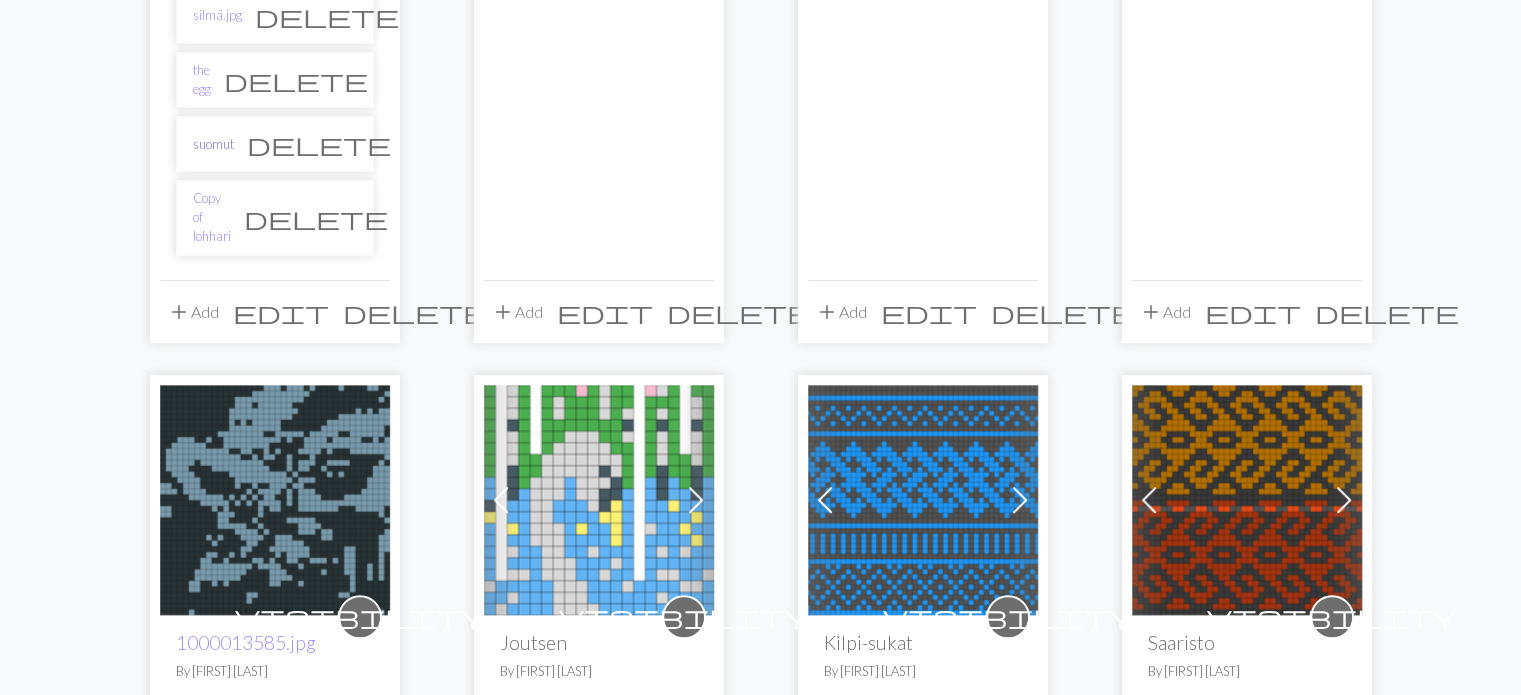 click on "suomut" at bounding box center (213, 144) 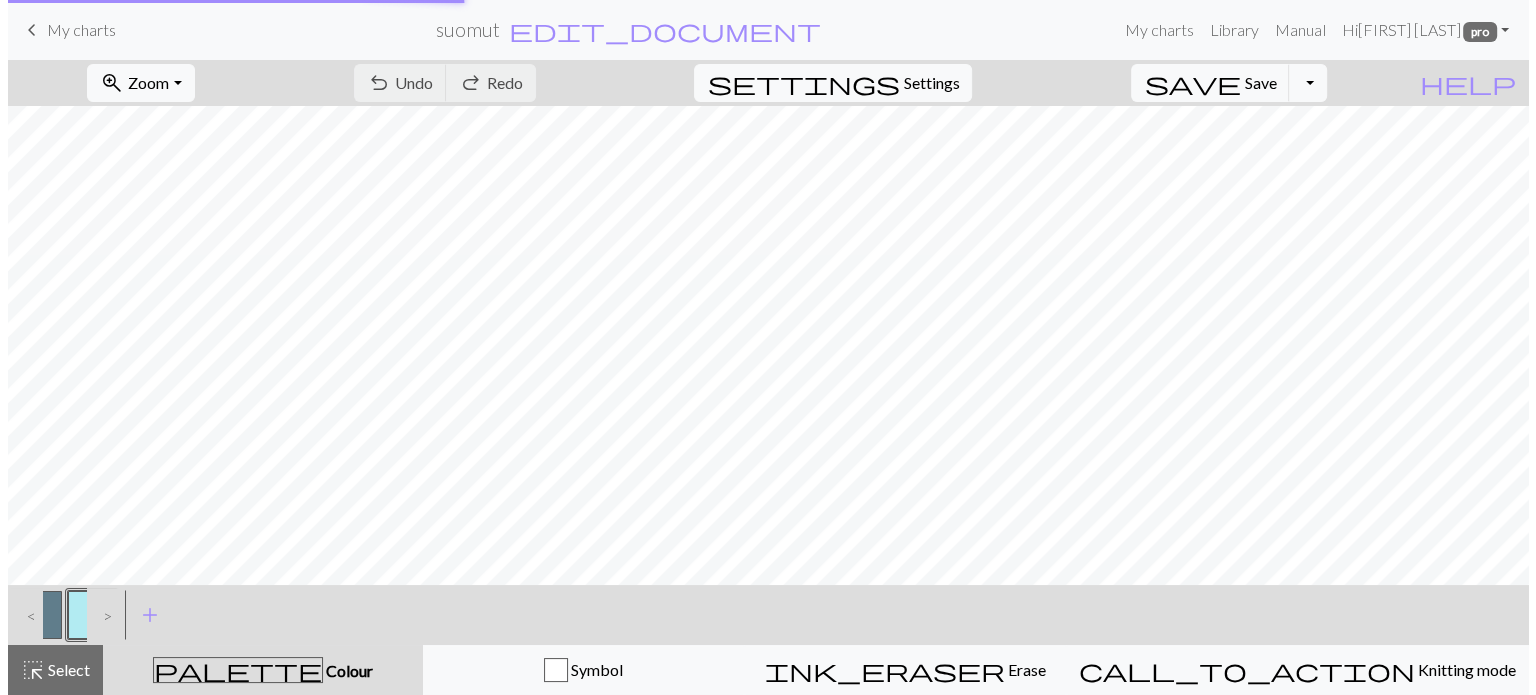scroll, scrollTop: 0, scrollLeft: 0, axis: both 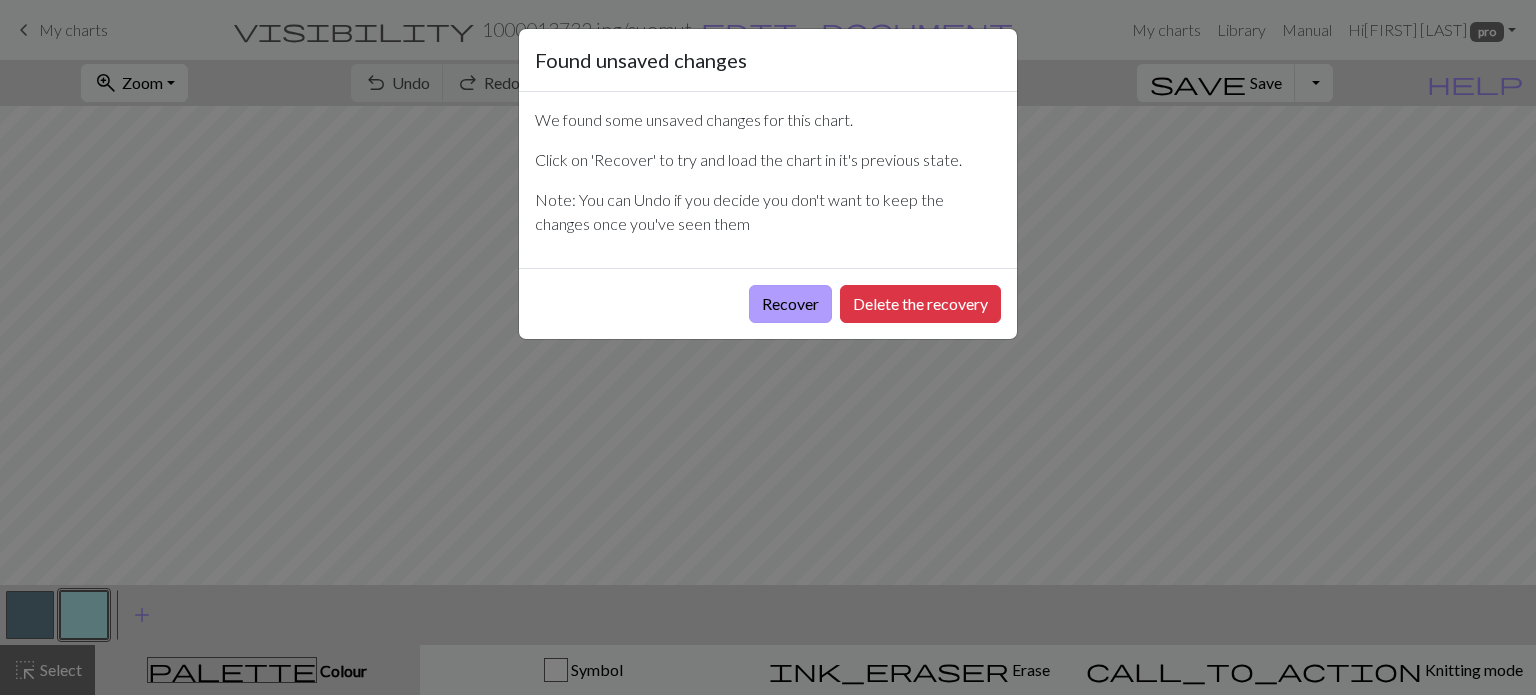 click on "Recover" at bounding box center (790, 304) 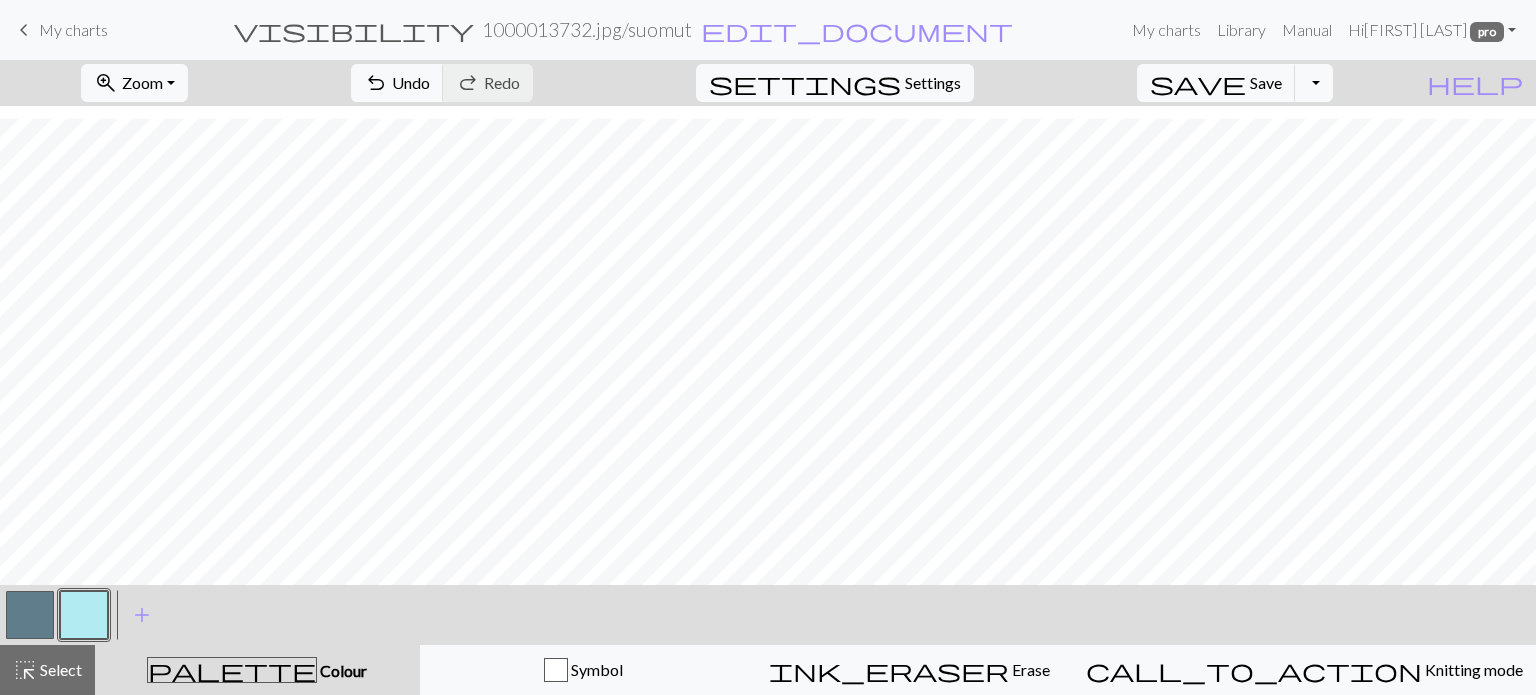 scroll, scrollTop: 25, scrollLeft: 0, axis: vertical 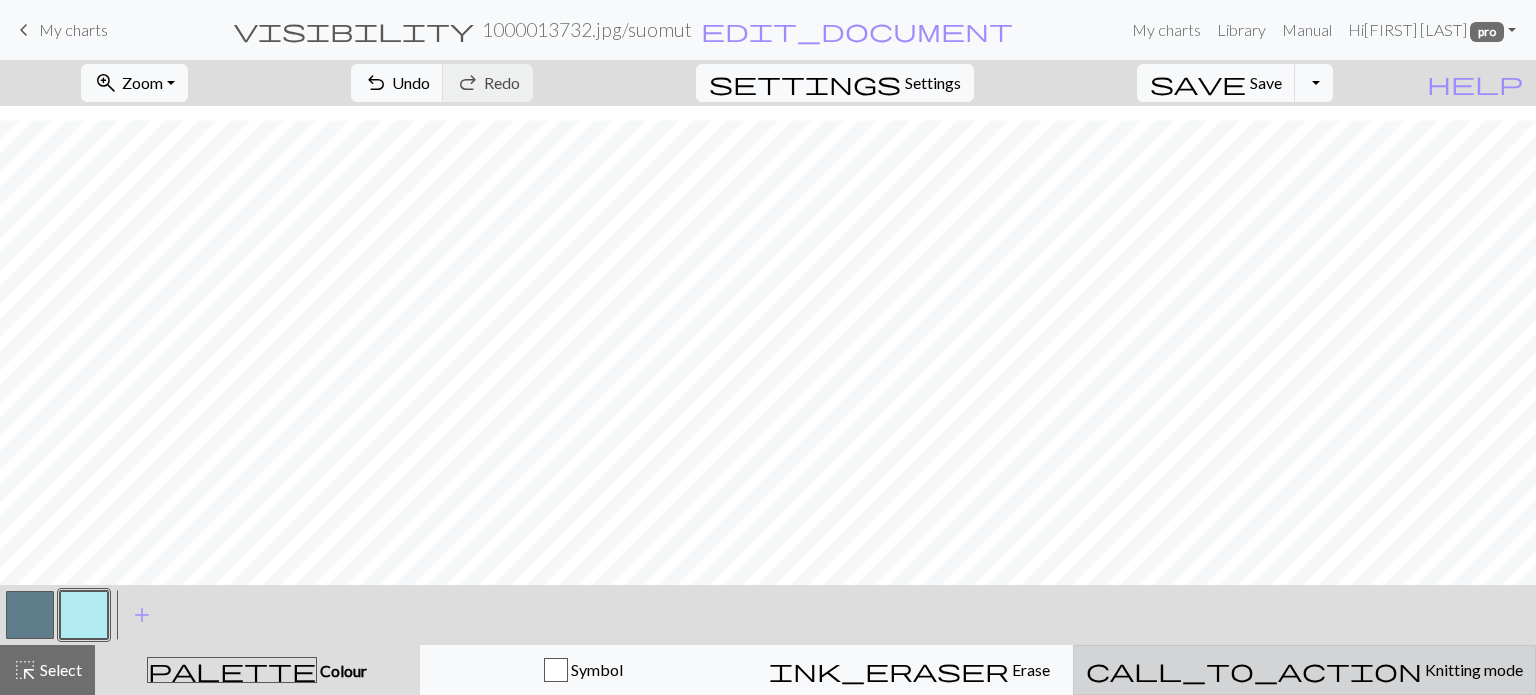 click on "Knitting mode" at bounding box center (1472, 669) 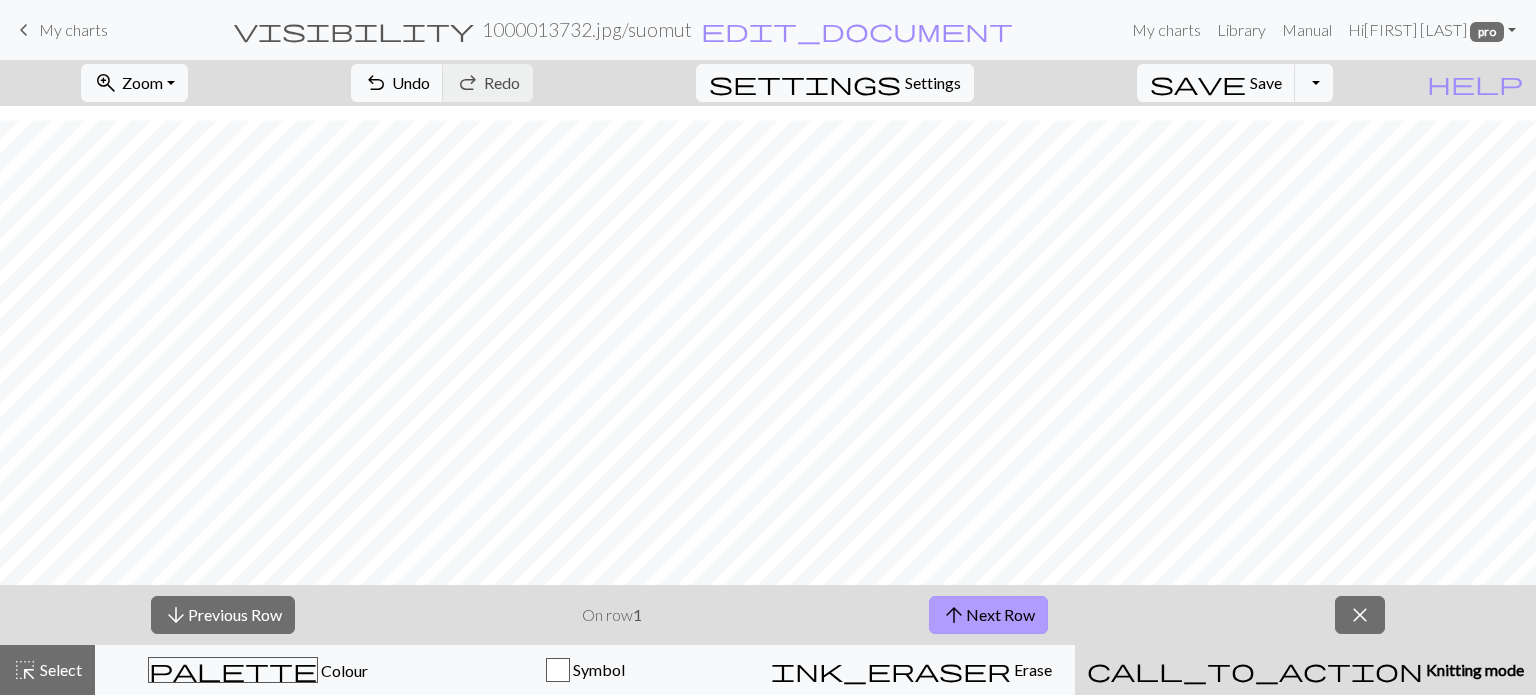 click on "arrow_upward  Next Row" at bounding box center (988, 615) 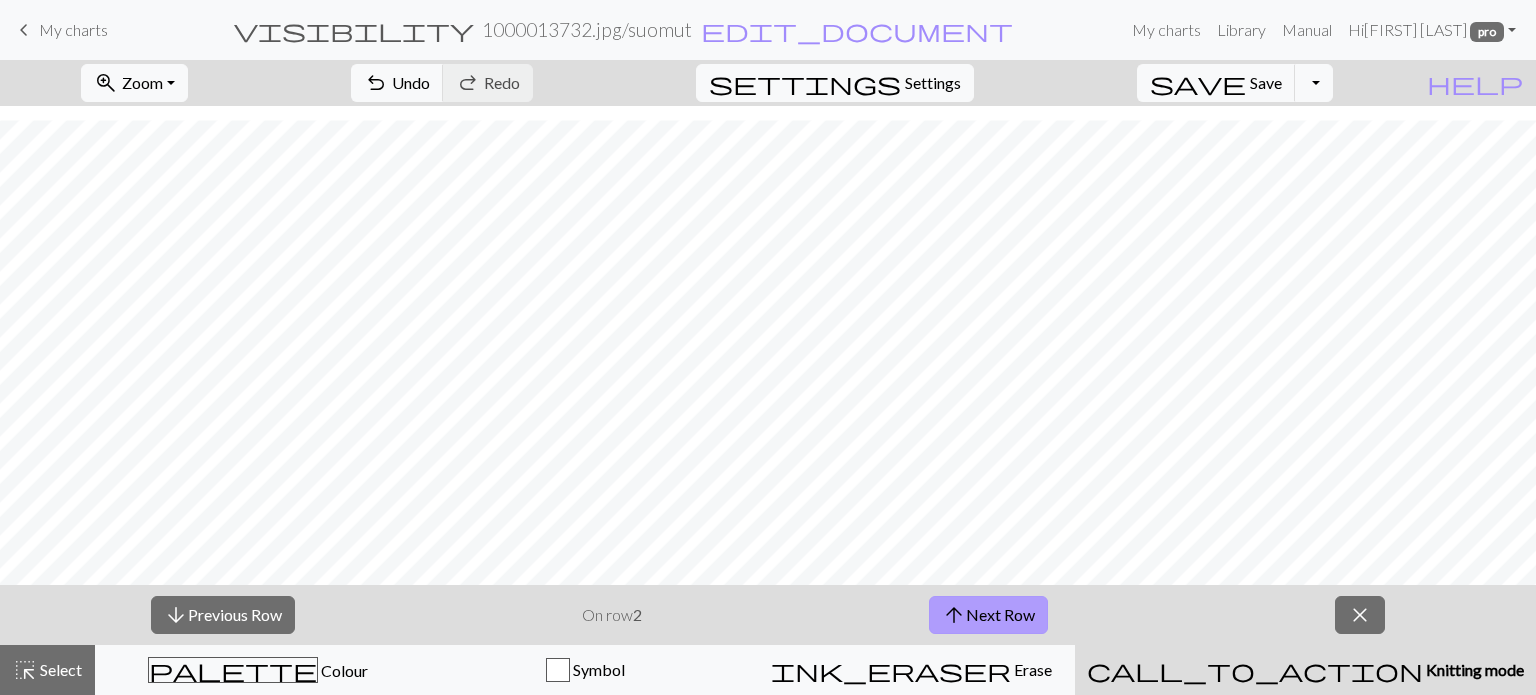 click on "arrow_upward  Next Row" at bounding box center (988, 615) 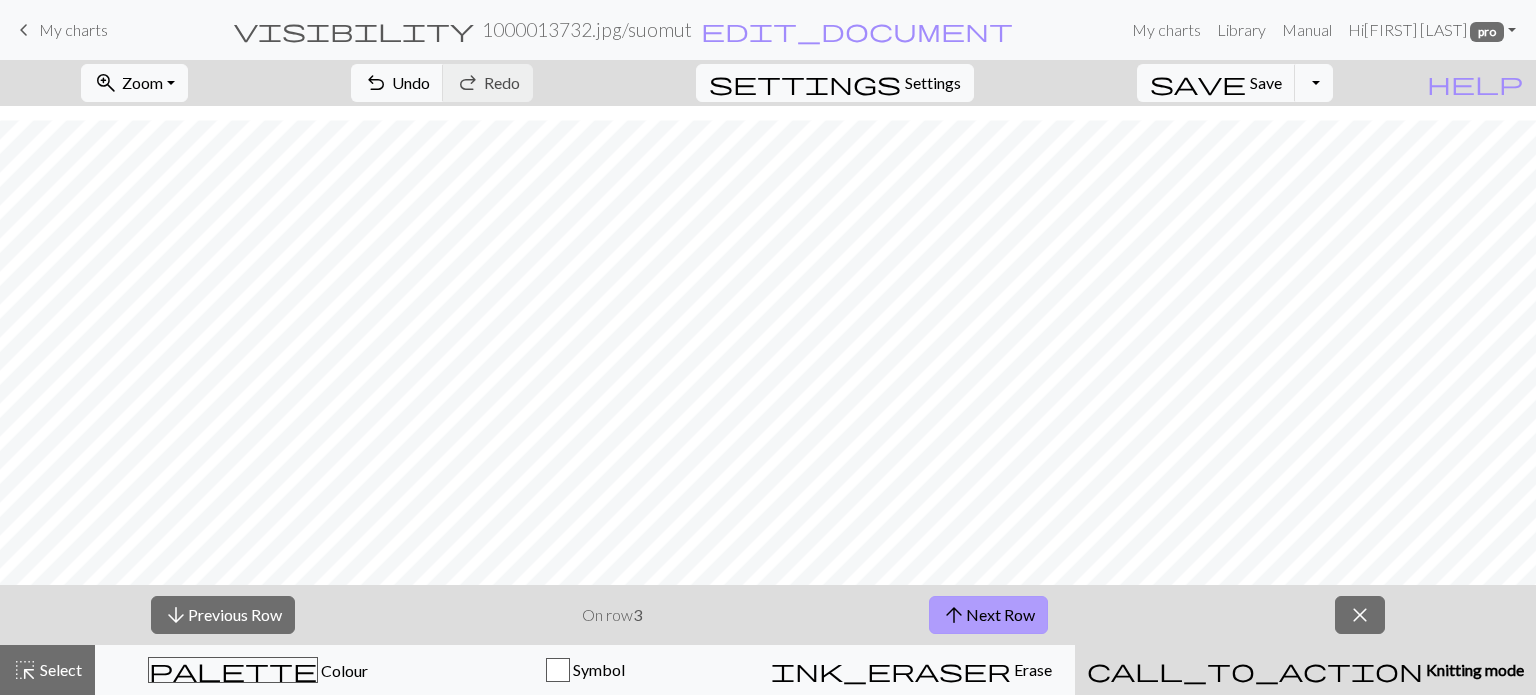 click on "arrow_upward  Next Row" at bounding box center [988, 615] 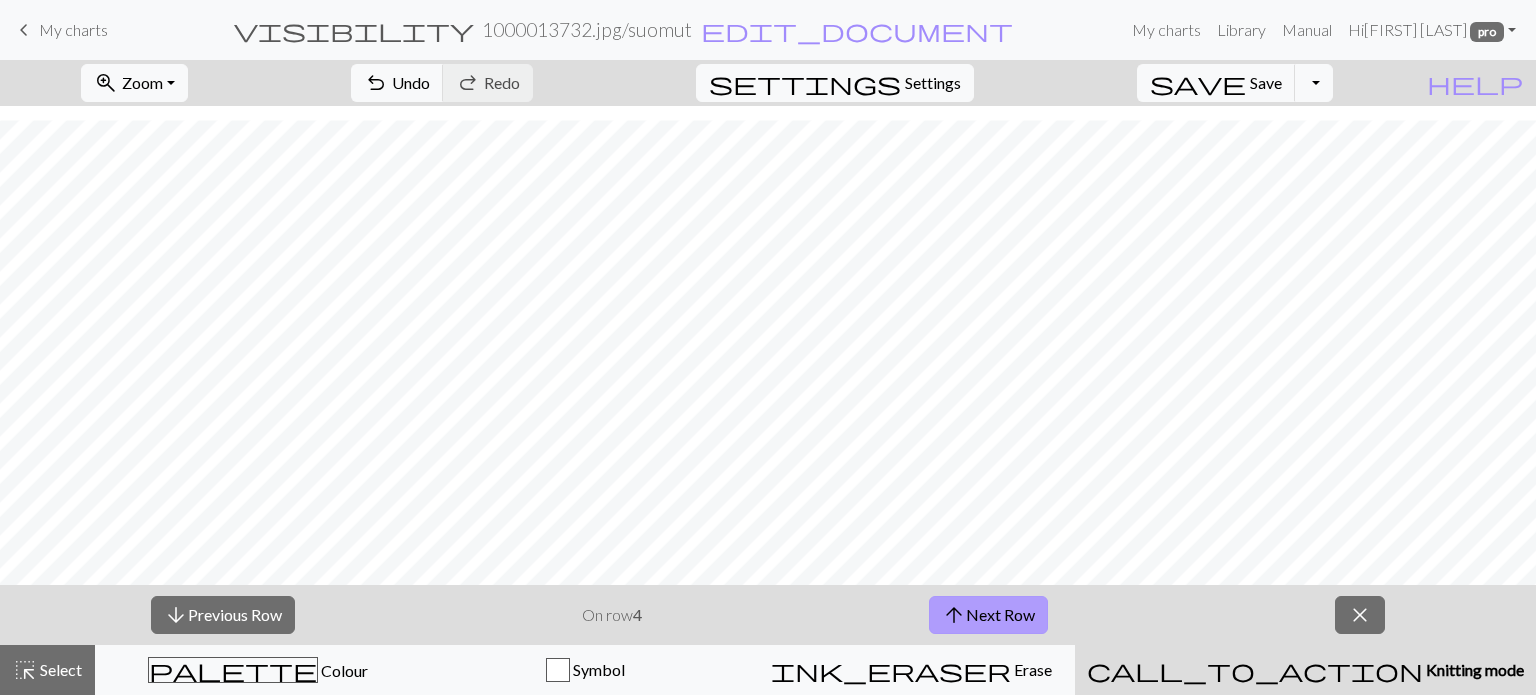 click on "arrow_upward  Next Row" at bounding box center (988, 615) 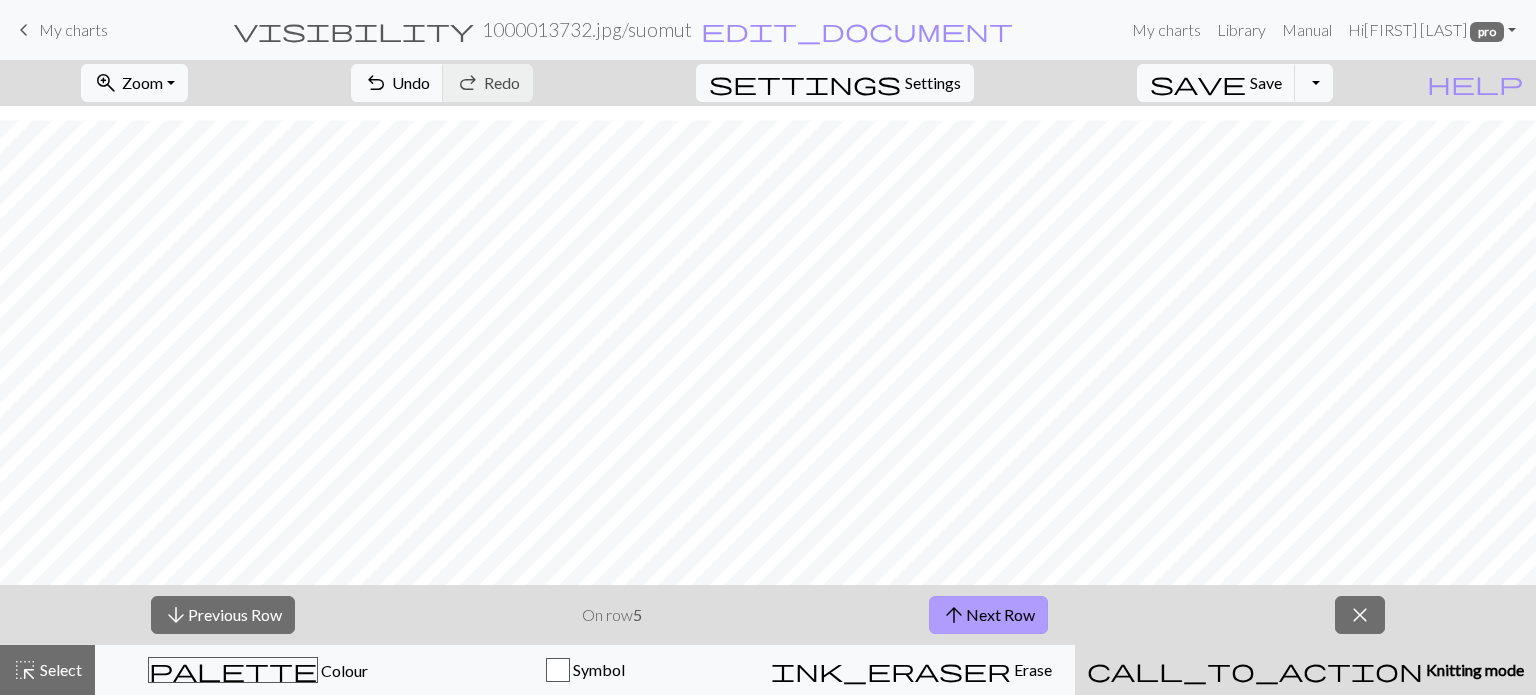 click on "arrow_upward  Next Row" at bounding box center [988, 615] 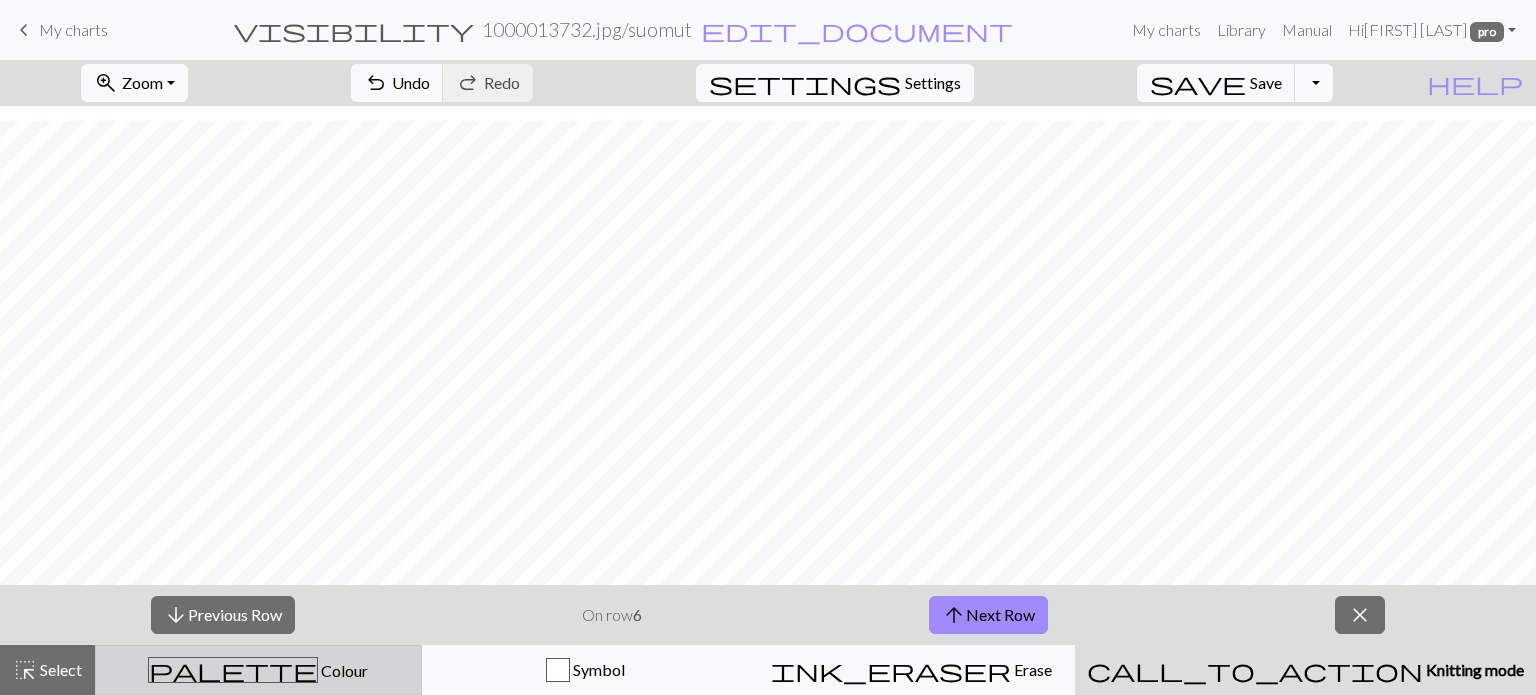 click on "Colour" at bounding box center [343, 670] 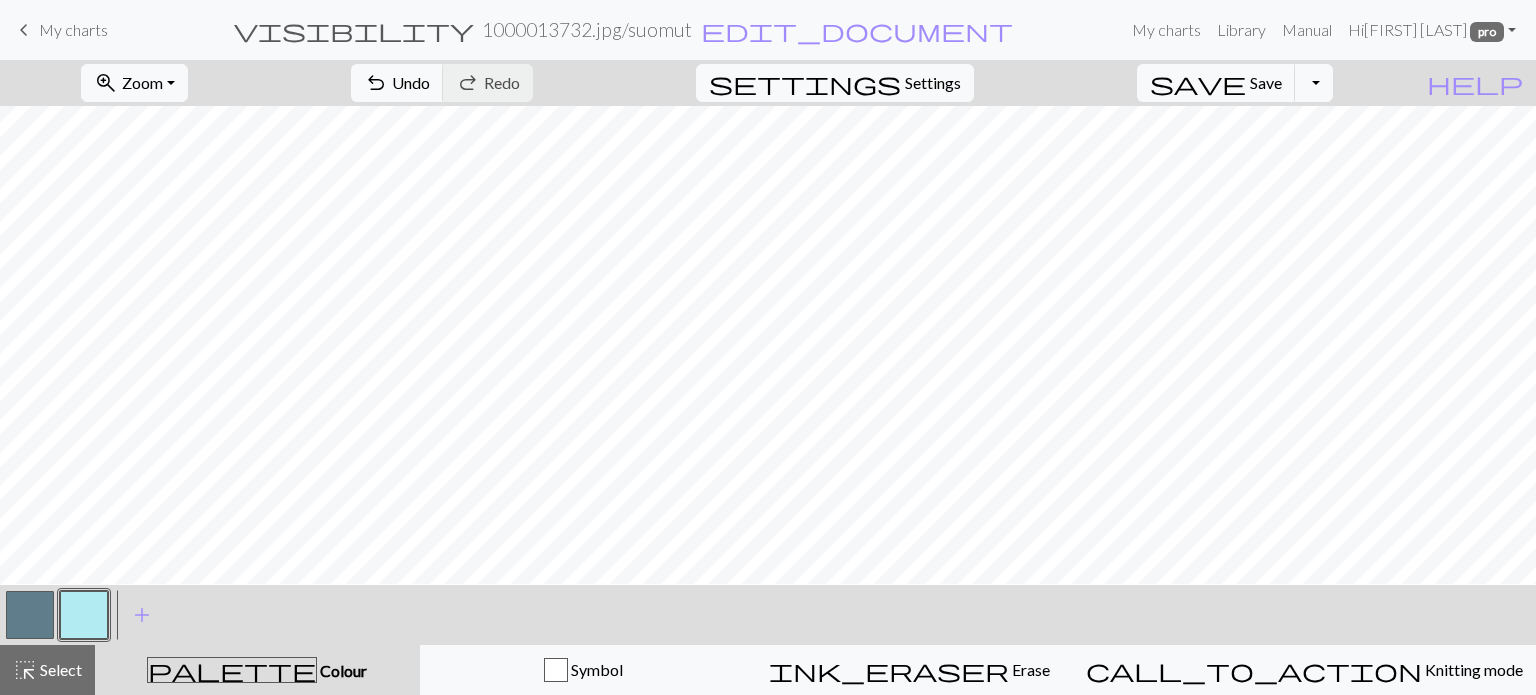 scroll, scrollTop: 0, scrollLeft: 0, axis: both 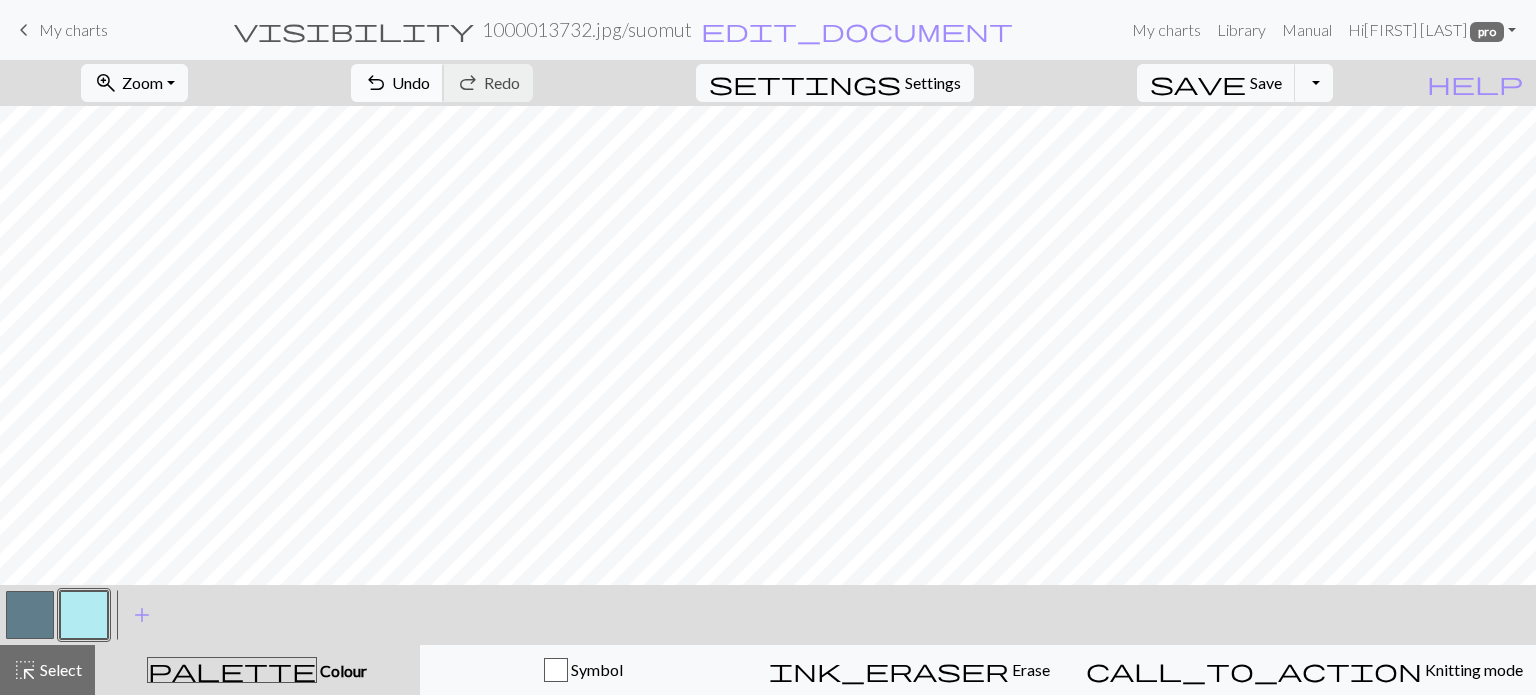 click on "Undo" at bounding box center [411, 82] 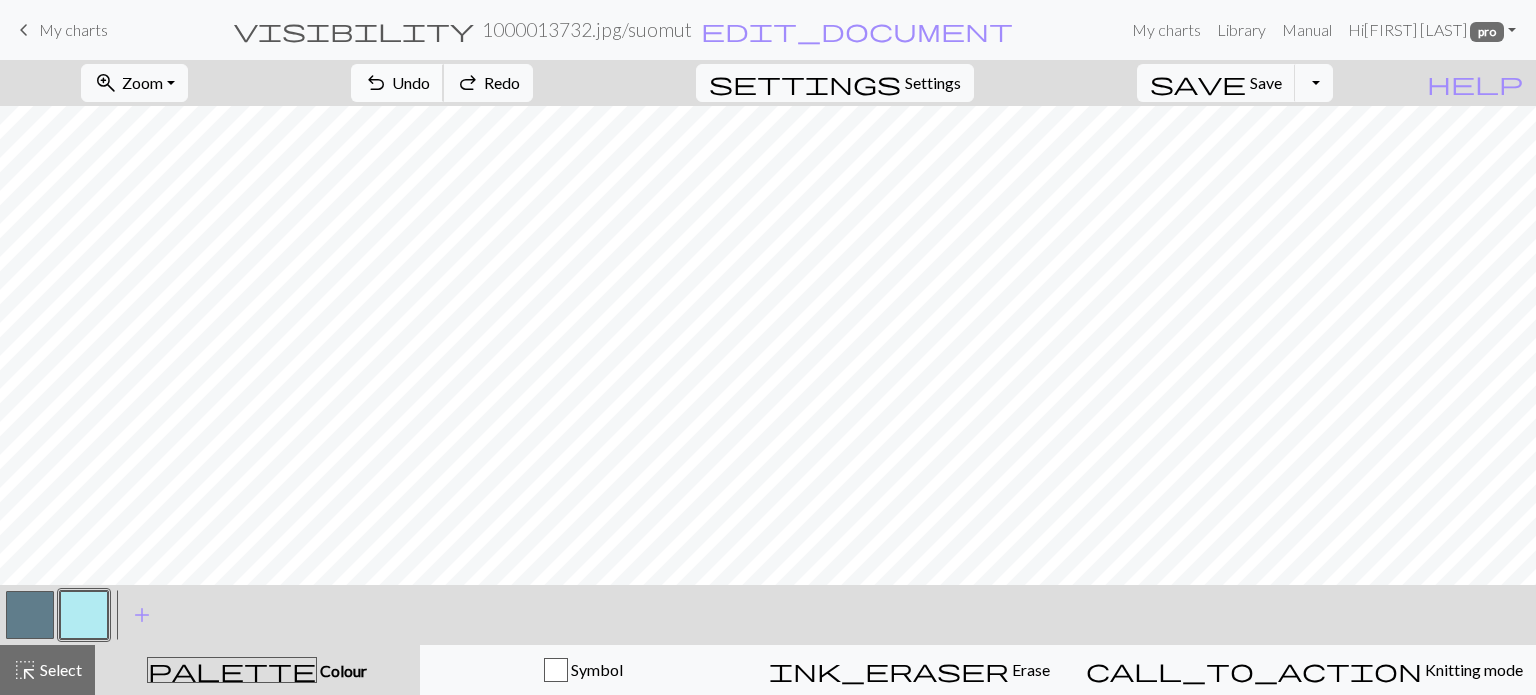 click on "Undo" at bounding box center (411, 82) 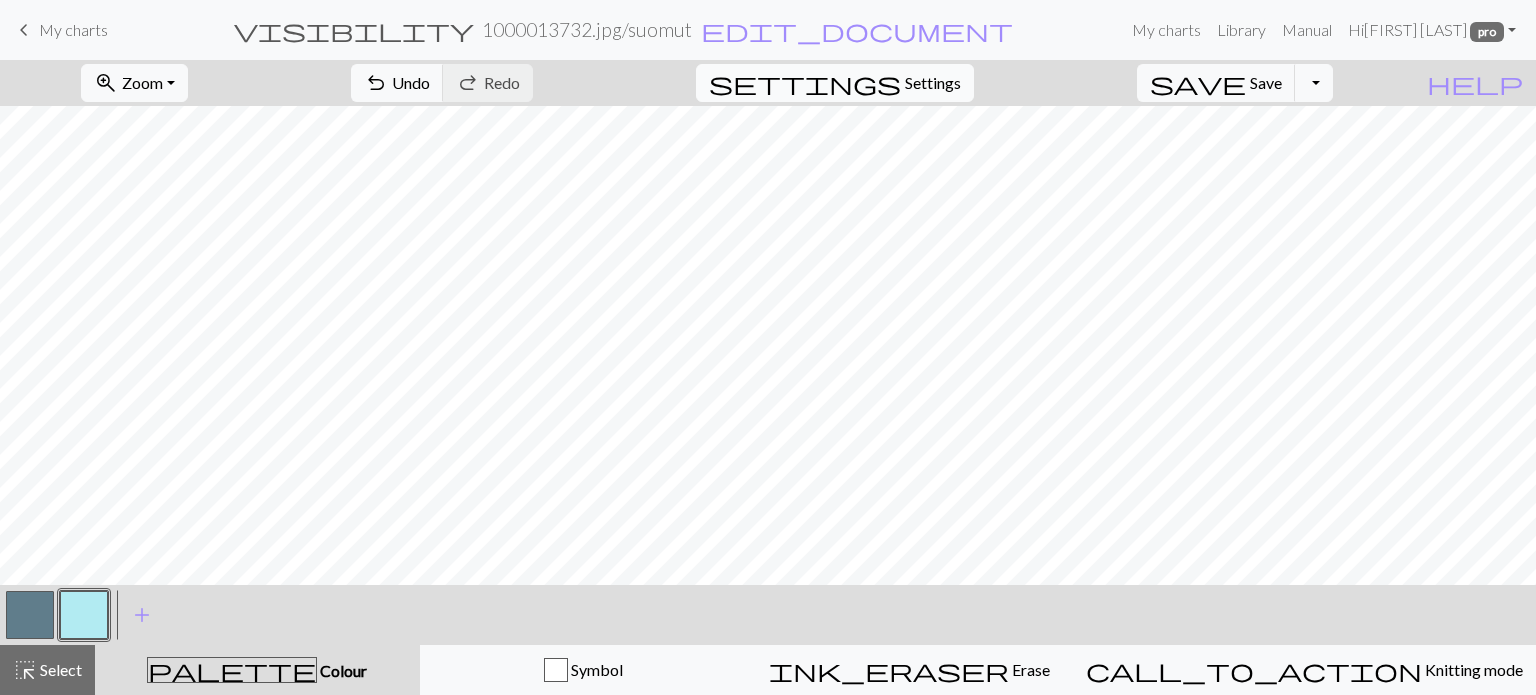 click on "Settings" at bounding box center [933, 83] 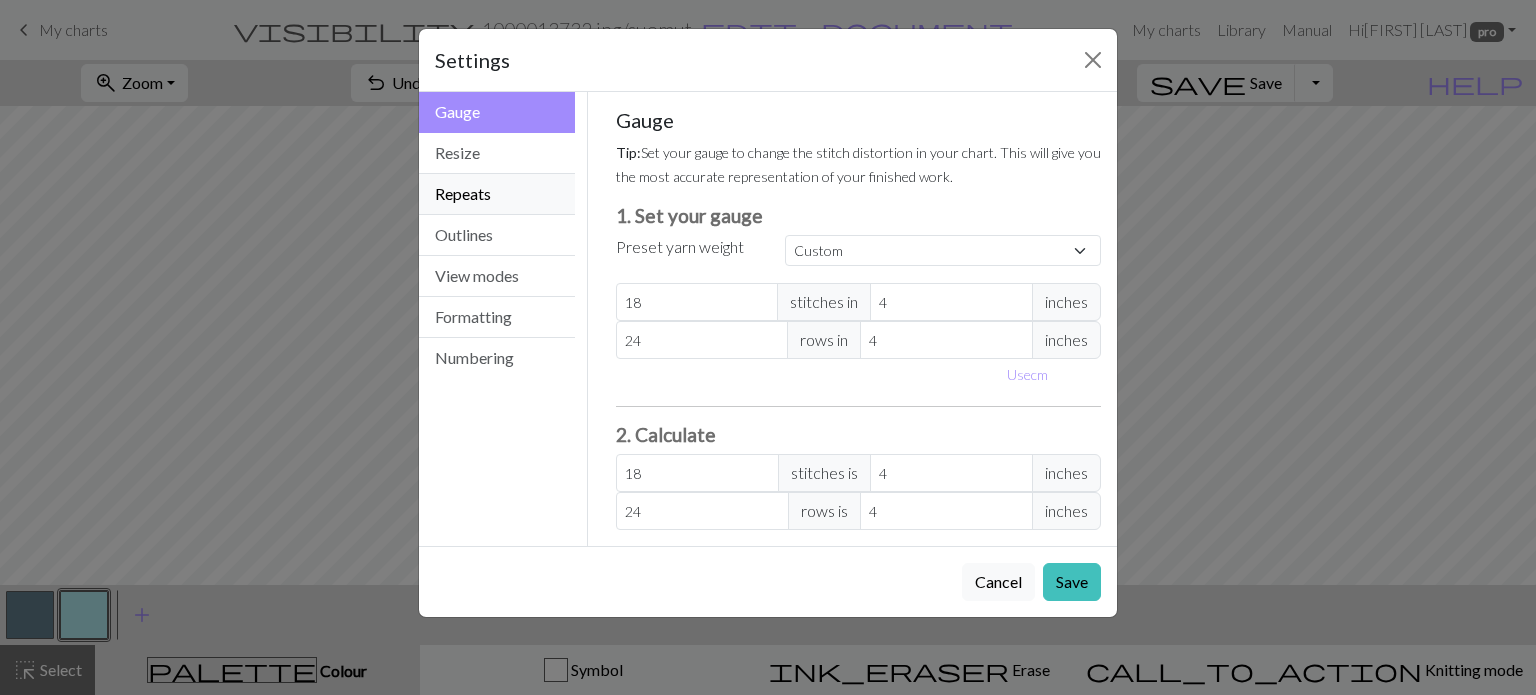 click on "Repeats" at bounding box center (497, 194) 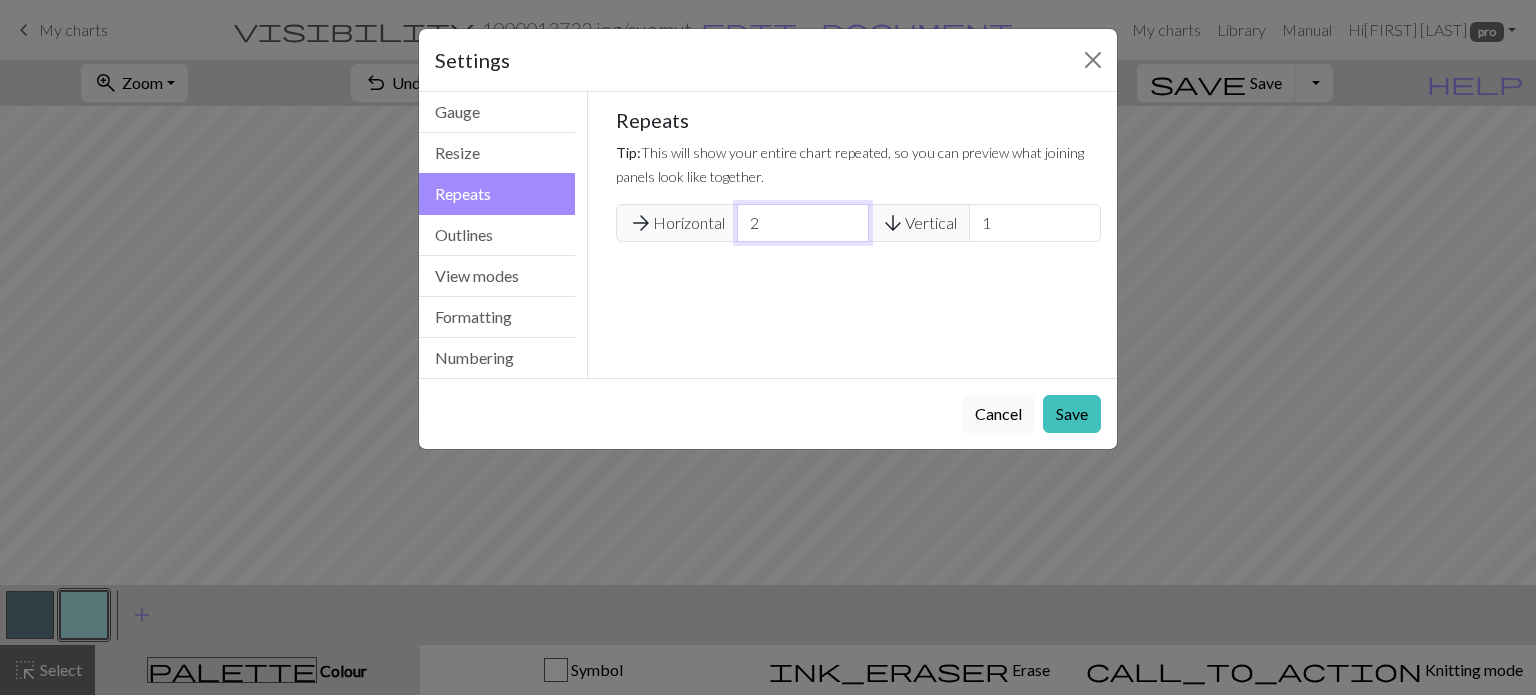 click on "2" at bounding box center (803, 223) 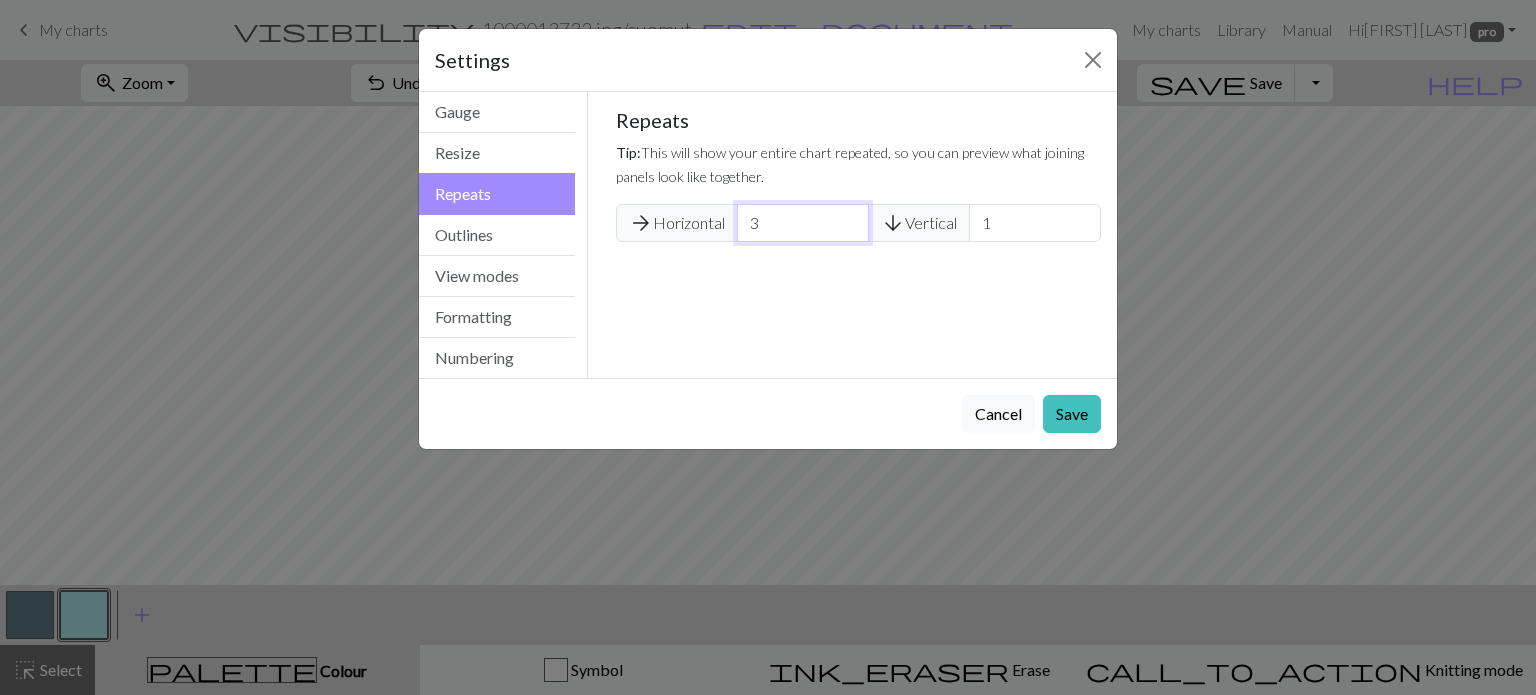 type on "3" 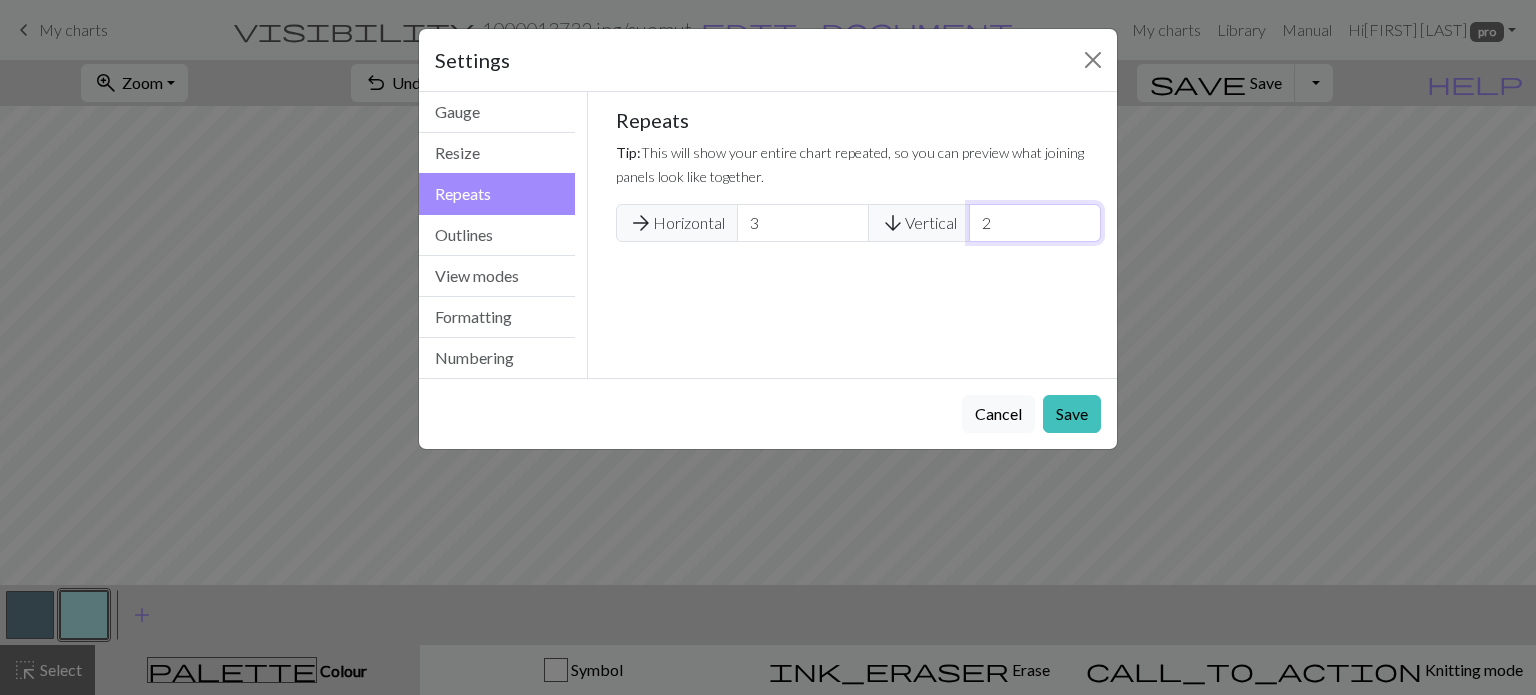 click on "2" at bounding box center (1035, 223) 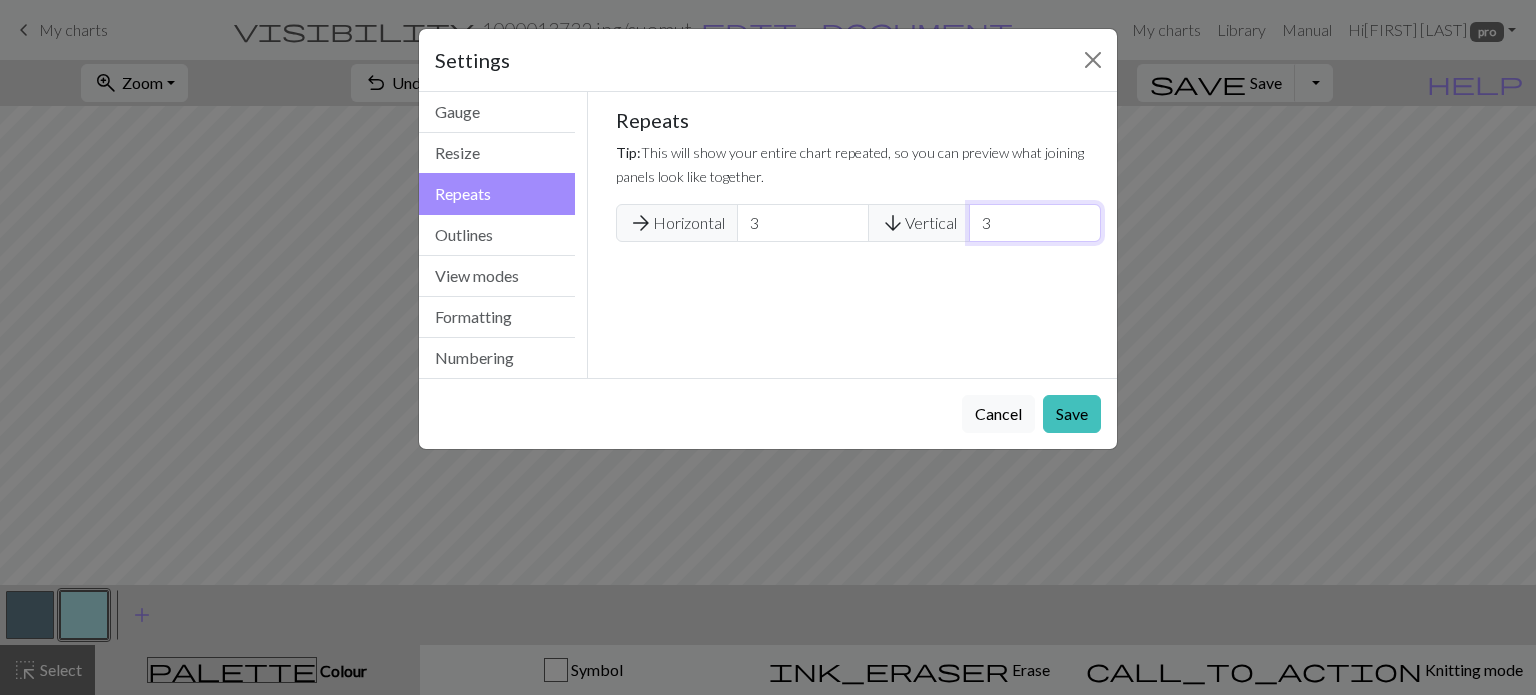 type on "3" 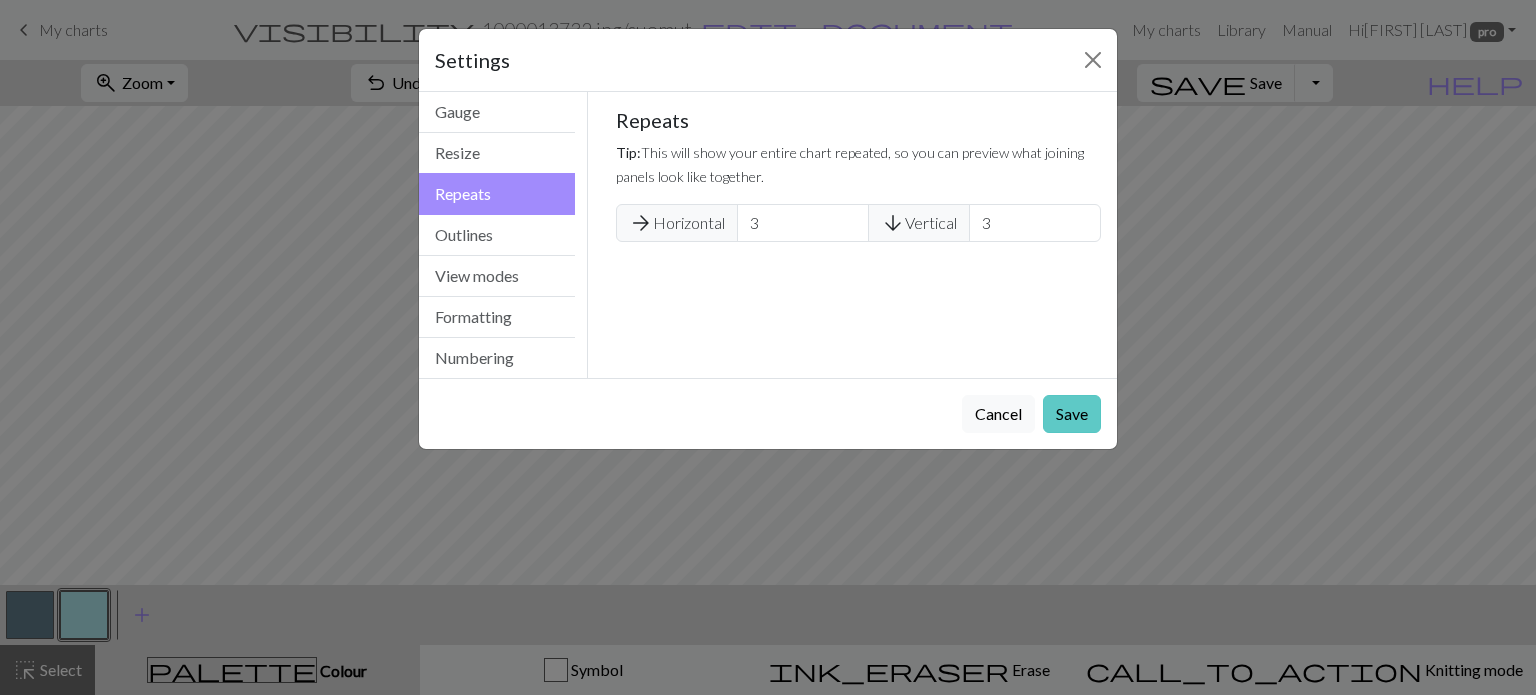 click on "Save" at bounding box center [1072, 414] 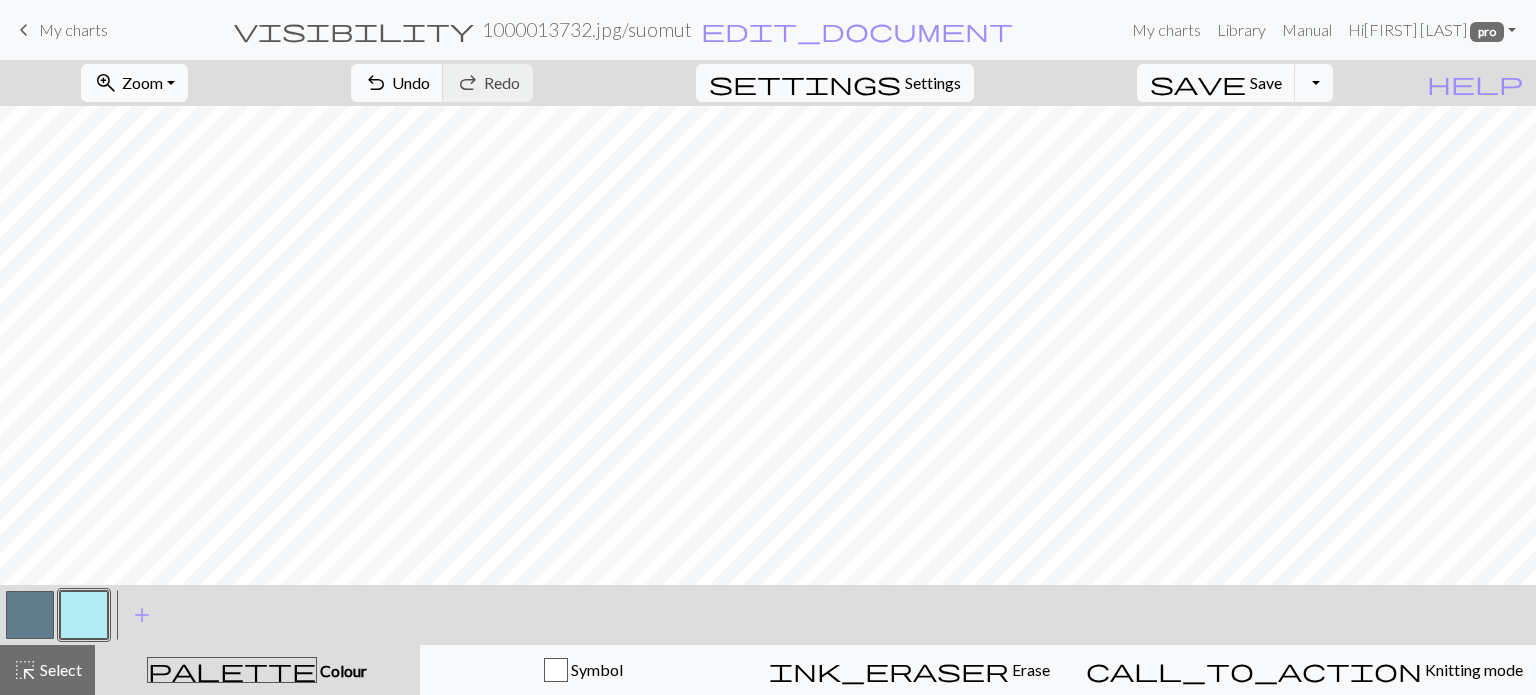 click on "zoom_in Zoom Zoom" at bounding box center (134, 83) 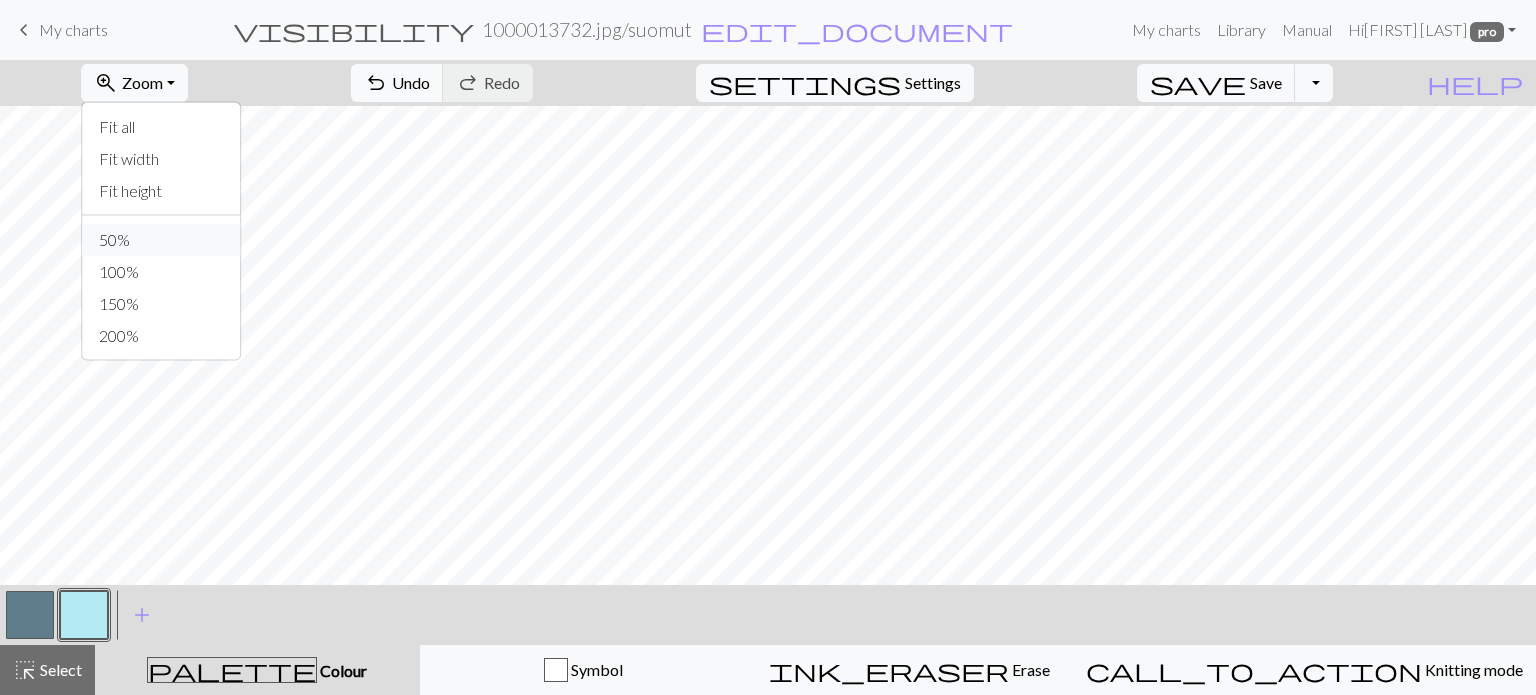 click on "50%" at bounding box center (162, 240) 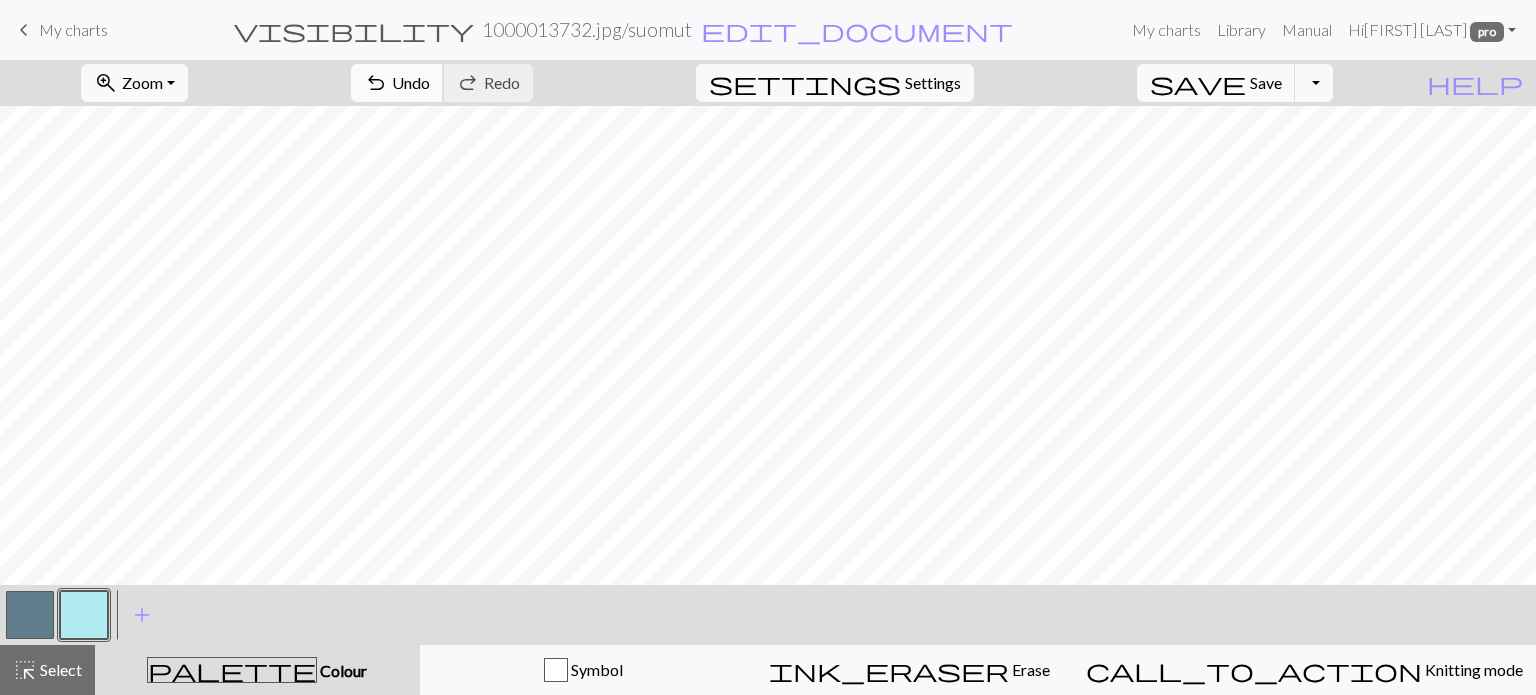 click on "Undo" at bounding box center [411, 82] 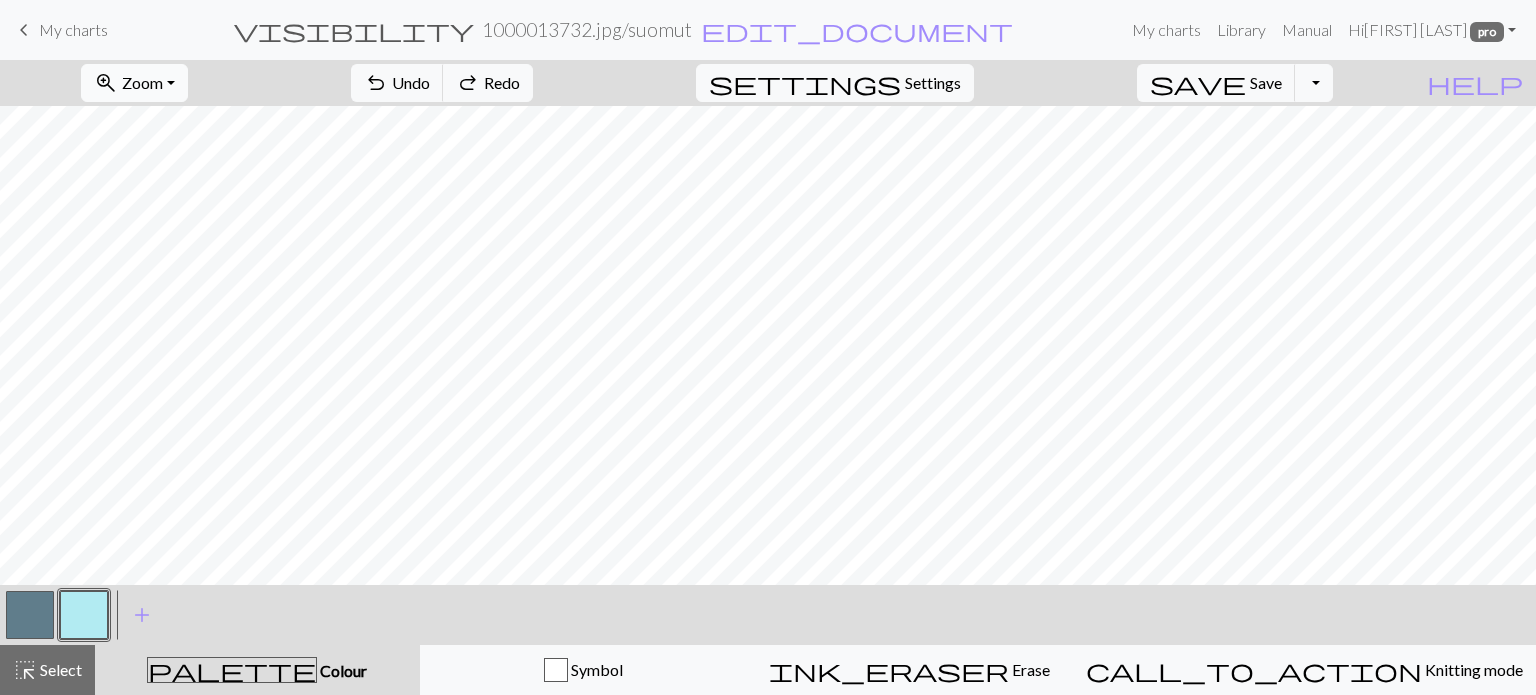 click on "Zoom" at bounding box center (142, 82) 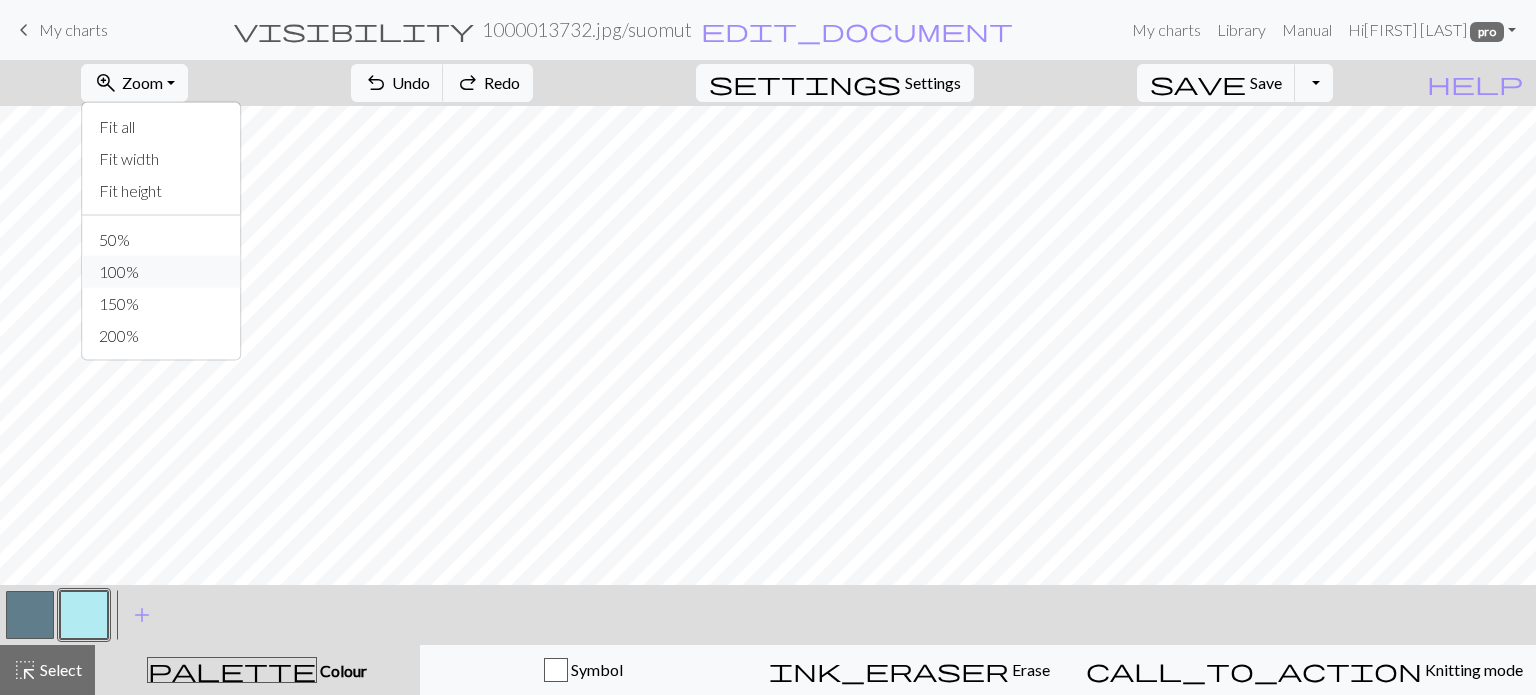 click on "100%" at bounding box center (162, 272) 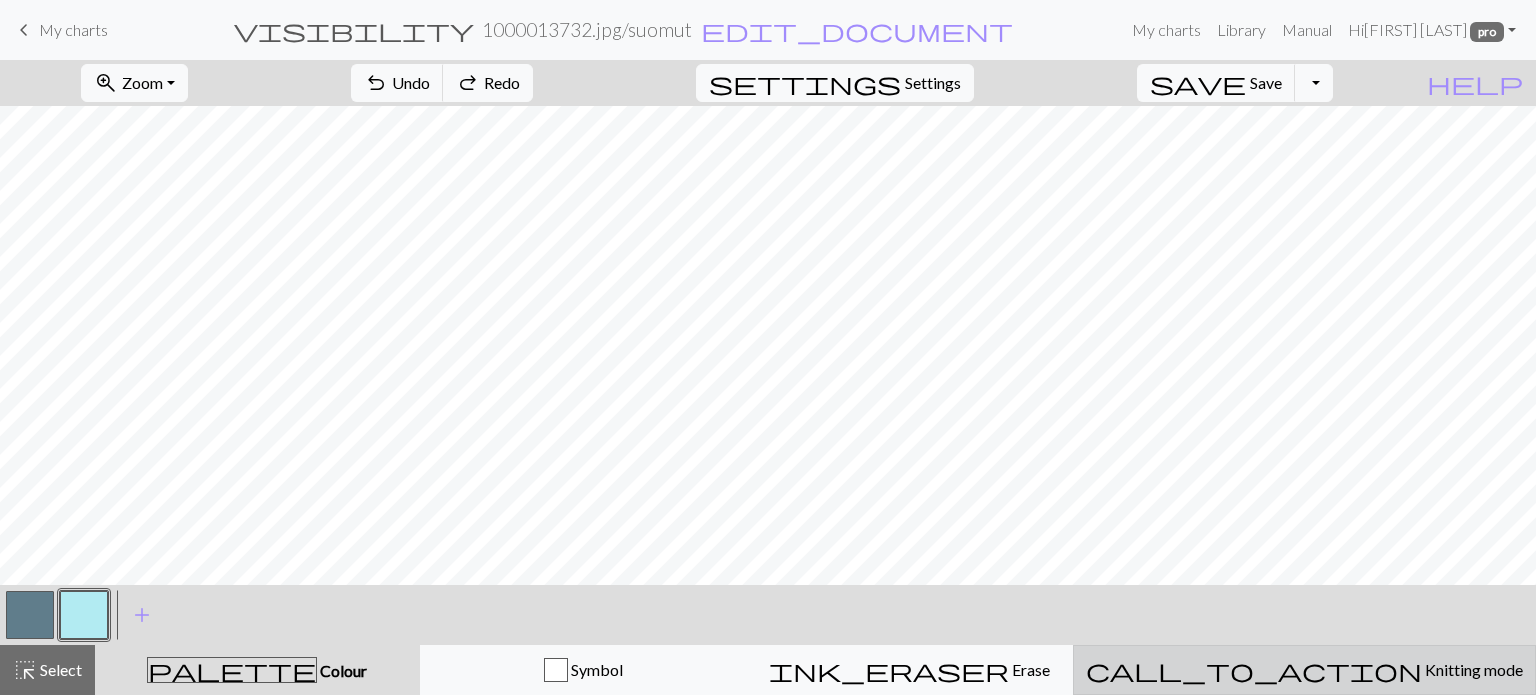 click on "Knitting mode" at bounding box center [1472, 669] 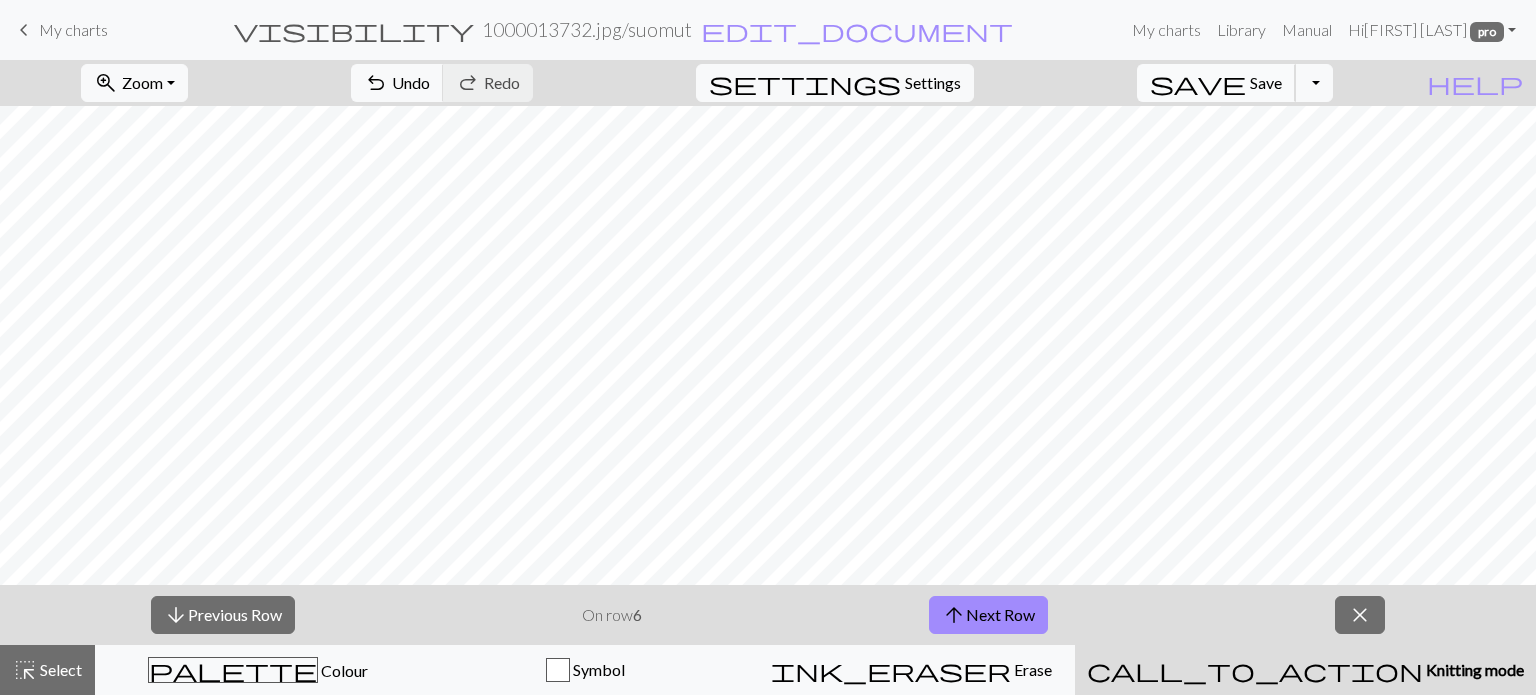 click on "Save" at bounding box center [1266, 82] 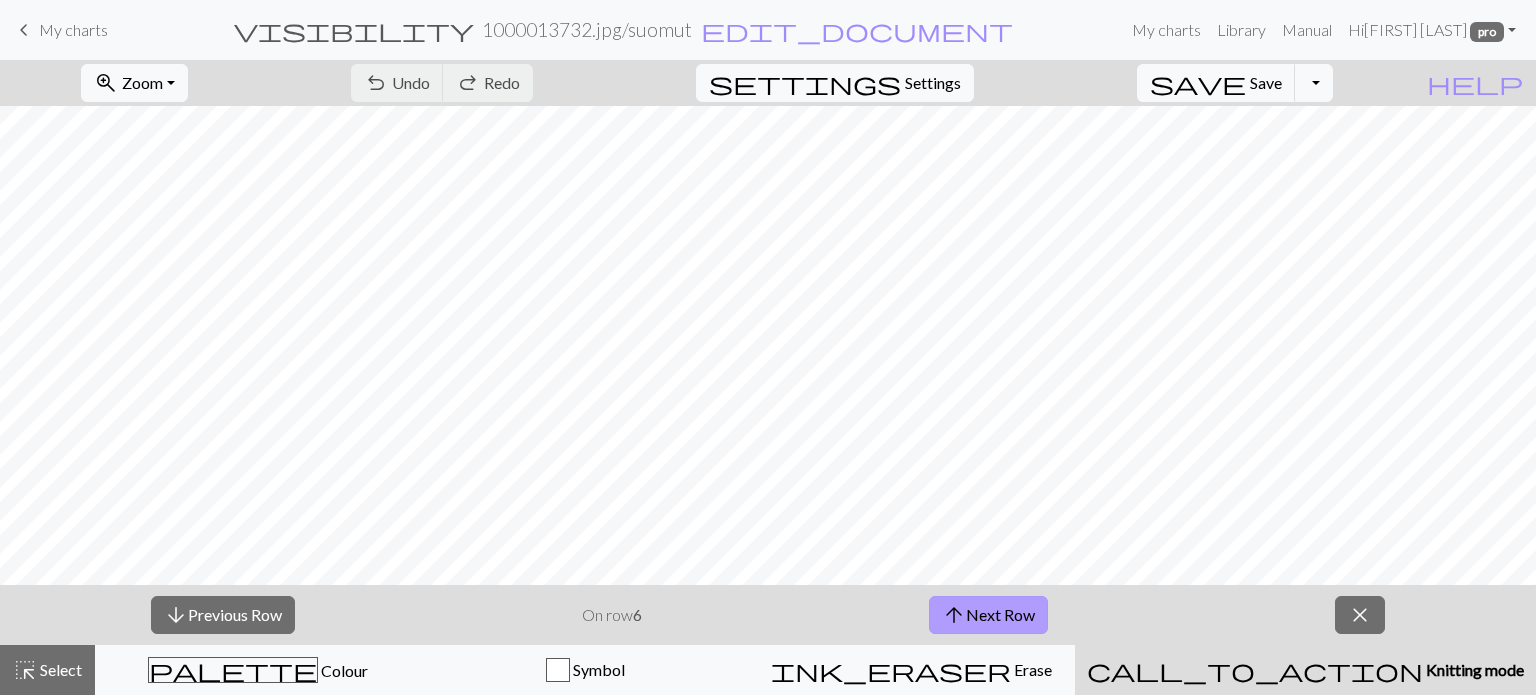 click on "arrow_upward  Next Row" at bounding box center [988, 615] 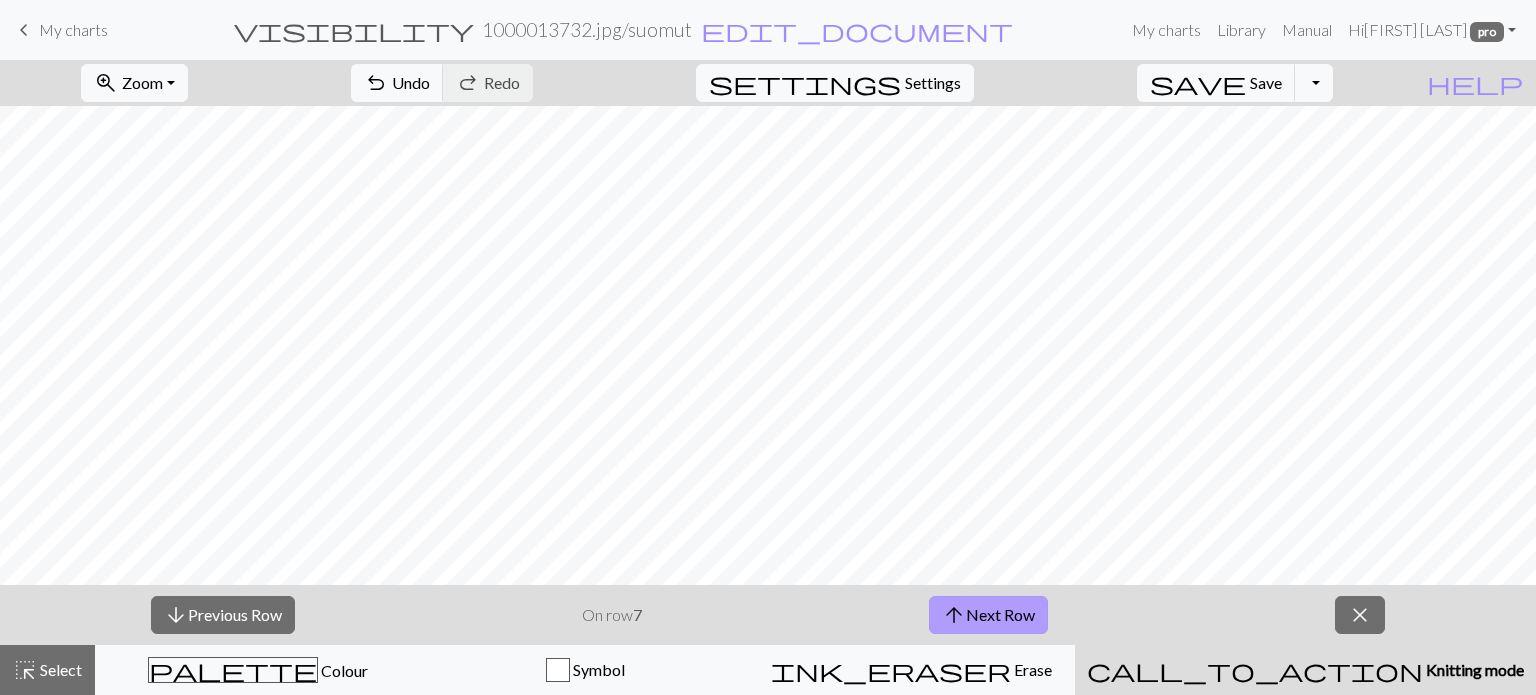 click on "arrow_upward  Next Row" at bounding box center (988, 615) 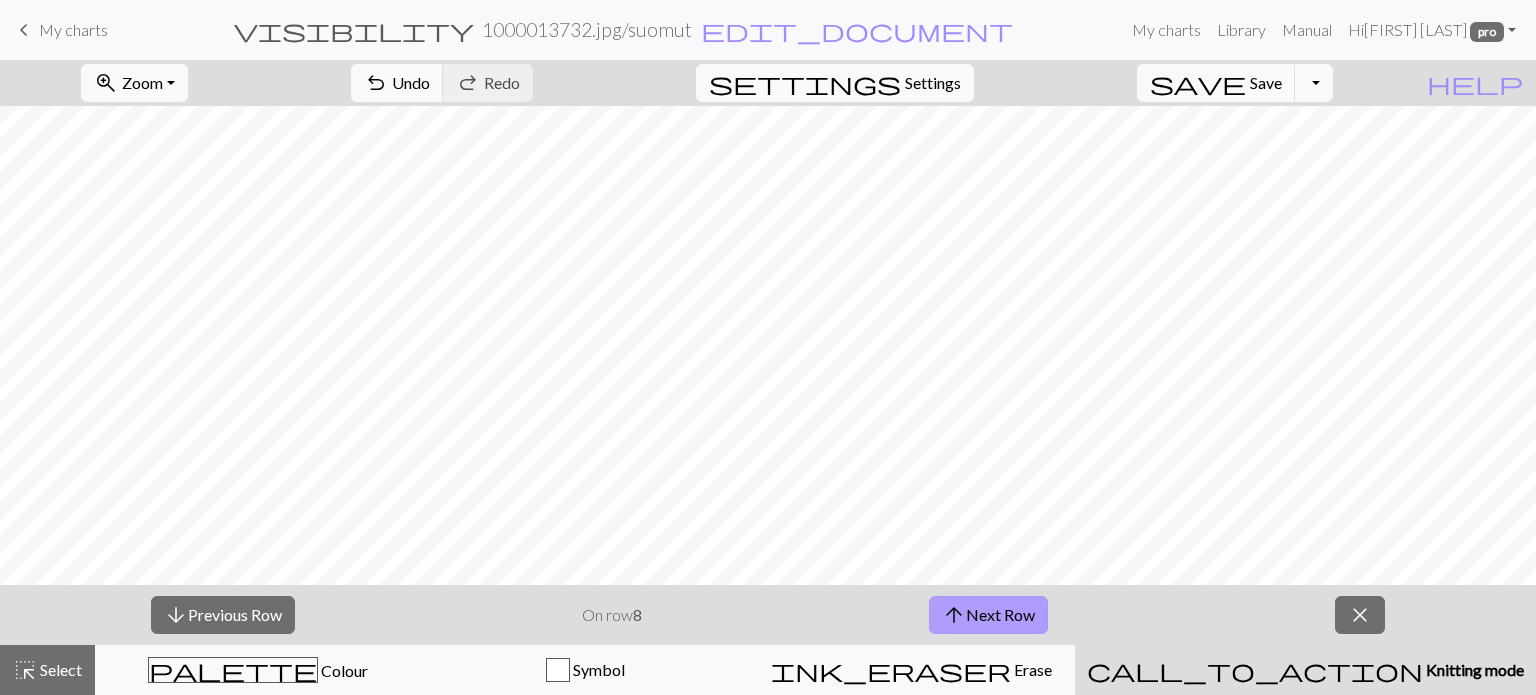 click on "arrow_upward  Next Row" at bounding box center (988, 615) 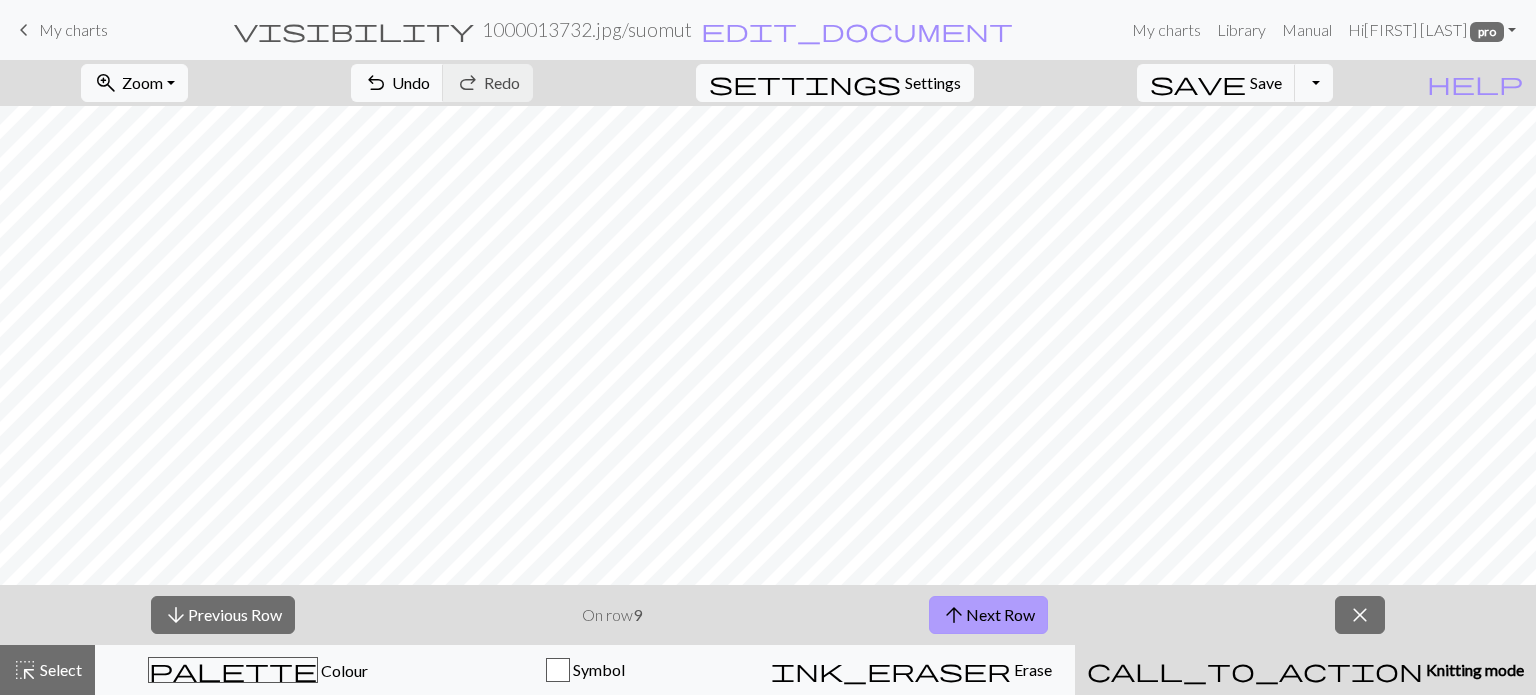 click on "arrow_upward  Next Row" at bounding box center (988, 615) 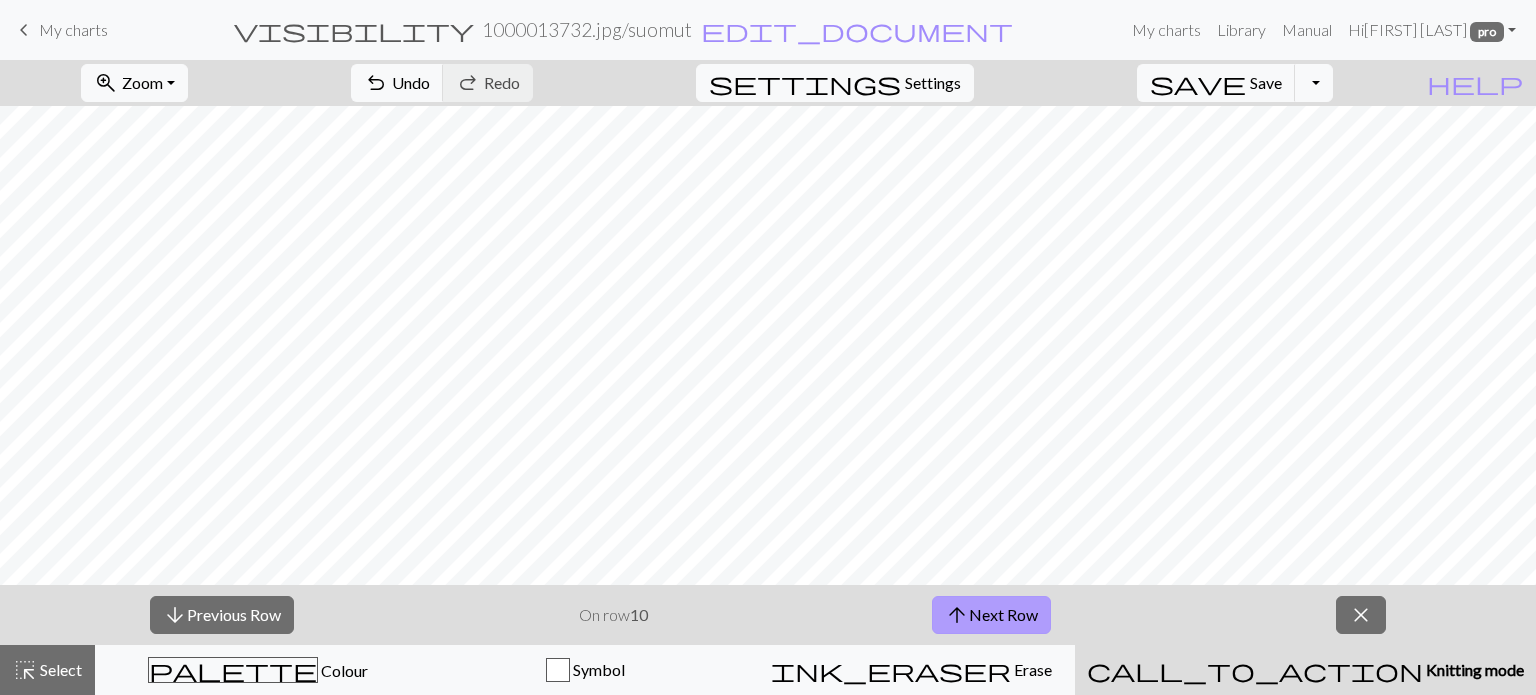 click on "arrow_upward  Next Row" at bounding box center [991, 615] 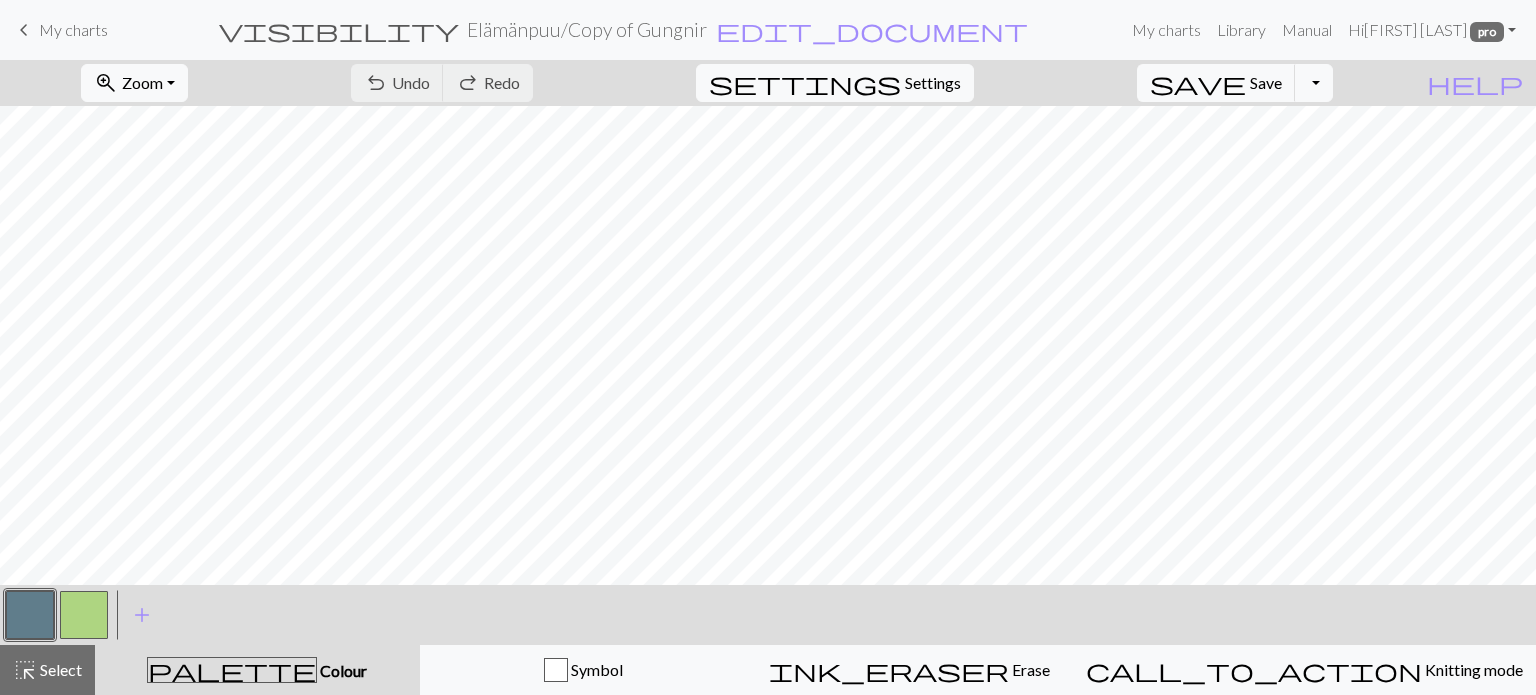 scroll, scrollTop: 0, scrollLeft: 0, axis: both 